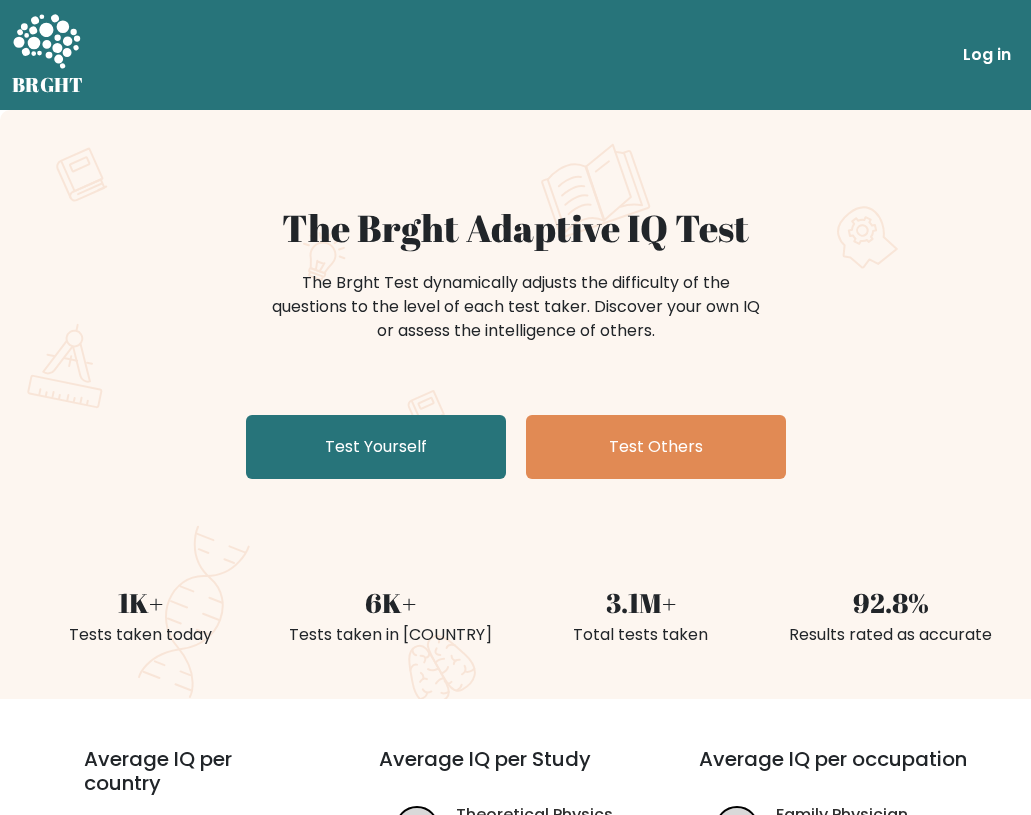 scroll, scrollTop: 0, scrollLeft: 0, axis: both 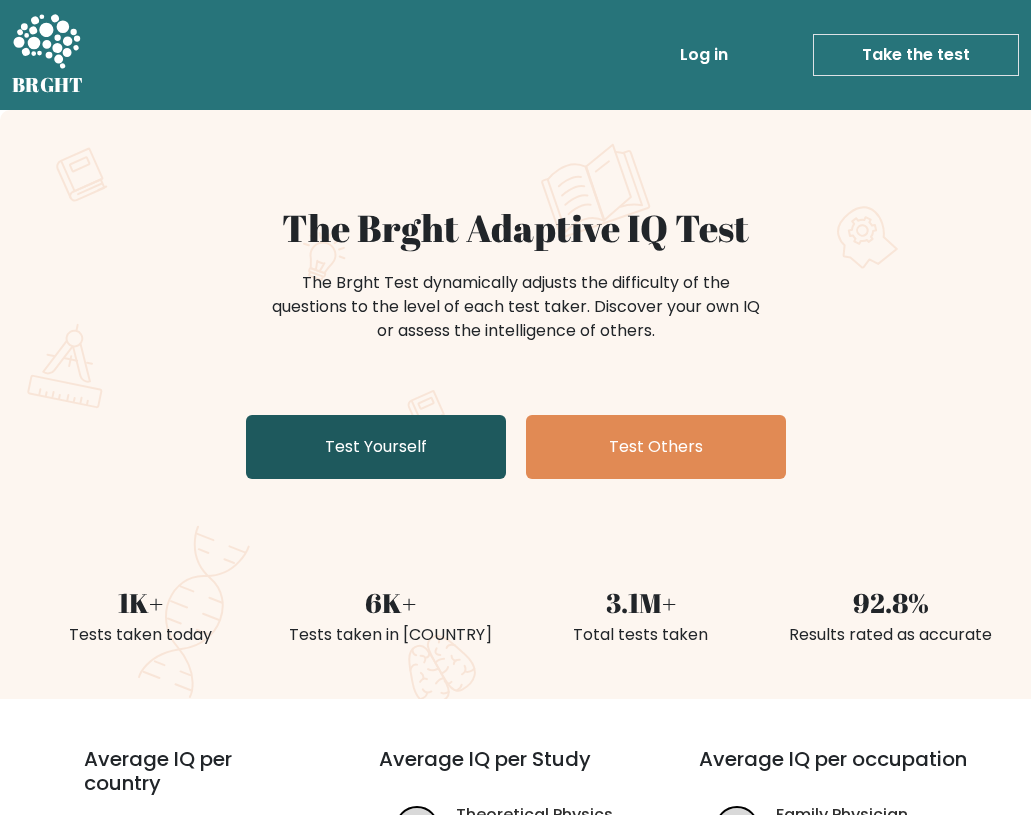 click on "Test Yourself" at bounding box center (376, 447) 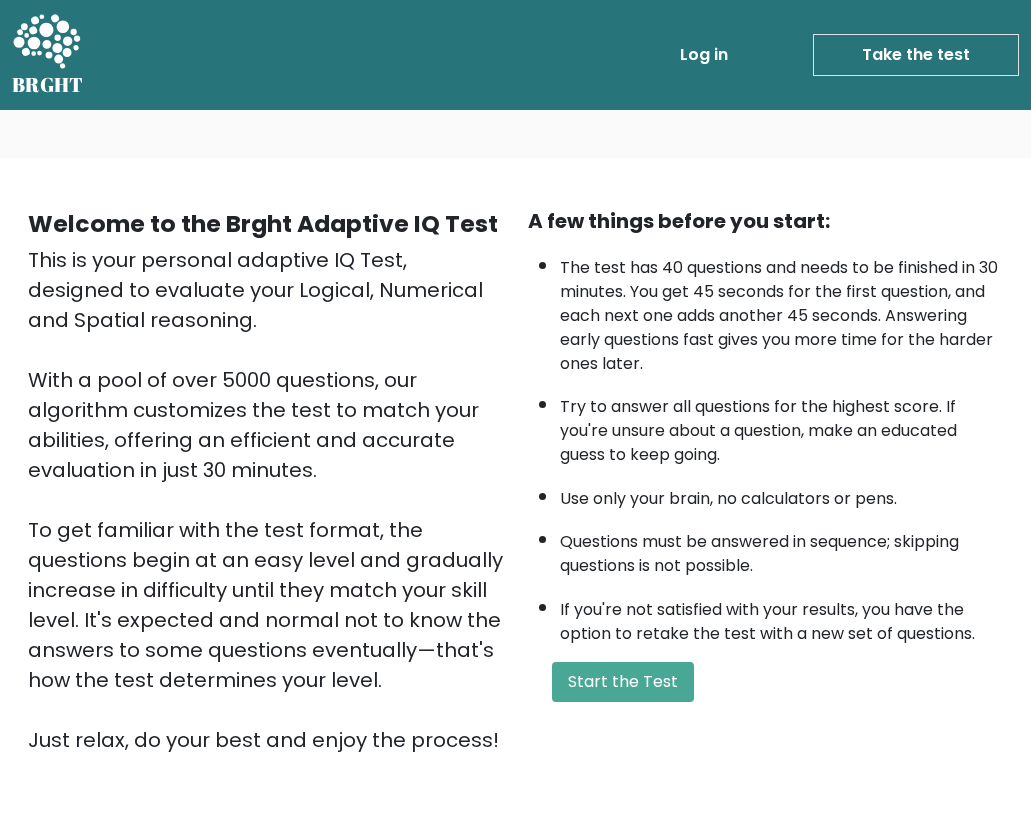 scroll, scrollTop: 0, scrollLeft: 0, axis: both 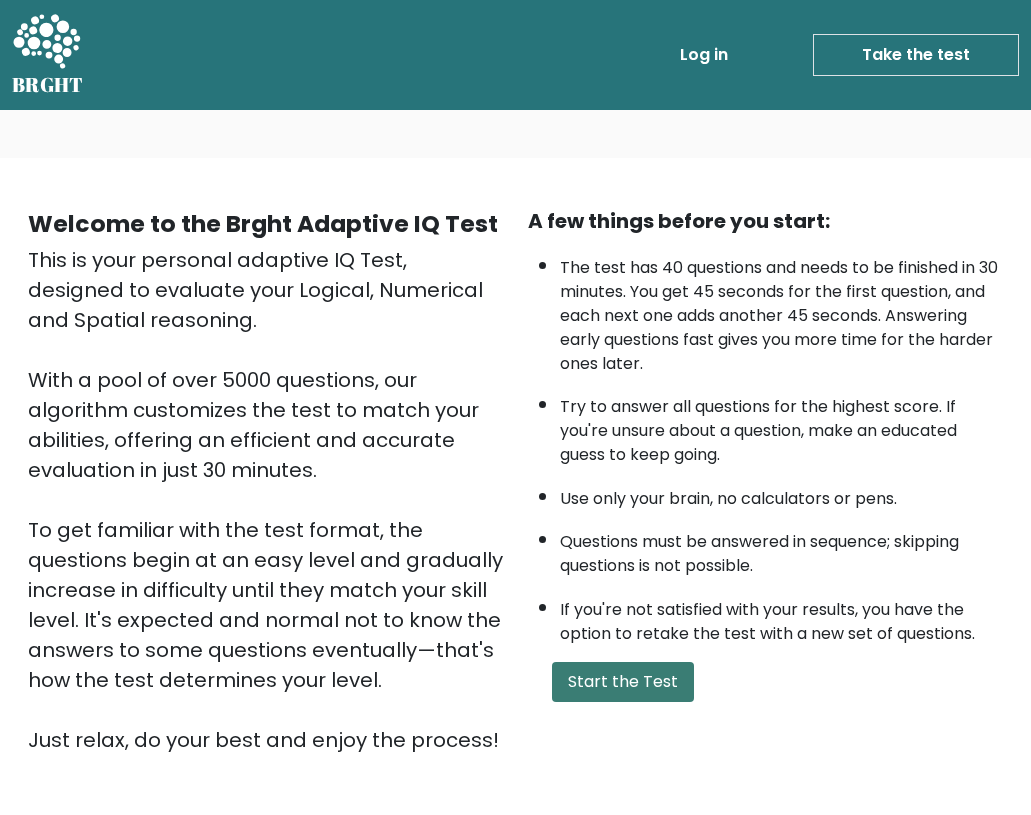 click on "Start the Test" at bounding box center (623, 682) 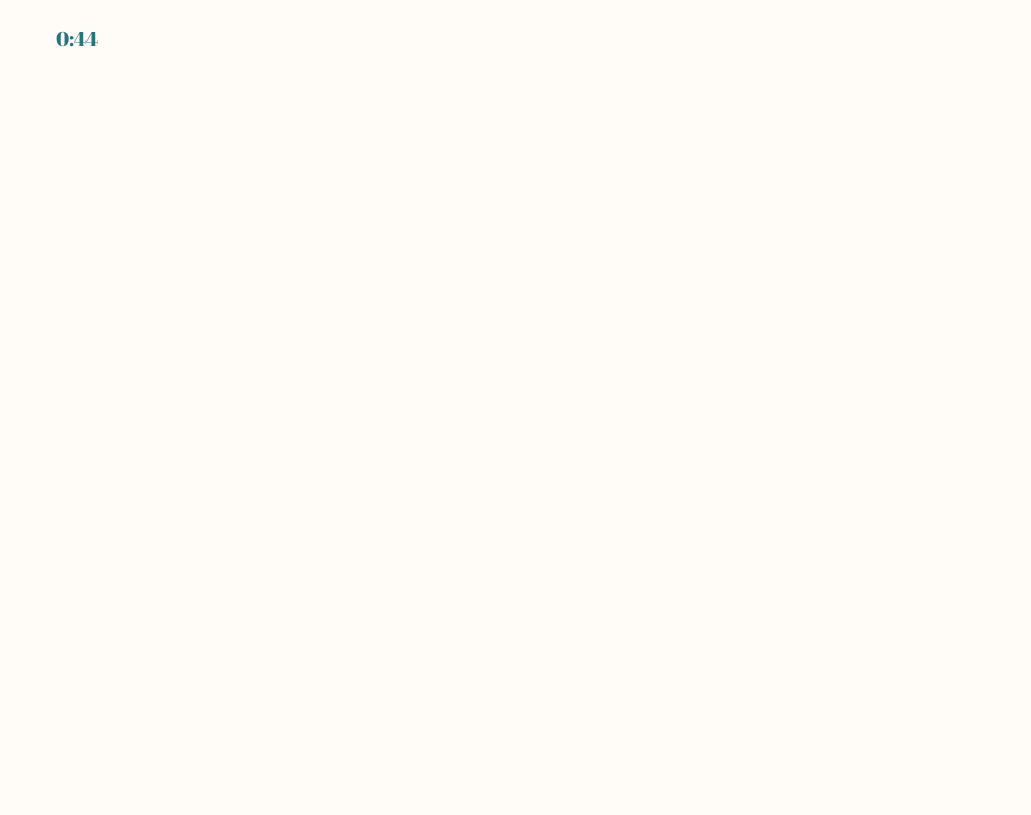 scroll, scrollTop: 0, scrollLeft: 0, axis: both 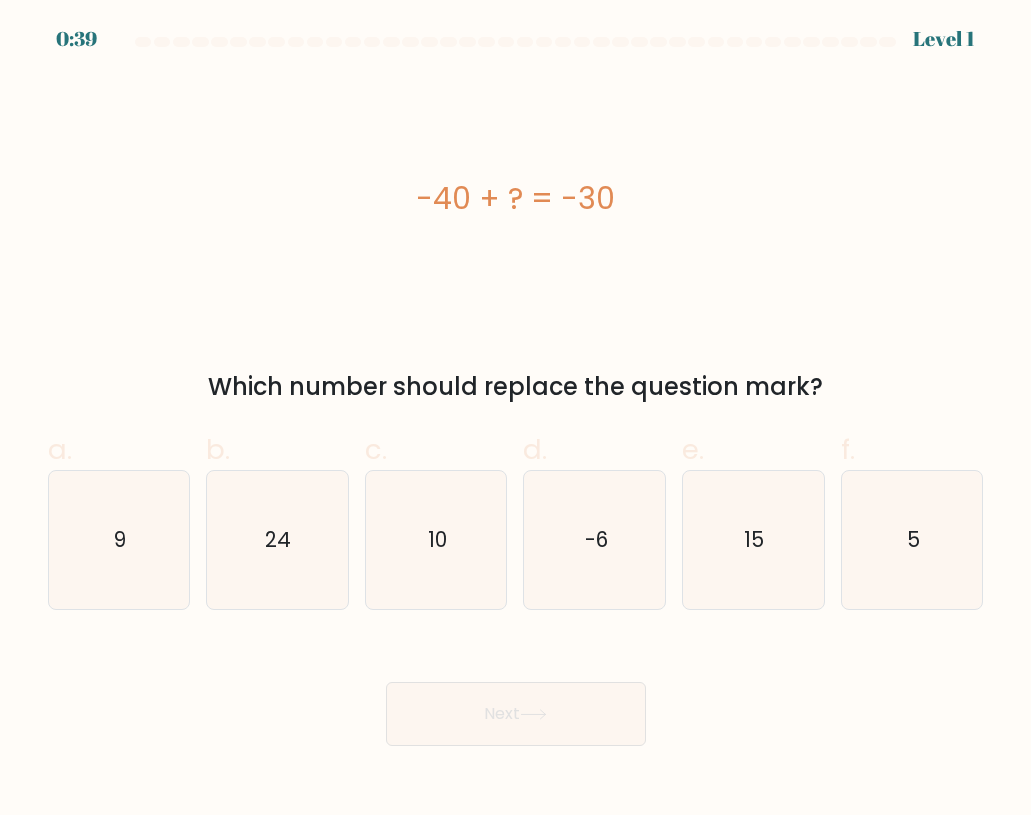 drag, startPoint x: 417, startPoint y: 195, endPoint x: 626, endPoint y: 218, distance: 210.26175 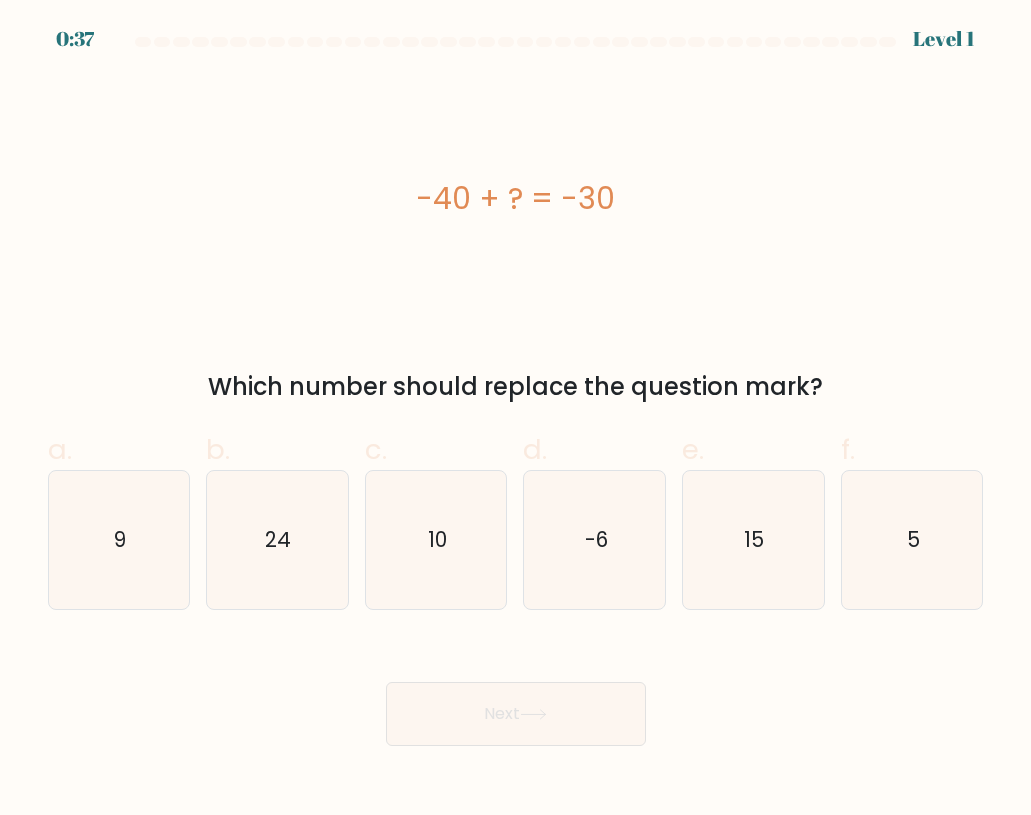 click on "-40 + ?  = -30" at bounding box center [516, 198] 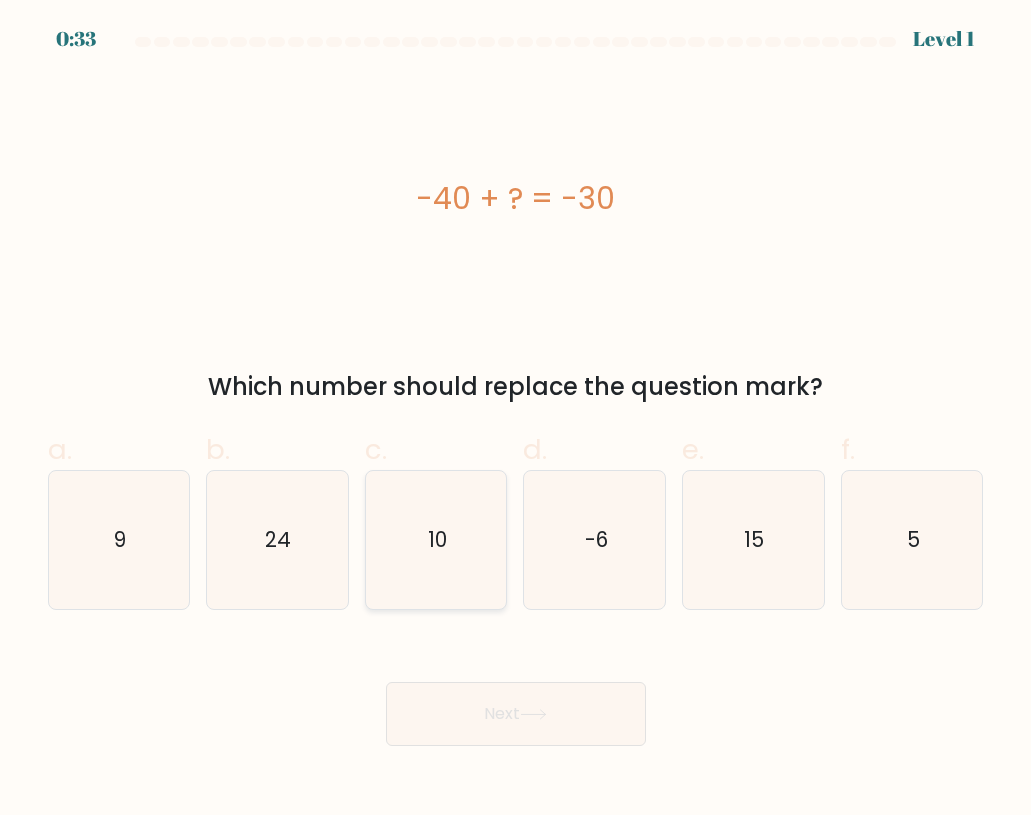 click on "10" 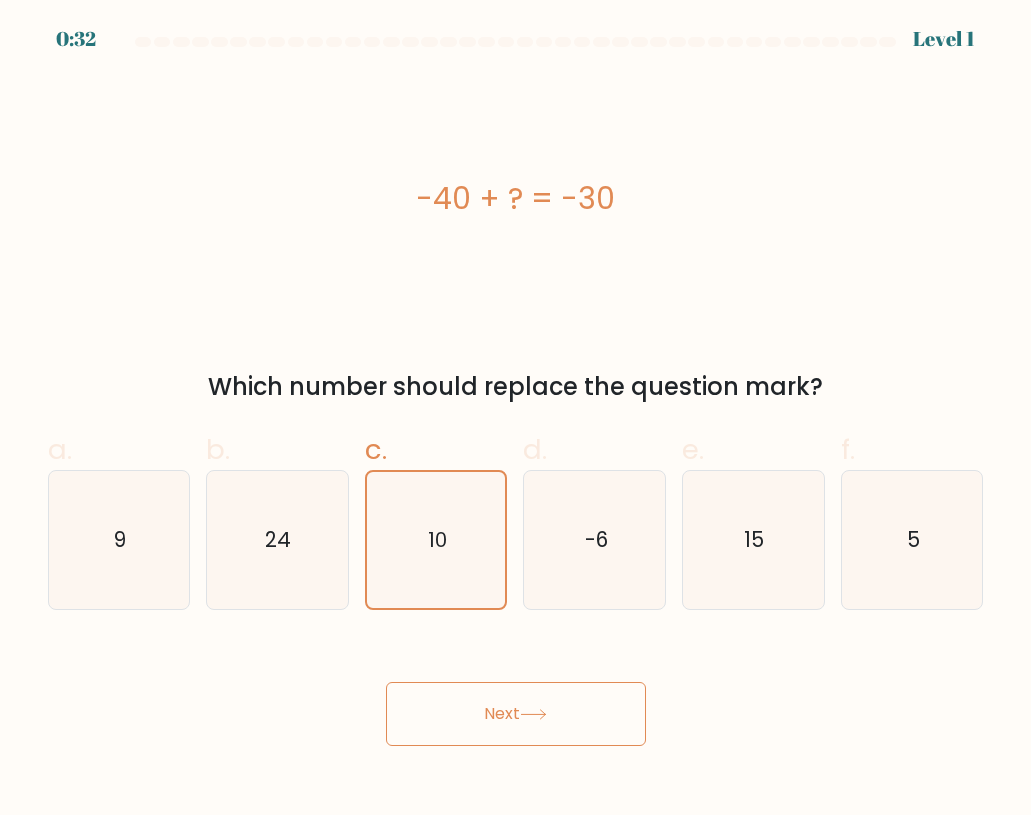 click on "Next" at bounding box center (516, 714) 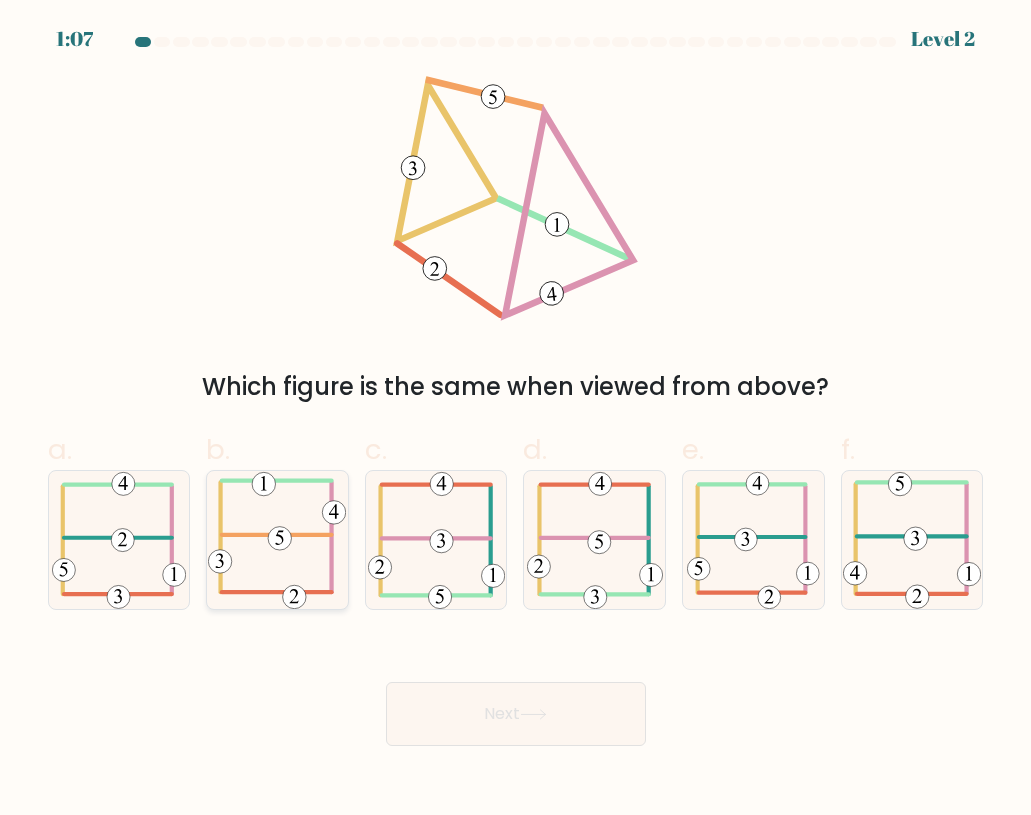 click 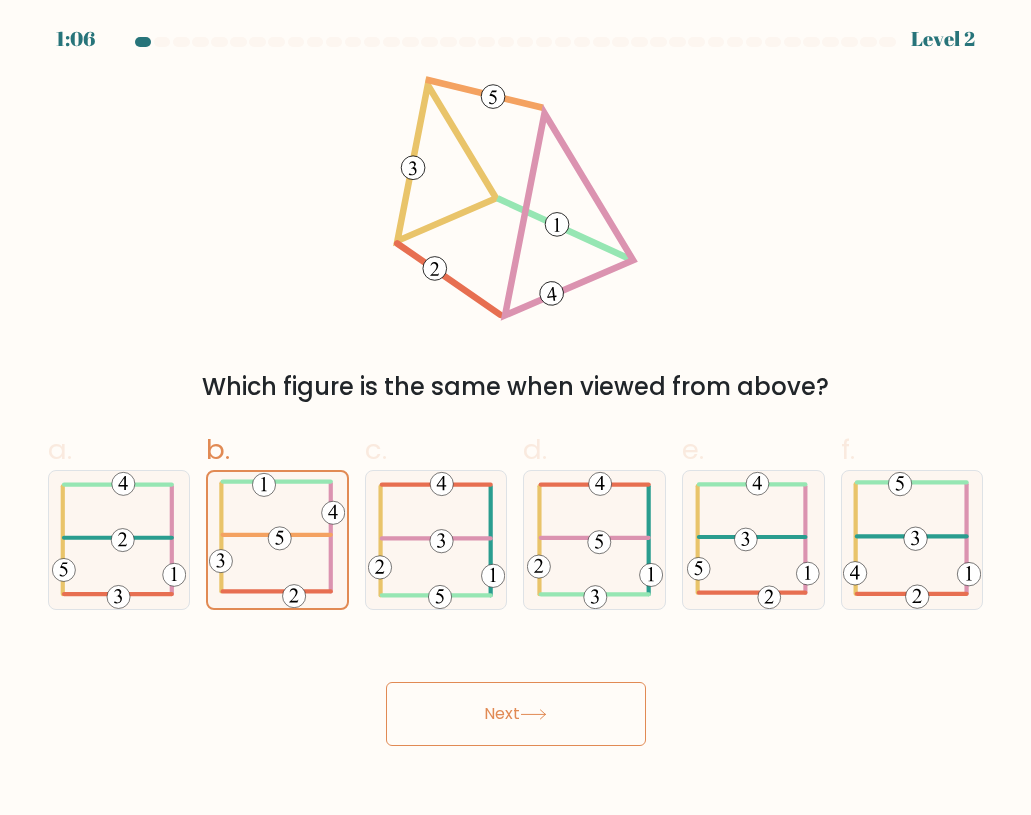 click on "Next" at bounding box center [516, 714] 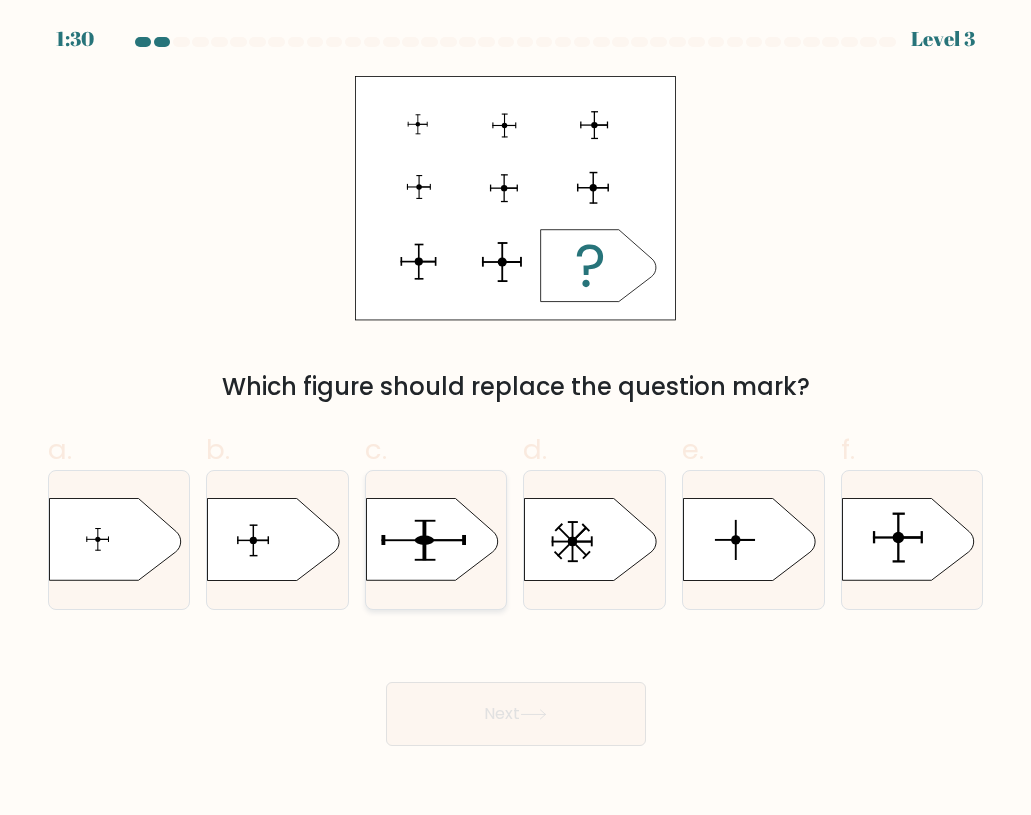 click 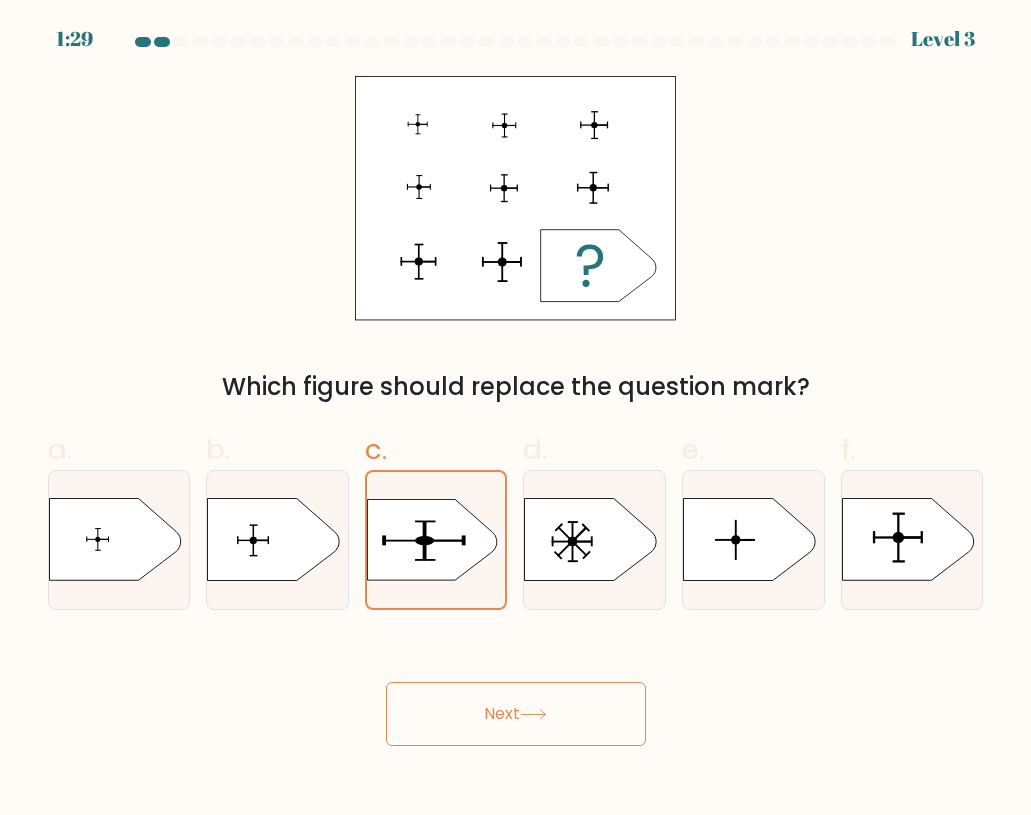 click on "Next" at bounding box center (516, 714) 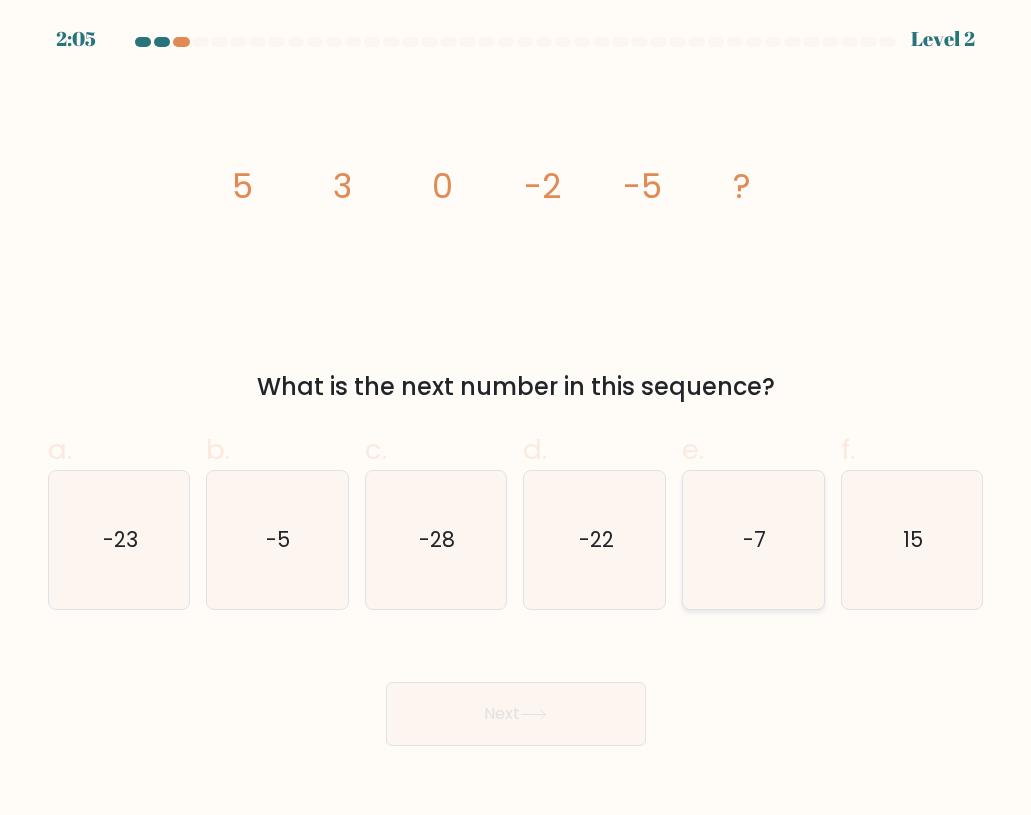 click on "-7" 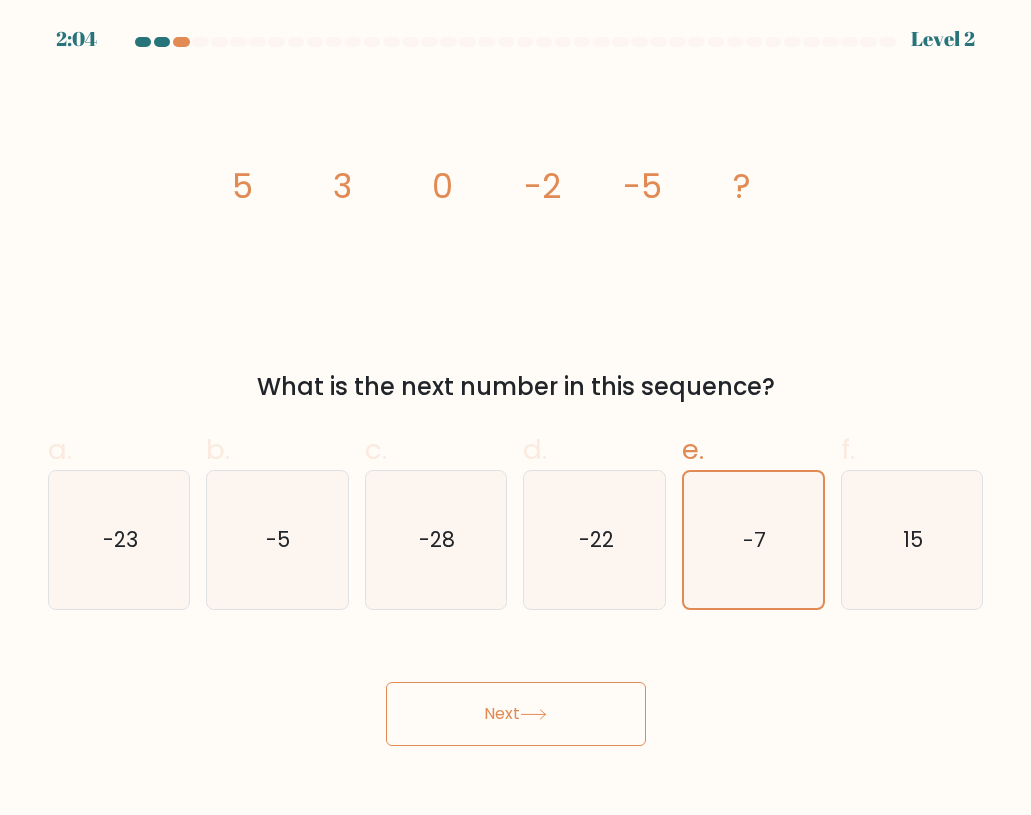 click on "Next" at bounding box center [516, 714] 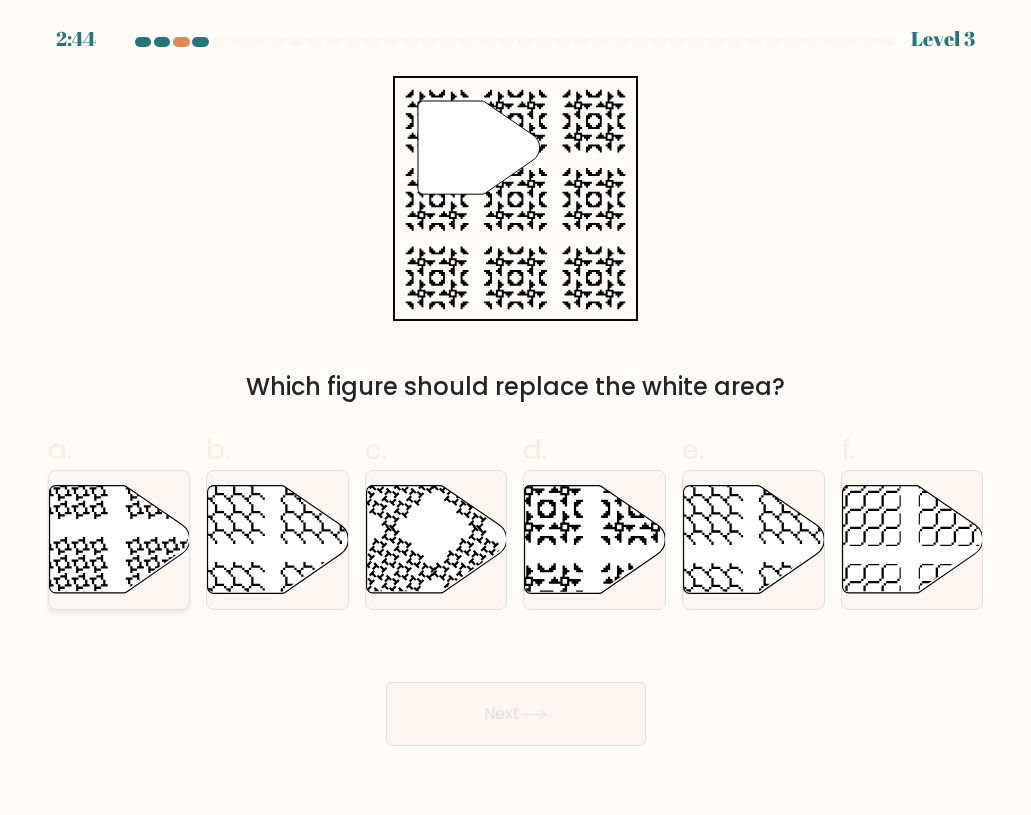 click 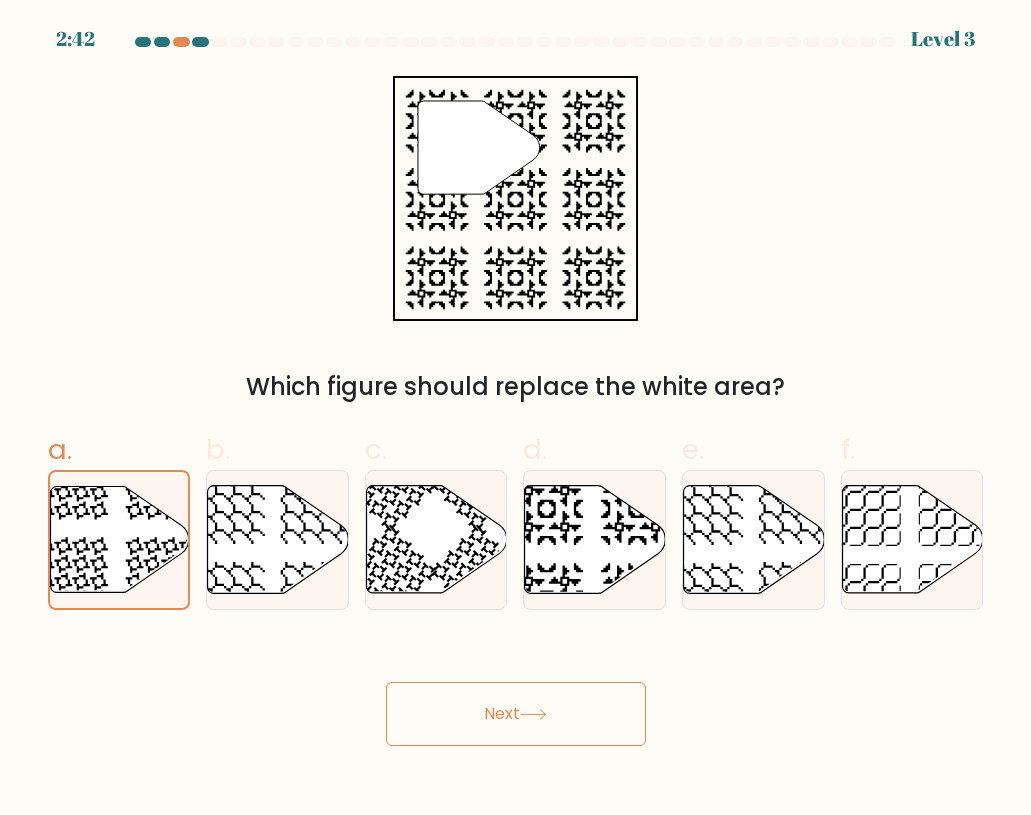 click on "Next" at bounding box center (516, 714) 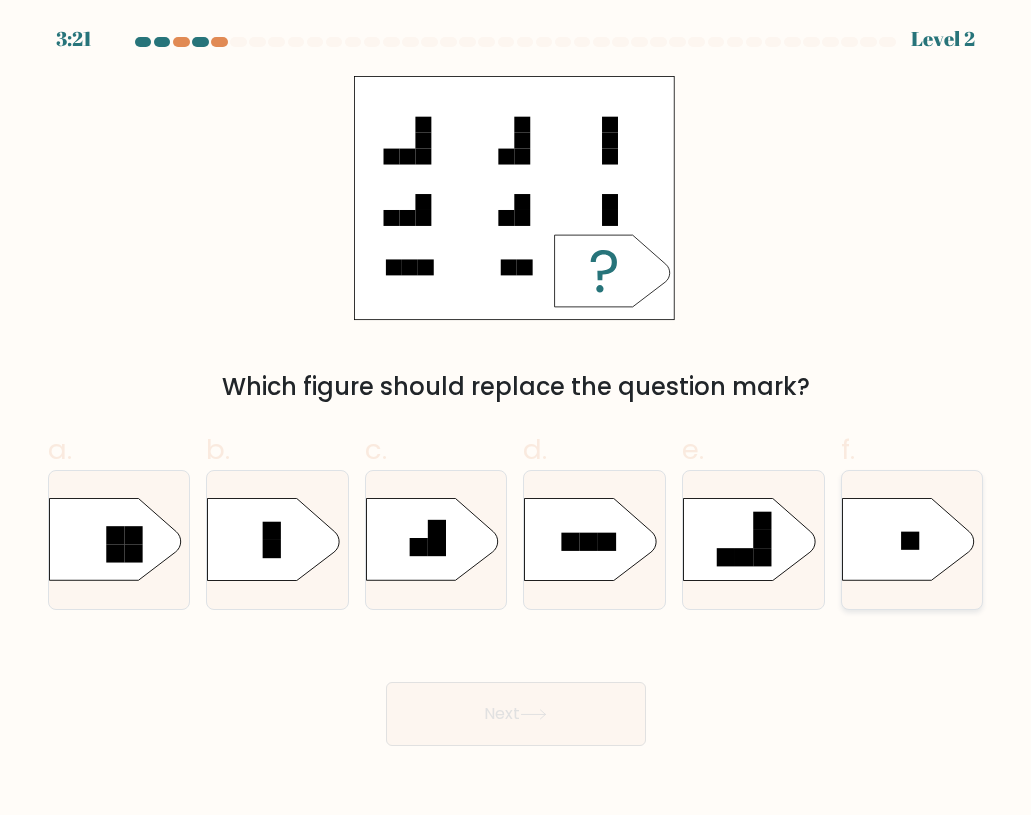 click 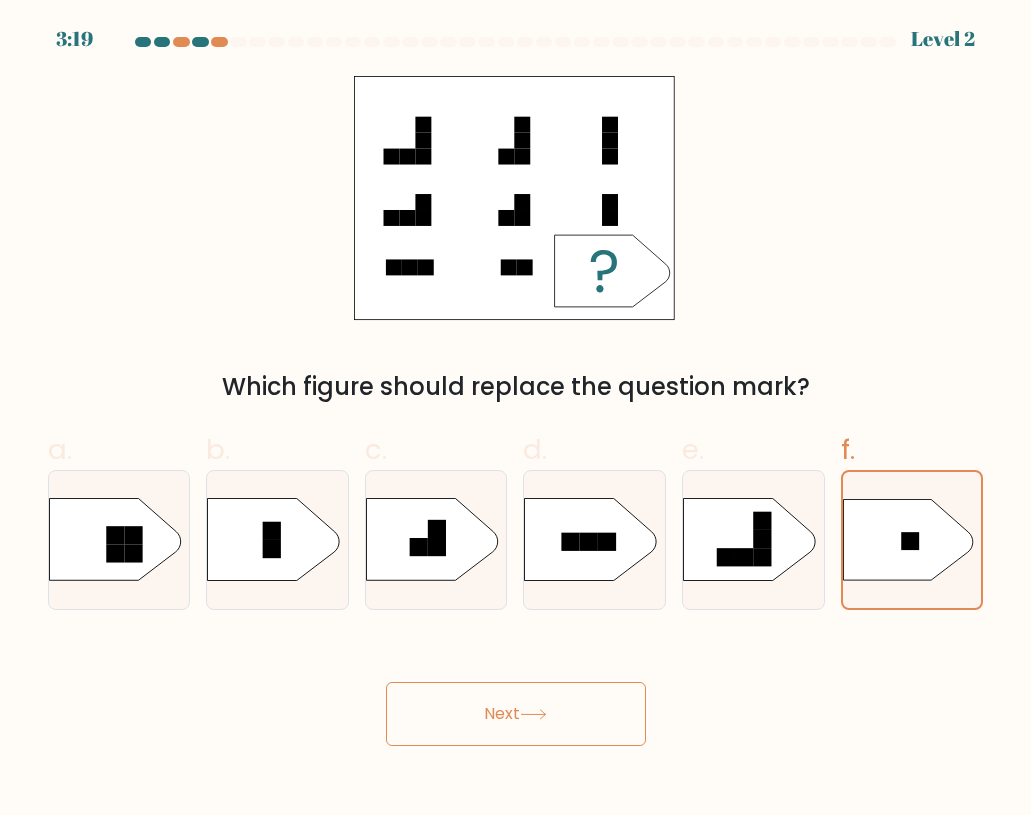 click on "Next" at bounding box center [516, 714] 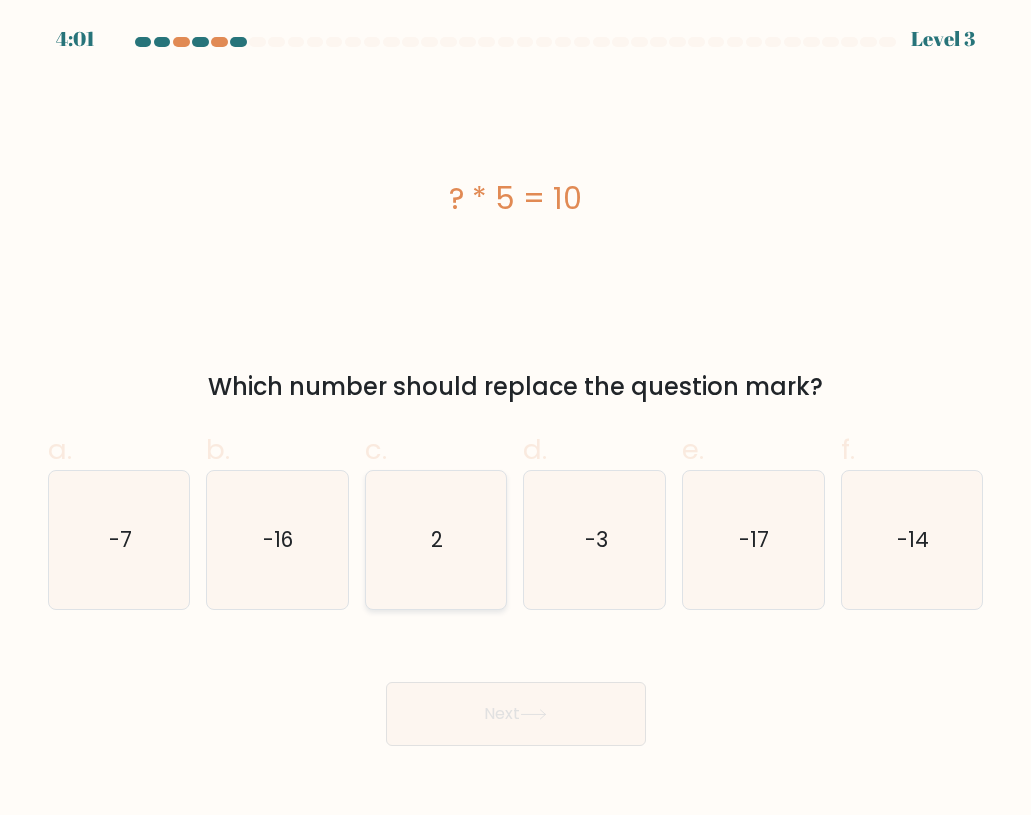 click on "2" 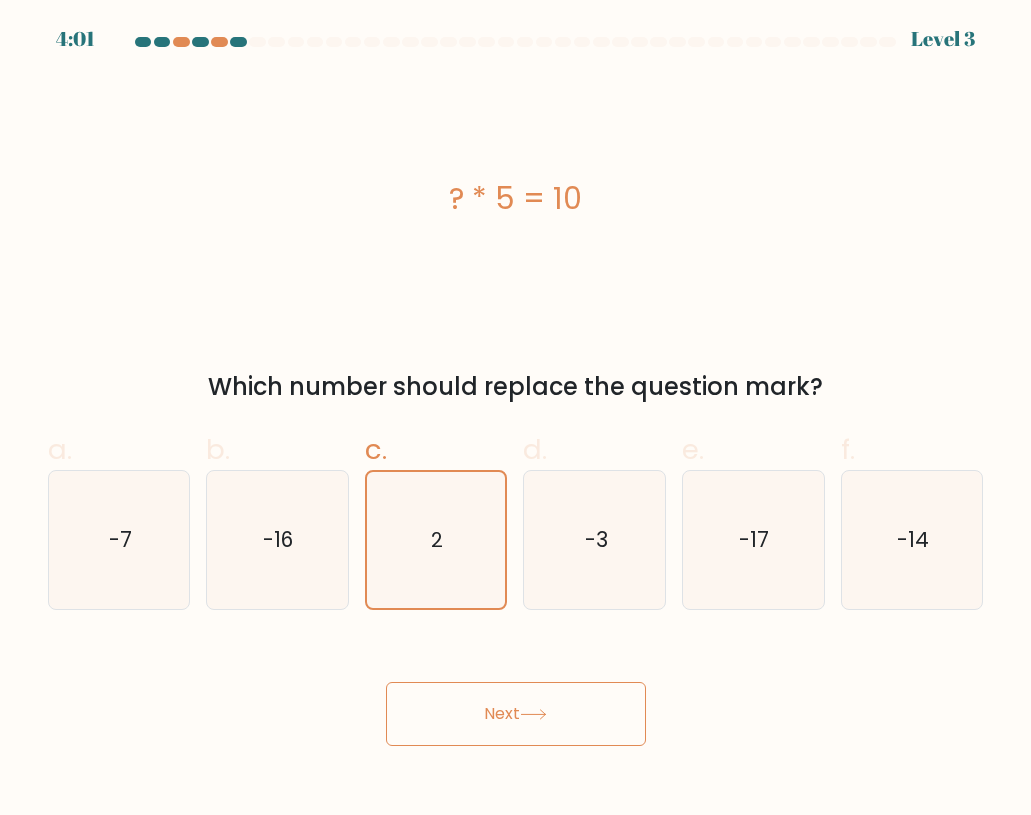 click on "Next" at bounding box center [516, 714] 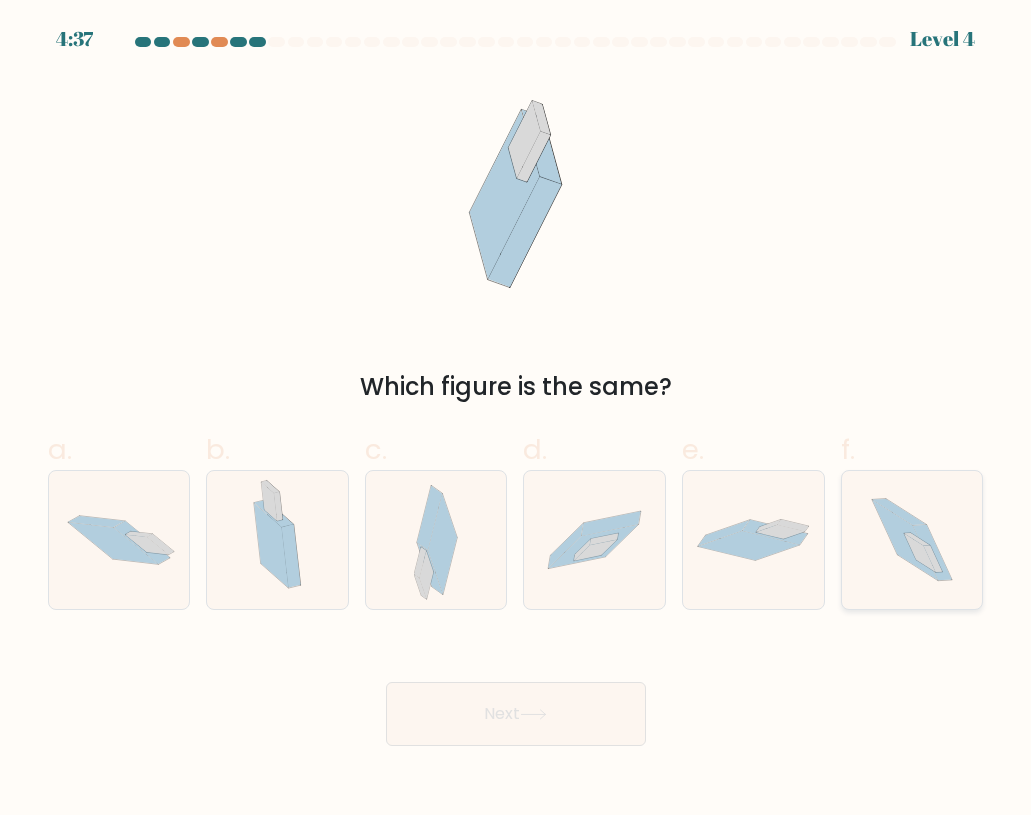 click 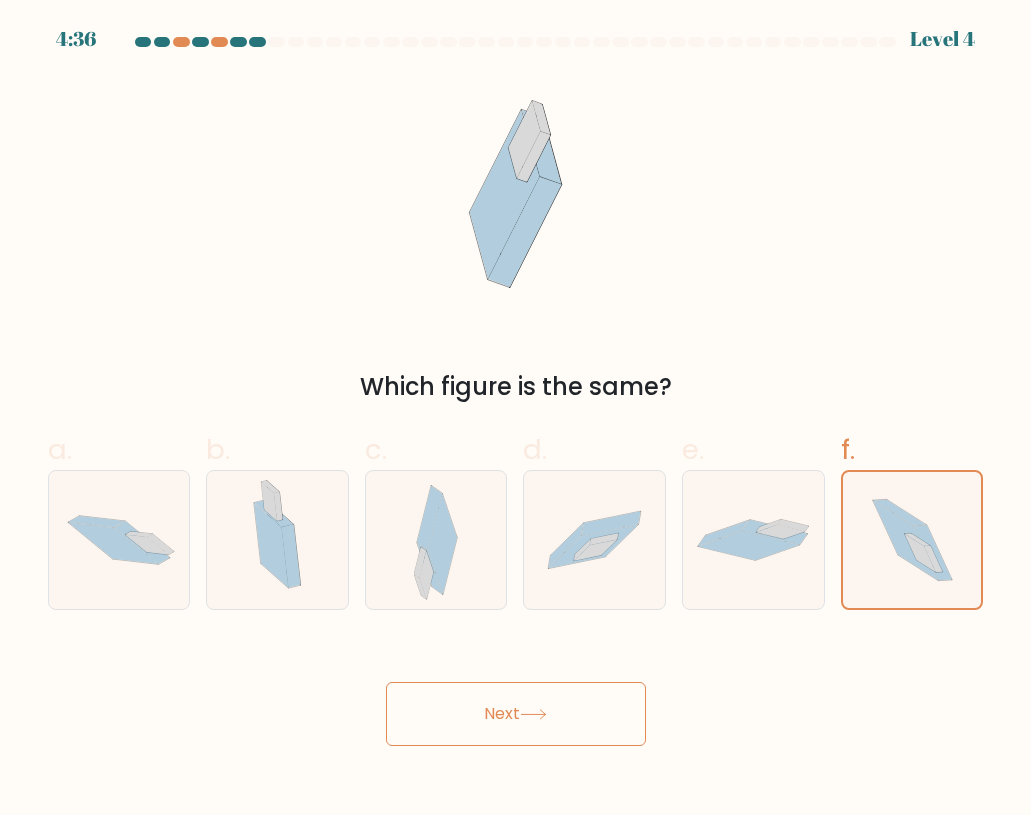 click on "Next" at bounding box center [516, 714] 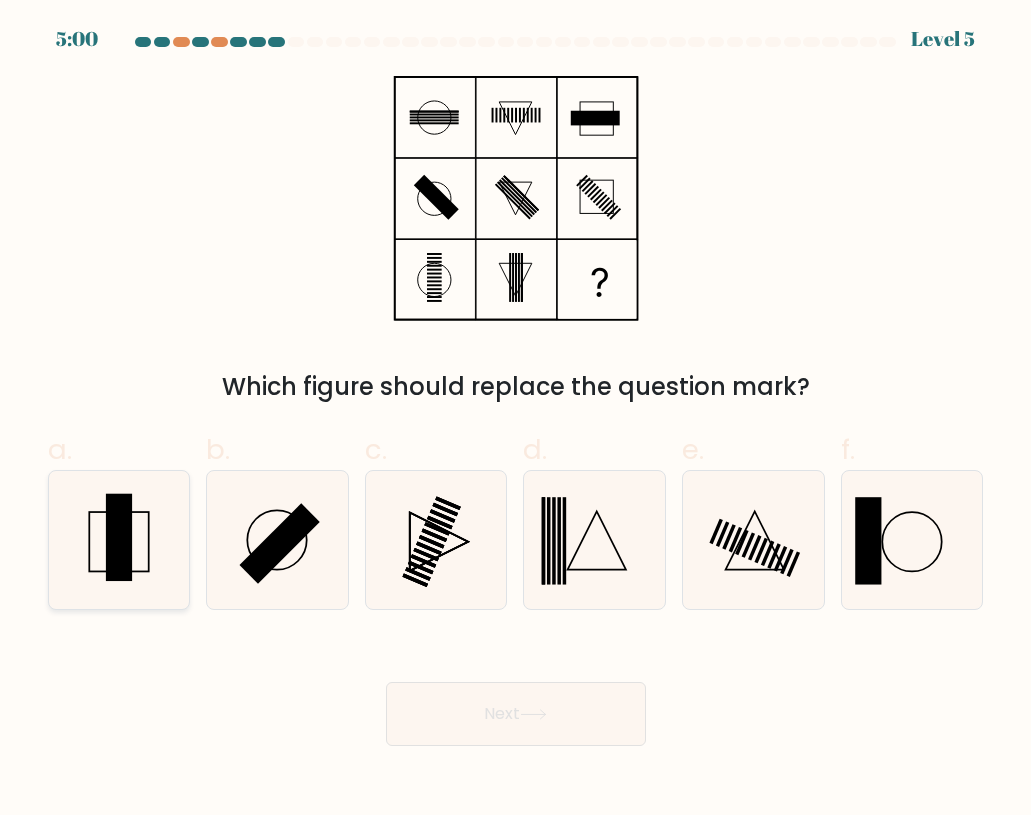 click 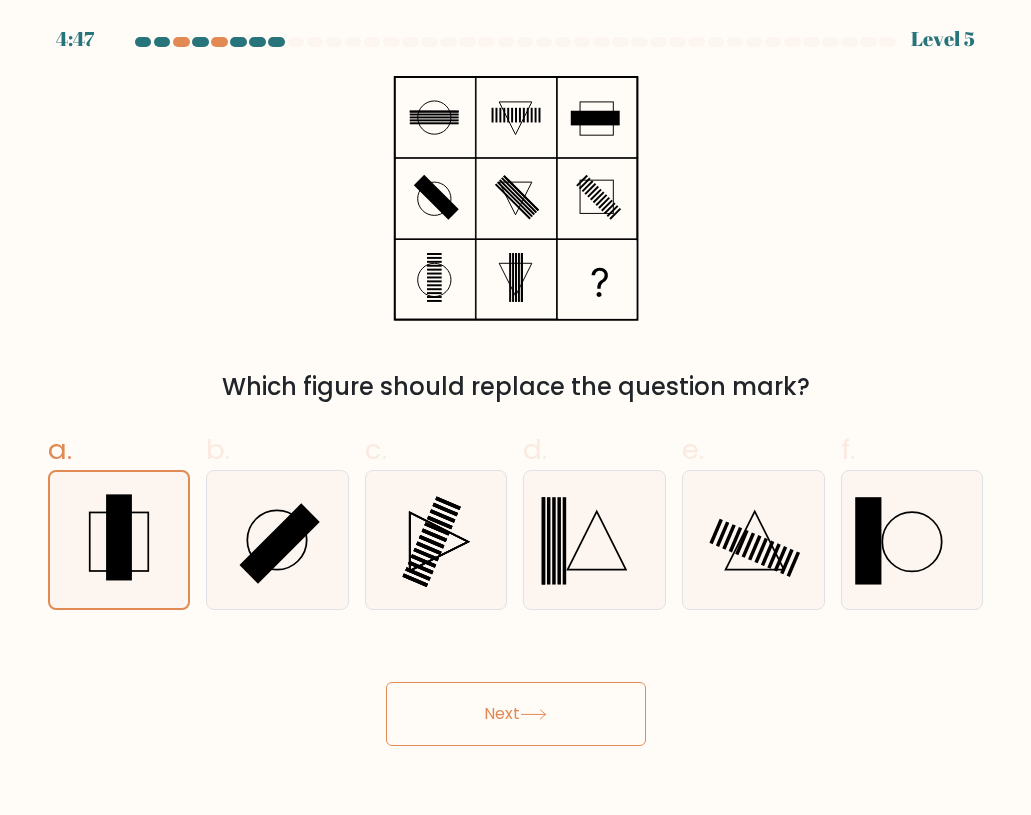 click on "Next" at bounding box center [516, 714] 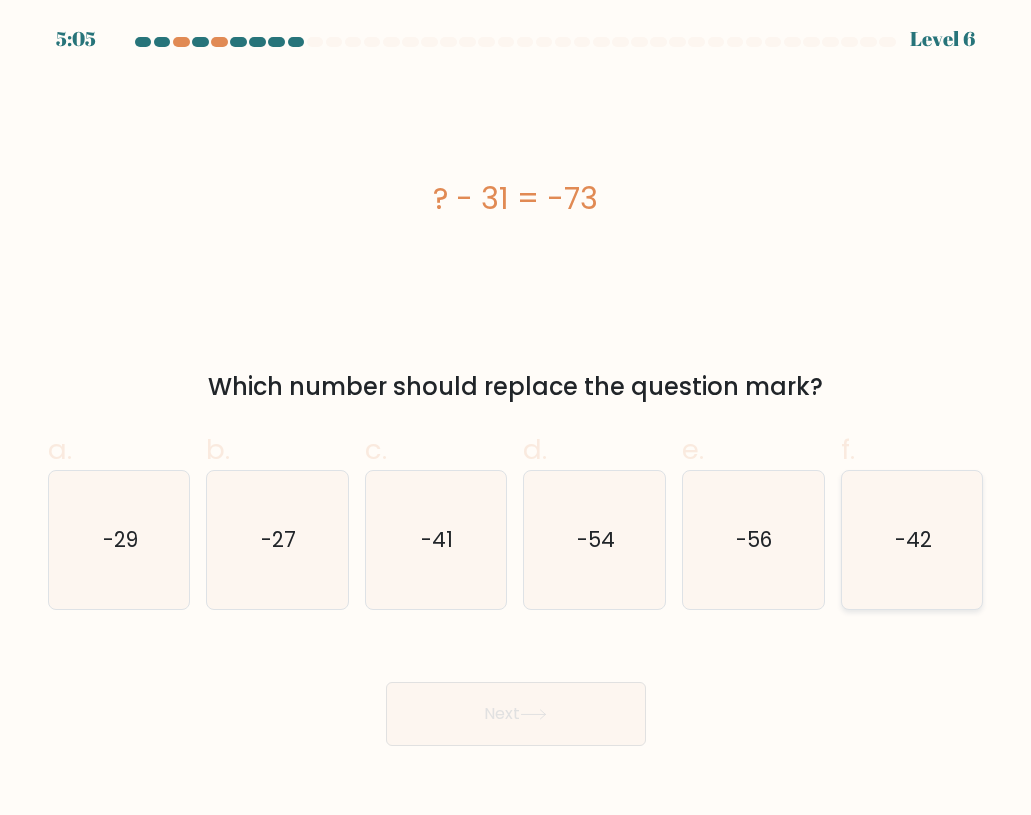 click on "-42" 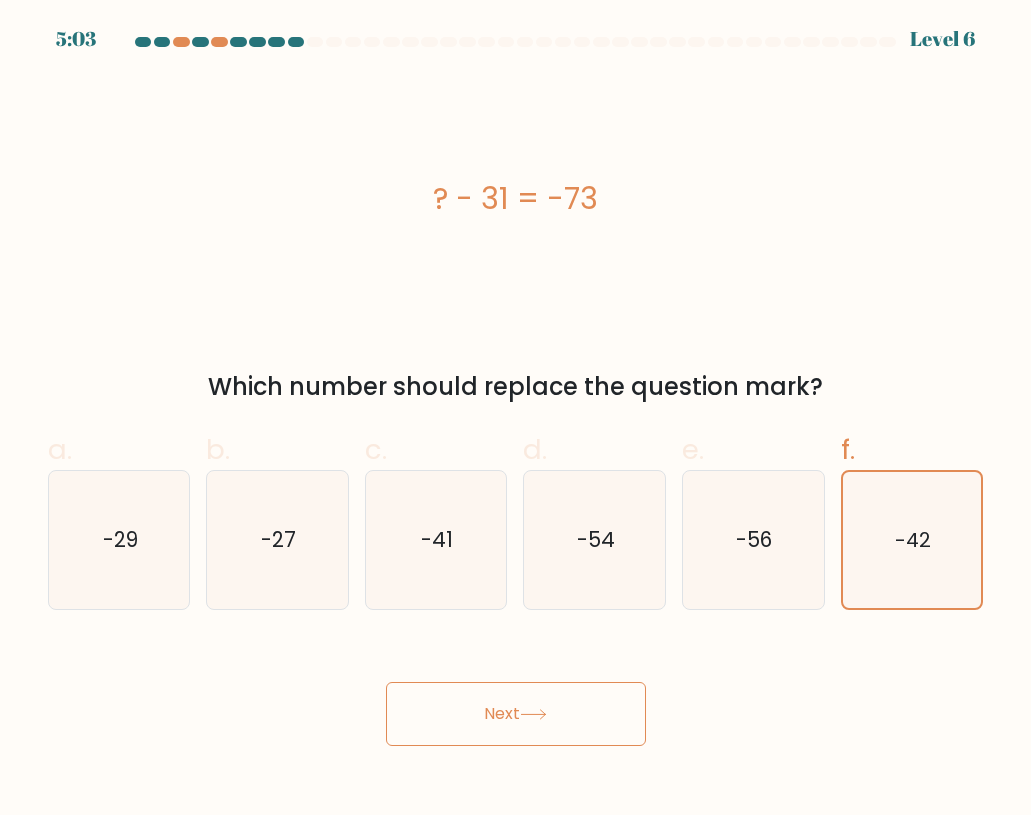 click on "Next" at bounding box center [516, 714] 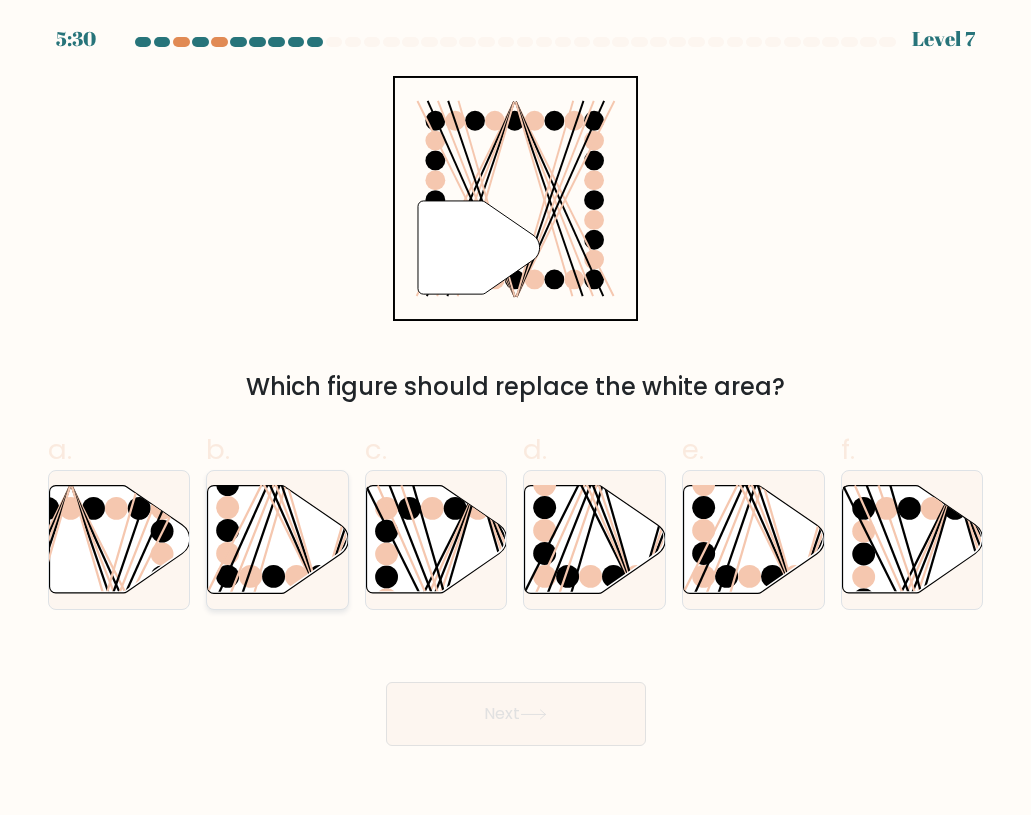 click 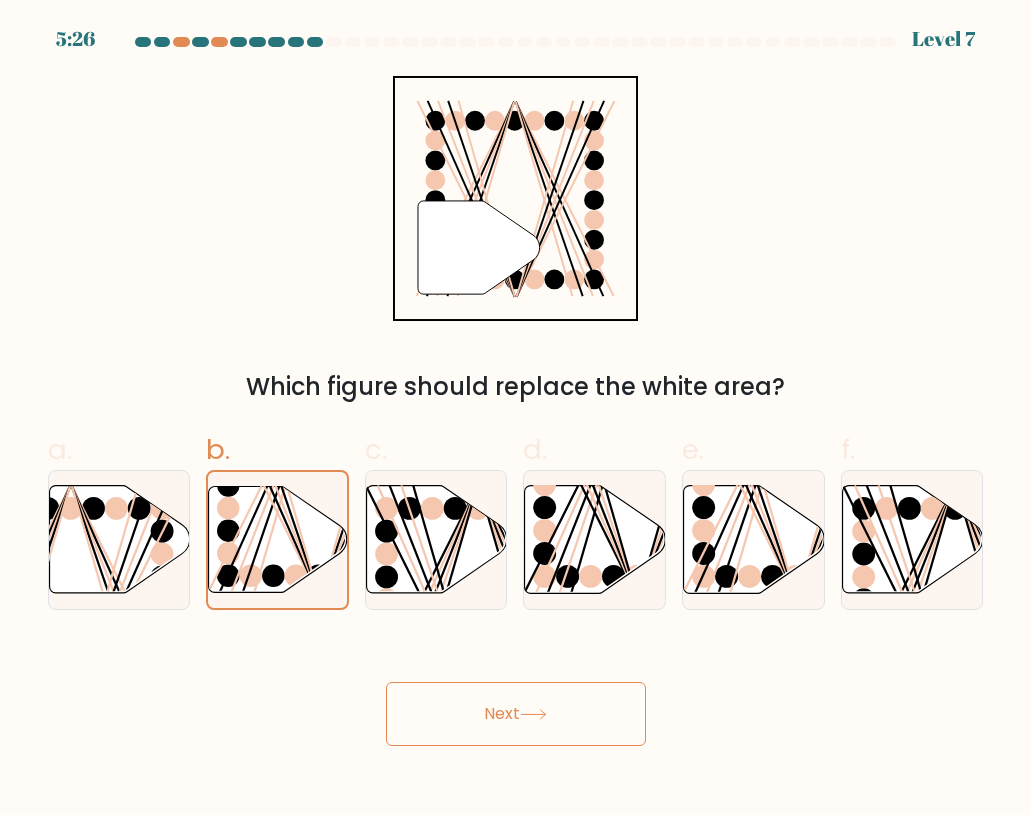 click on "Next" at bounding box center (516, 714) 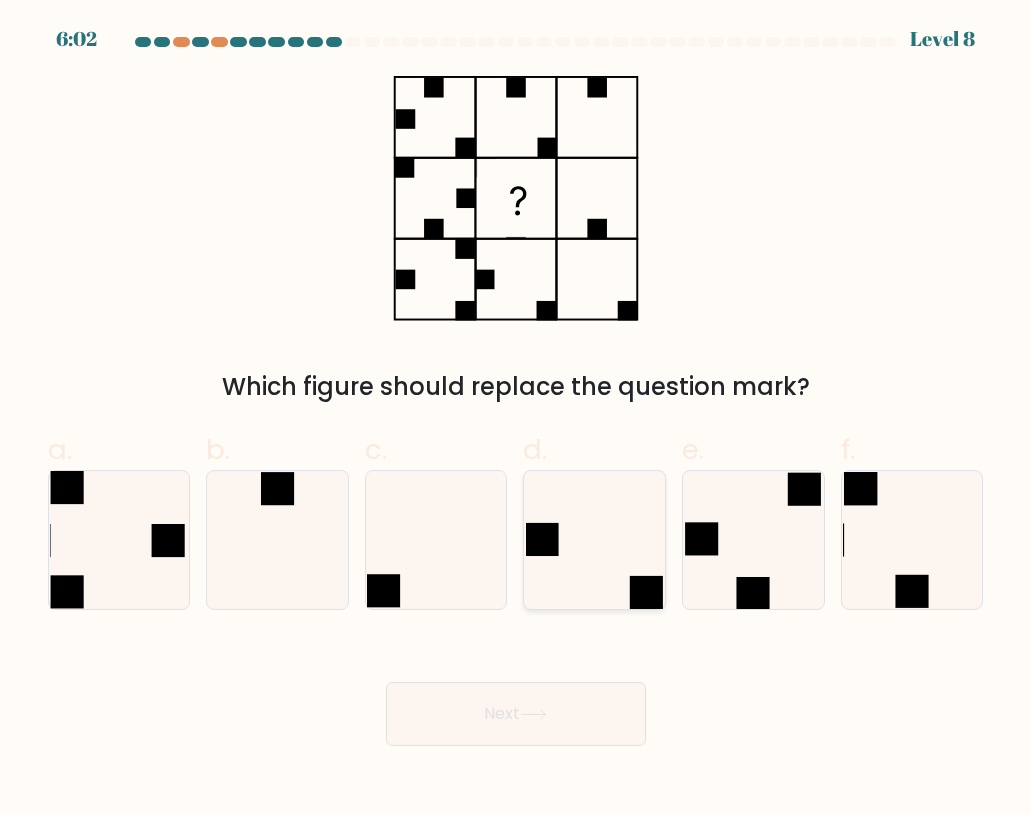 click 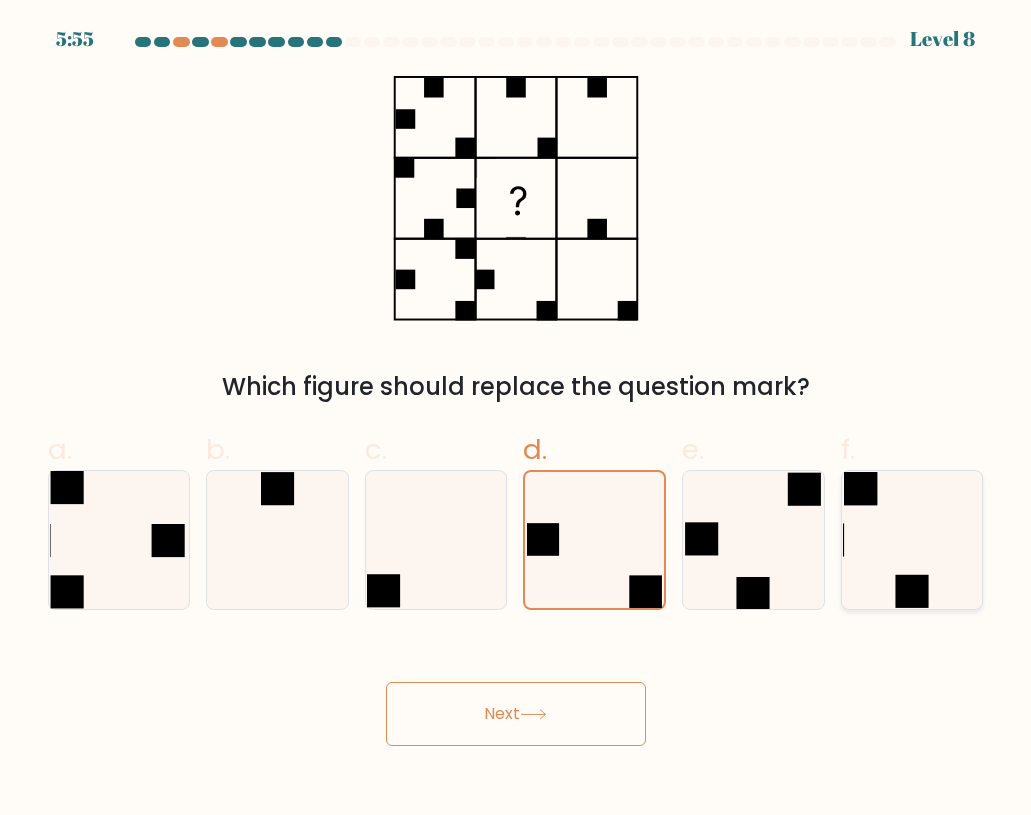 click 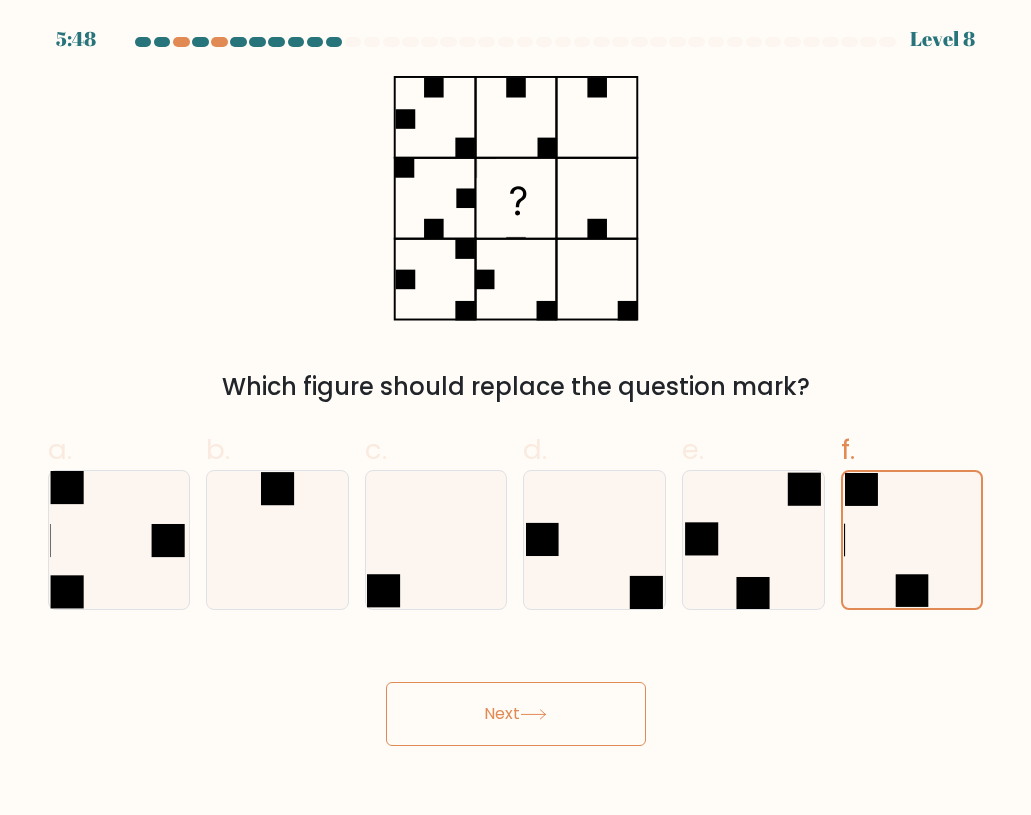 click on "Next" at bounding box center (516, 714) 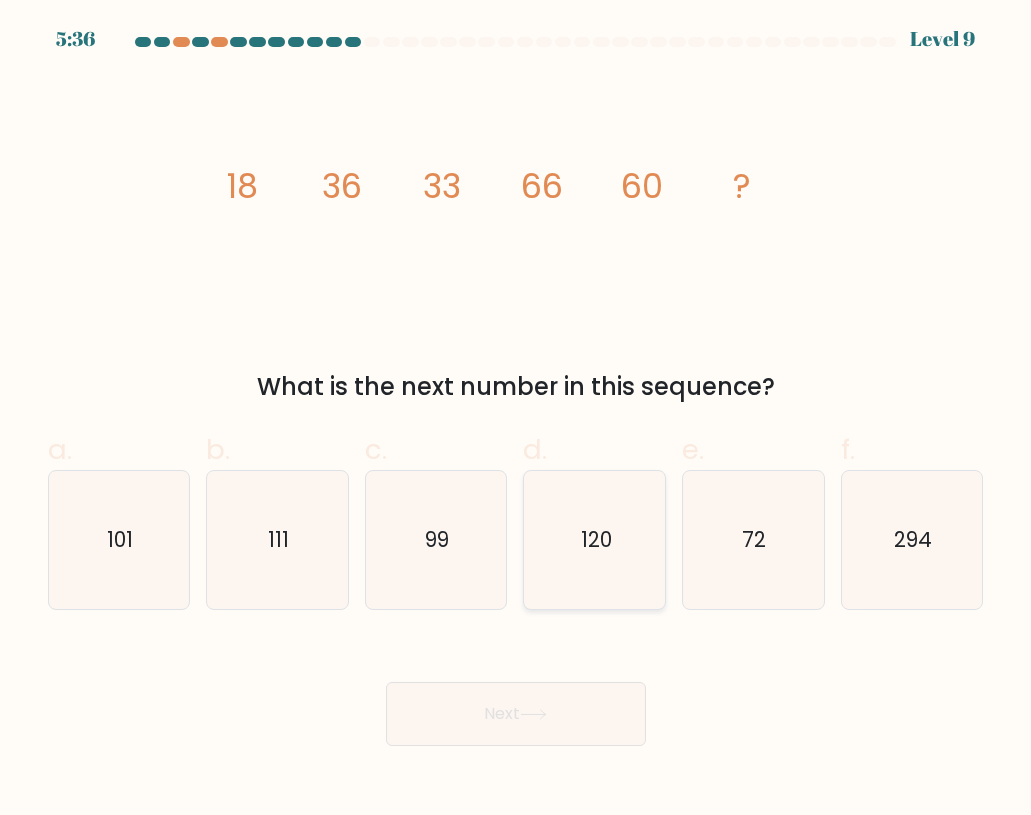 click on "120" 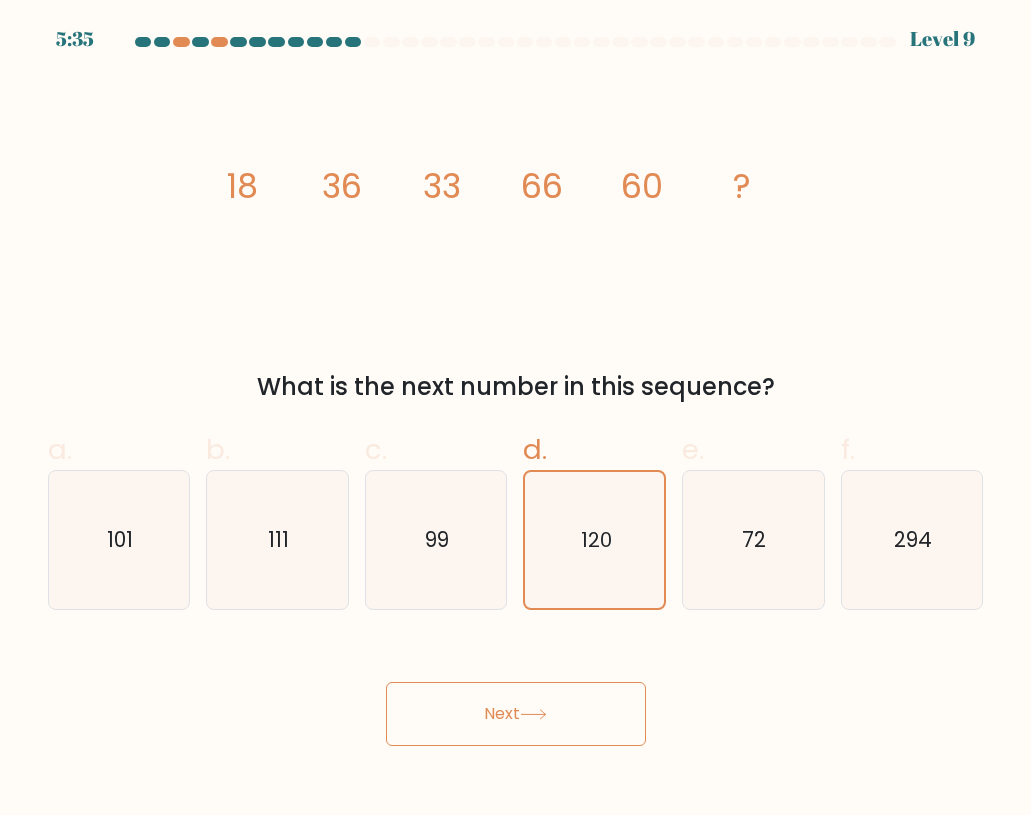 click on "Next" at bounding box center (516, 714) 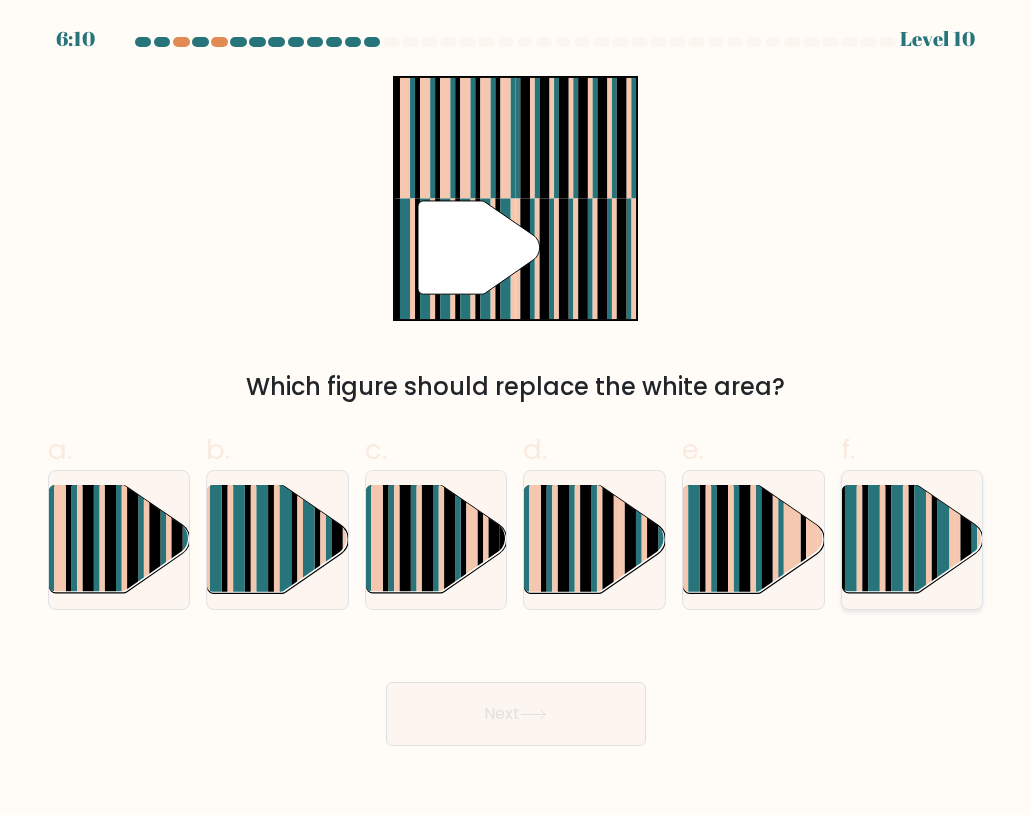 click 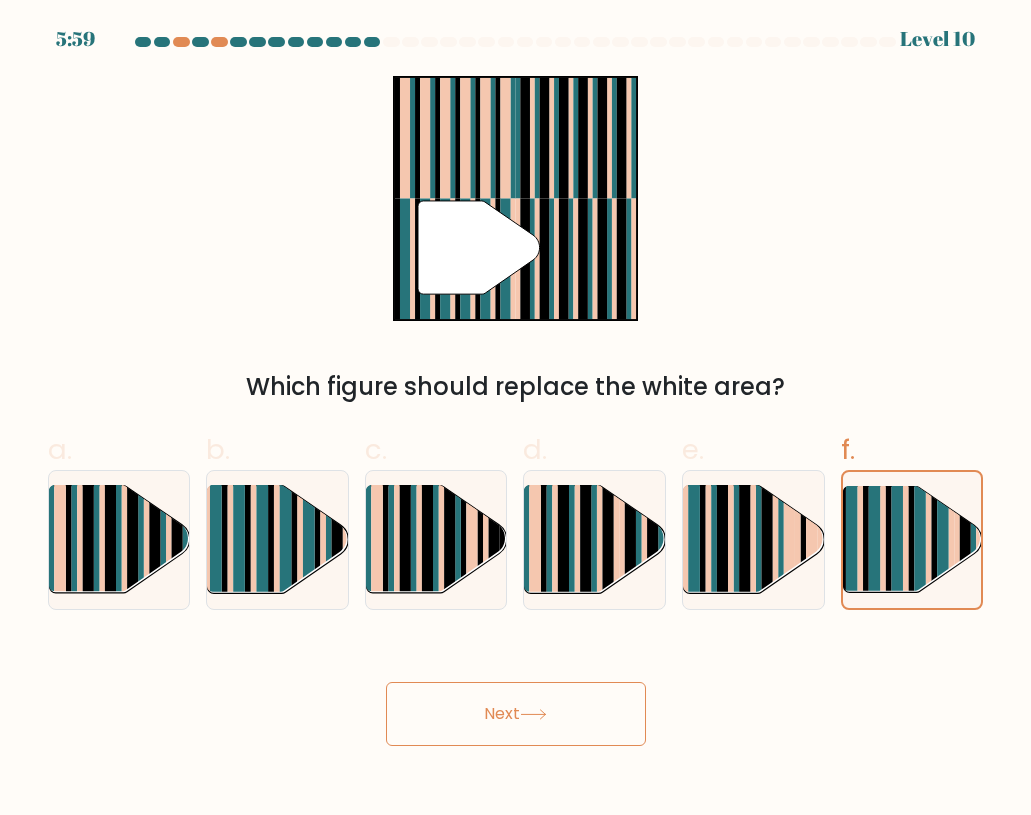 click 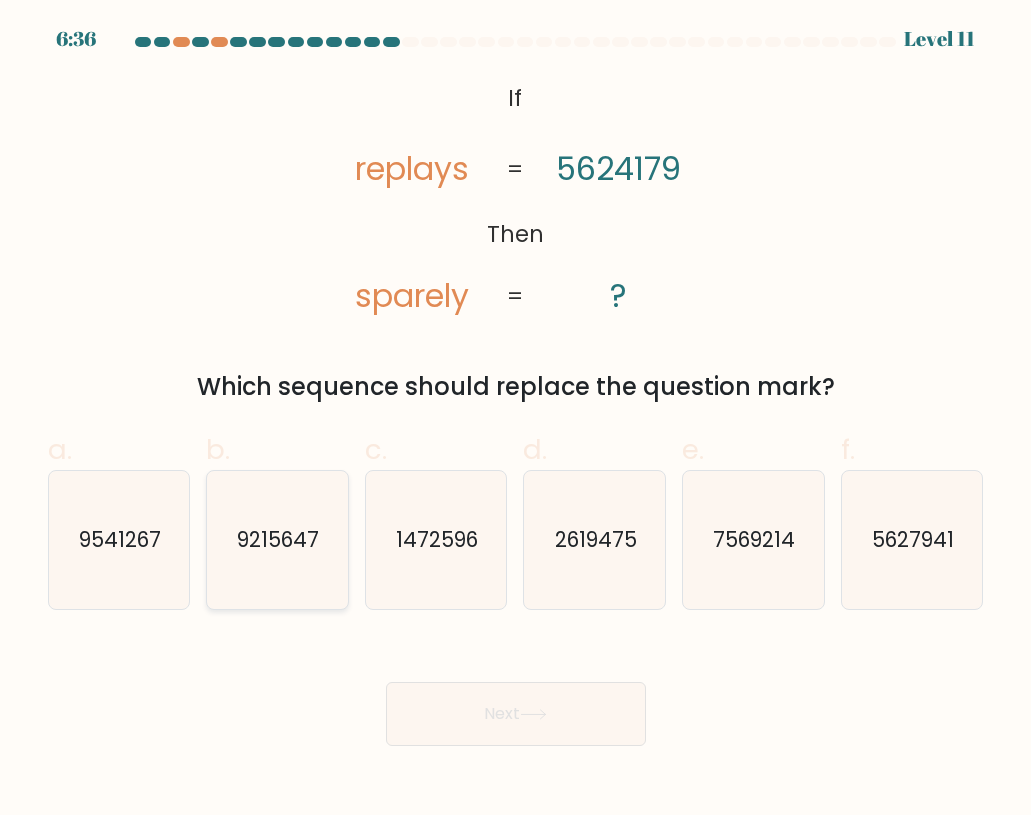 click on "9215647" 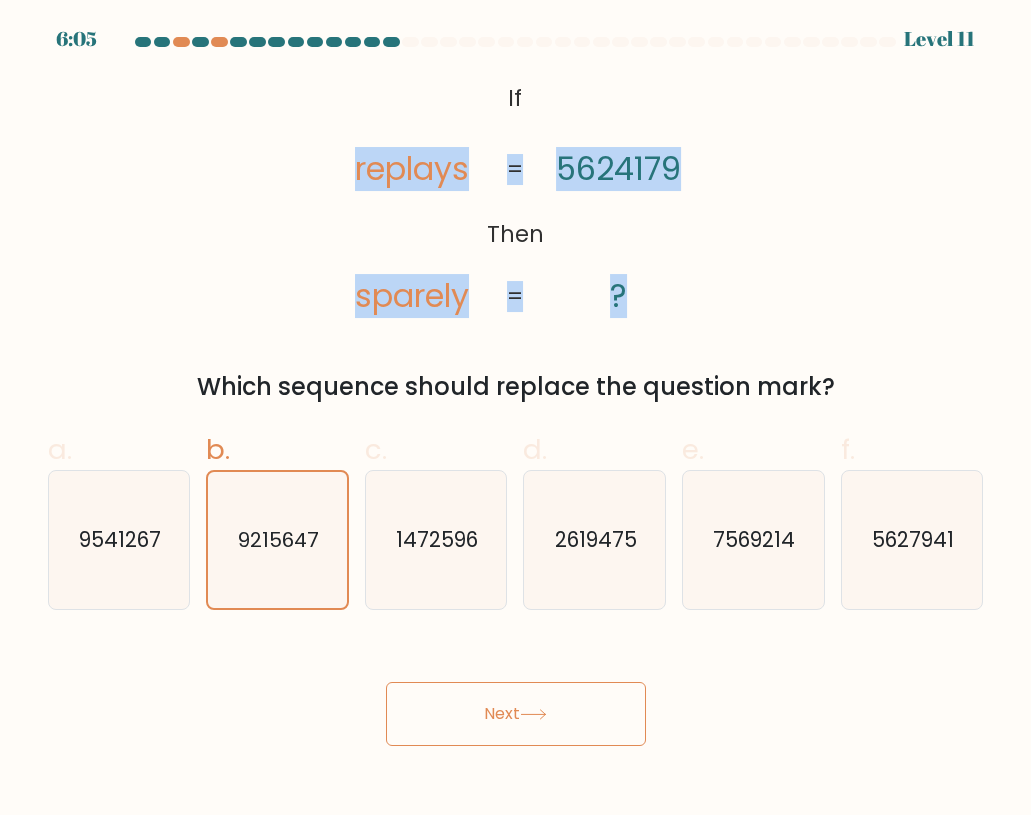 drag, startPoint x: 344, startPoint y: 176, endPoint x: 532, endPoint y: 324, distance: 239.26555 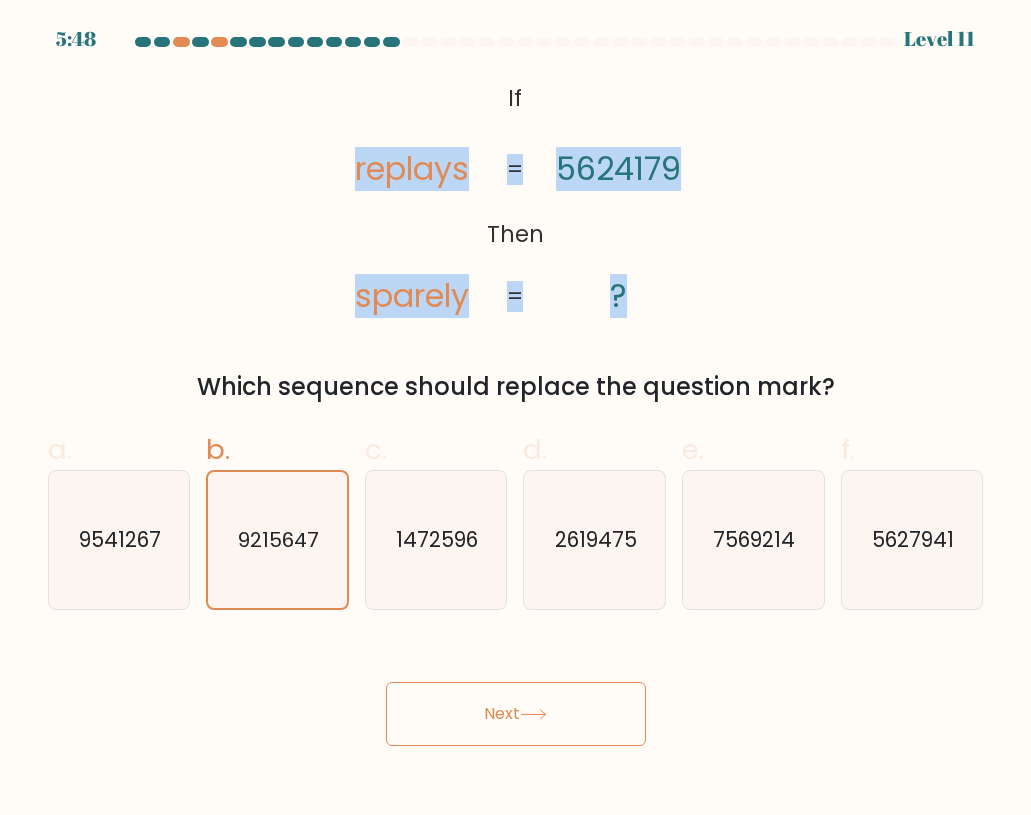 click on "Next" at bounding box center (516, 714) 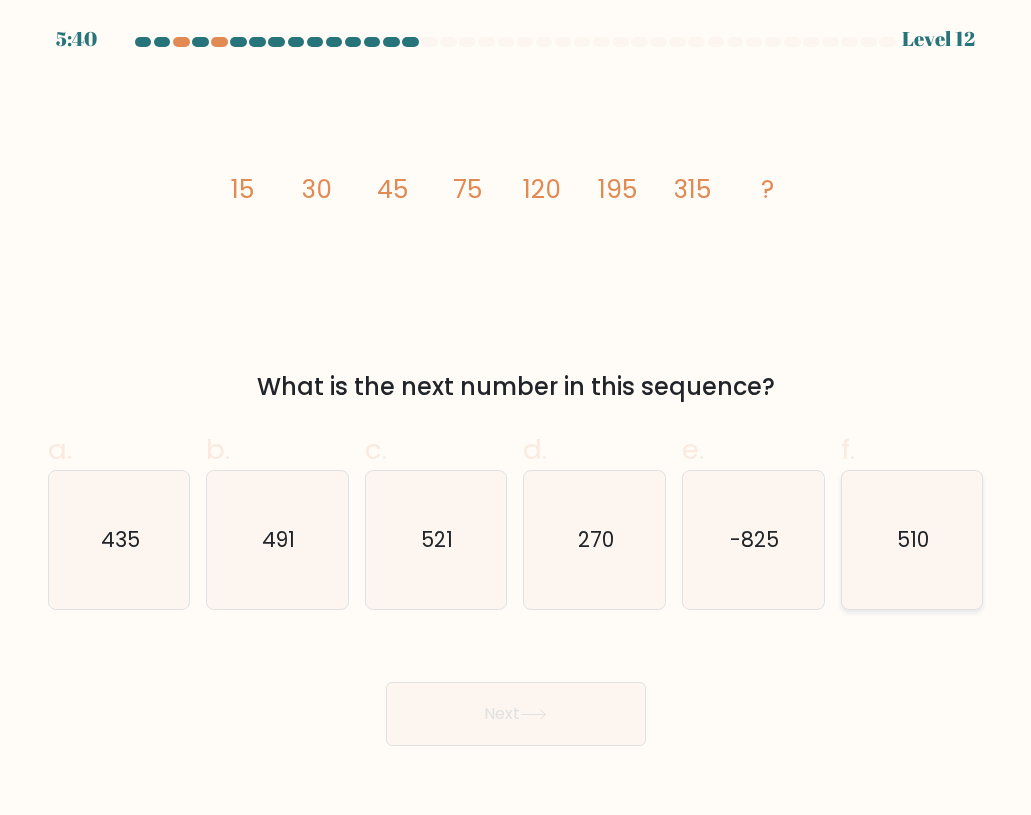 click on "510" 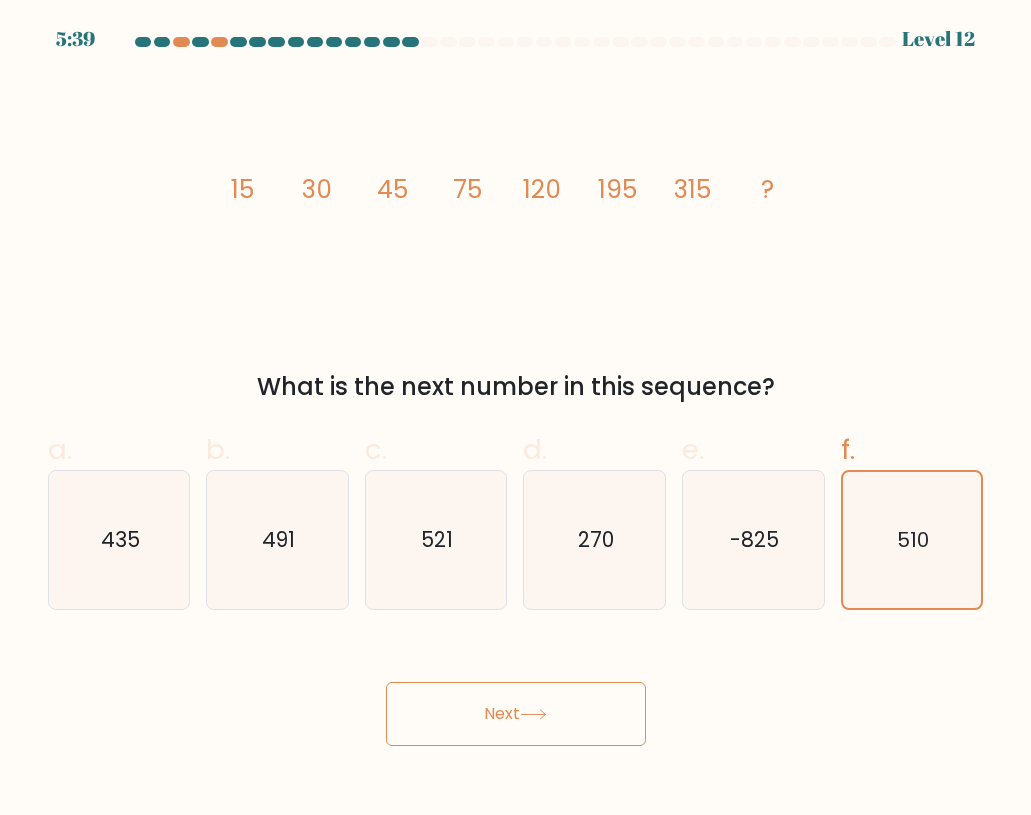 click 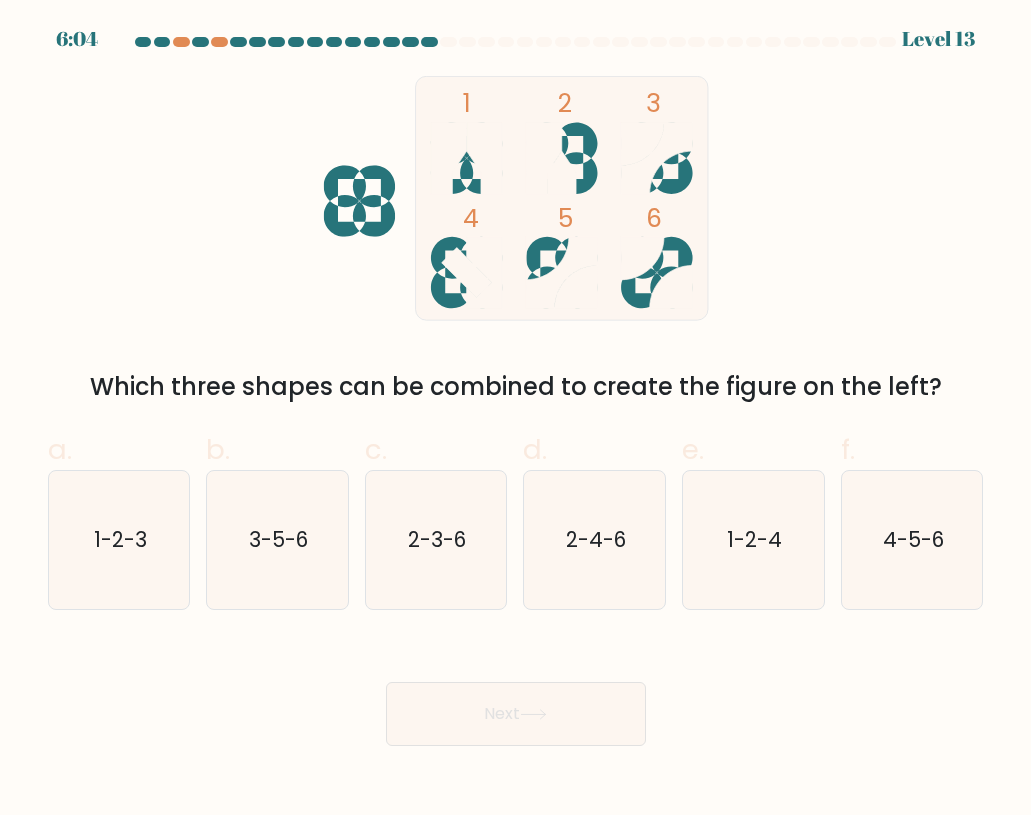 click at bounding box center [515, 391] 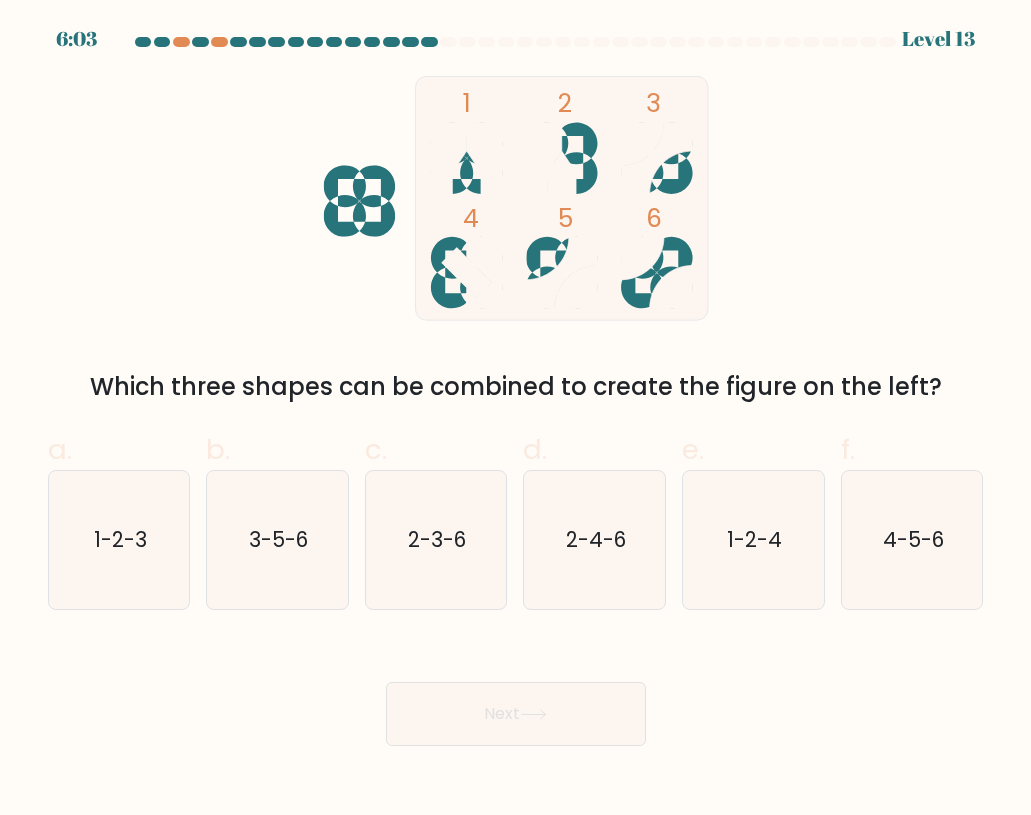 click at bounding box center [515, 391] 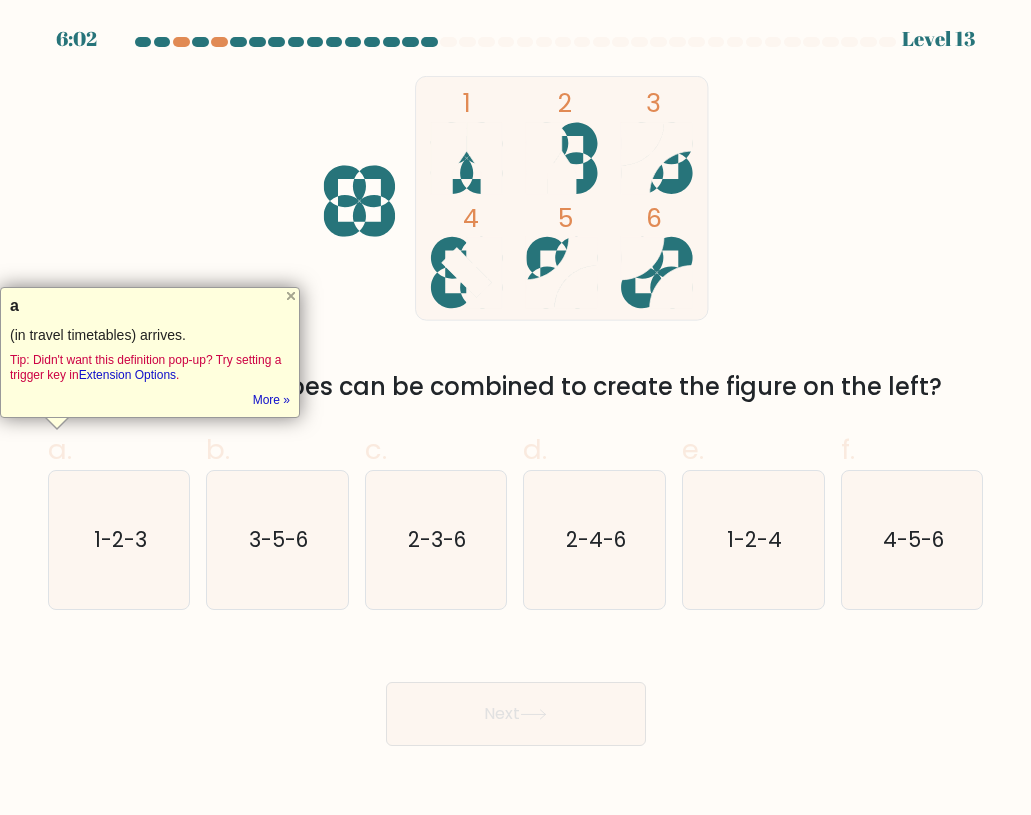 click on "Which three shapes can be combined to create the figure on the left?" at bounding box center [516, 387] 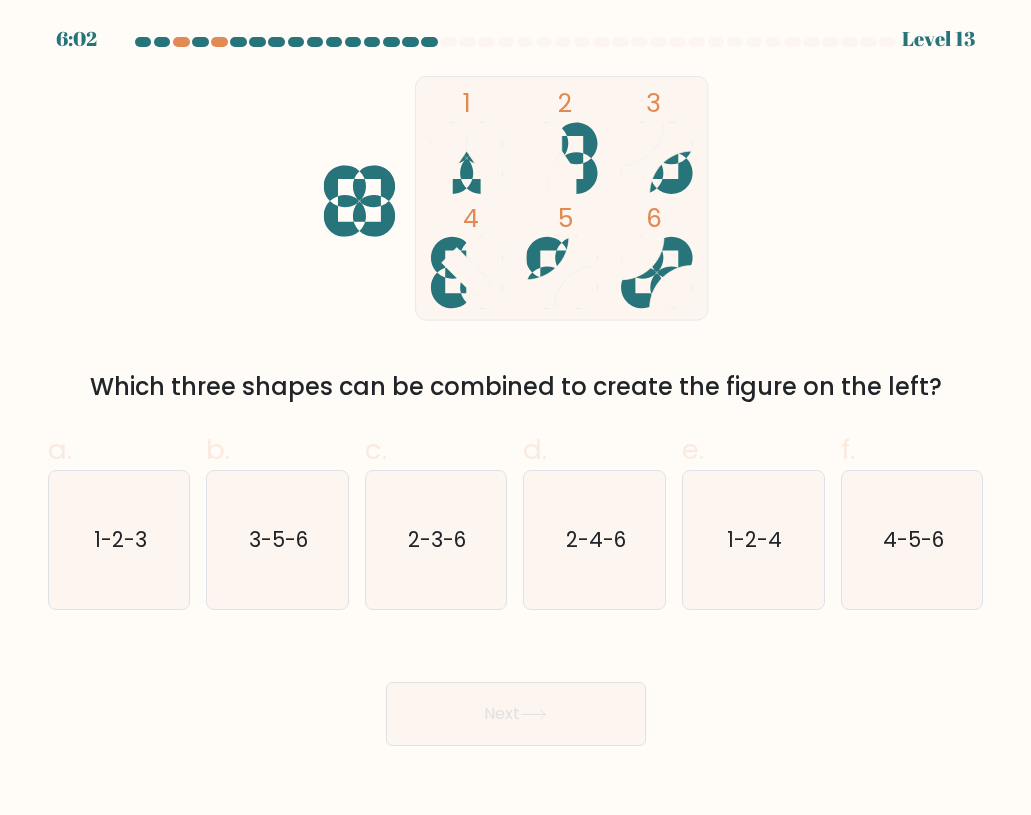 click on "Which three shapes can be combined to create the figure on the left?" at bounding box center (516, 387) 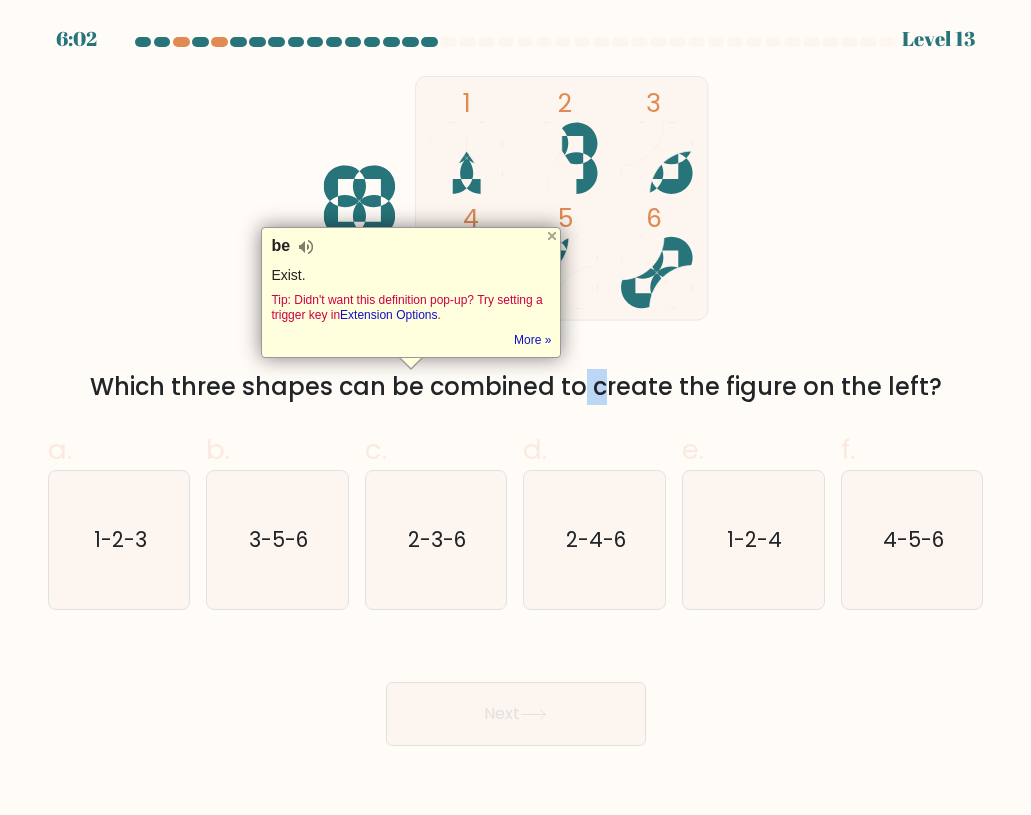 click on "Which three shapes can be combined to create the figure on the left?" at bounding box center [516, 387] 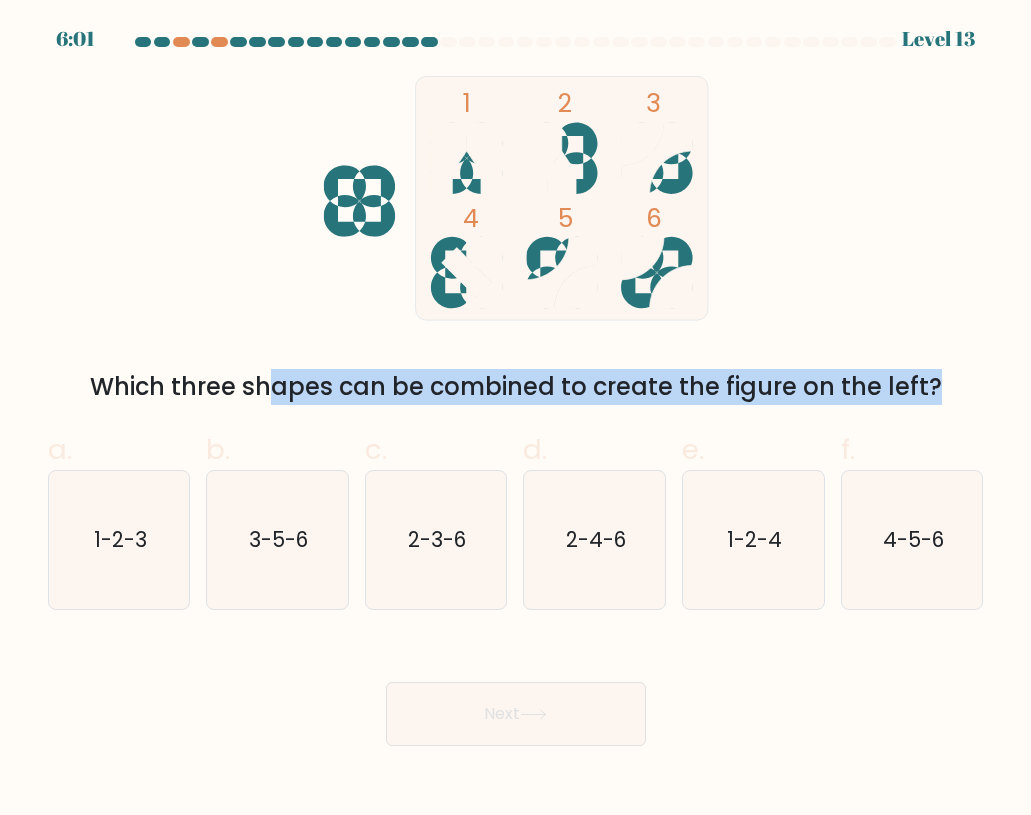 copy on "Which three shapes can be combined to create the figure on the left?" 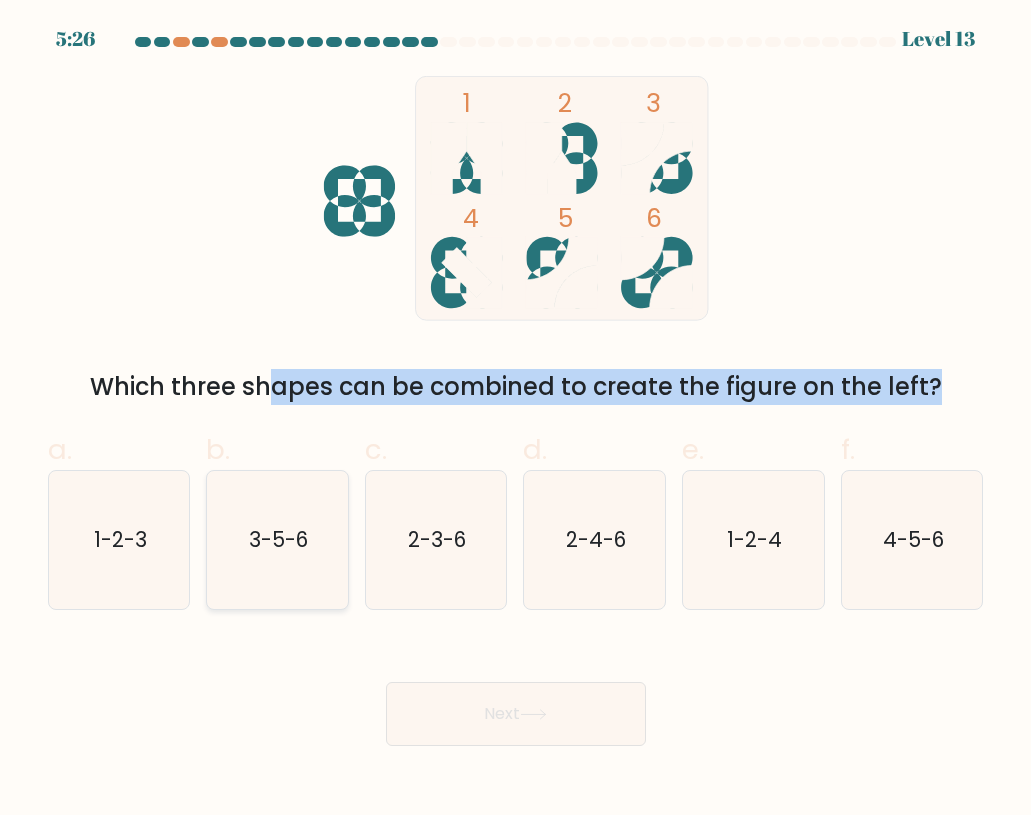 click on "3-5-6" 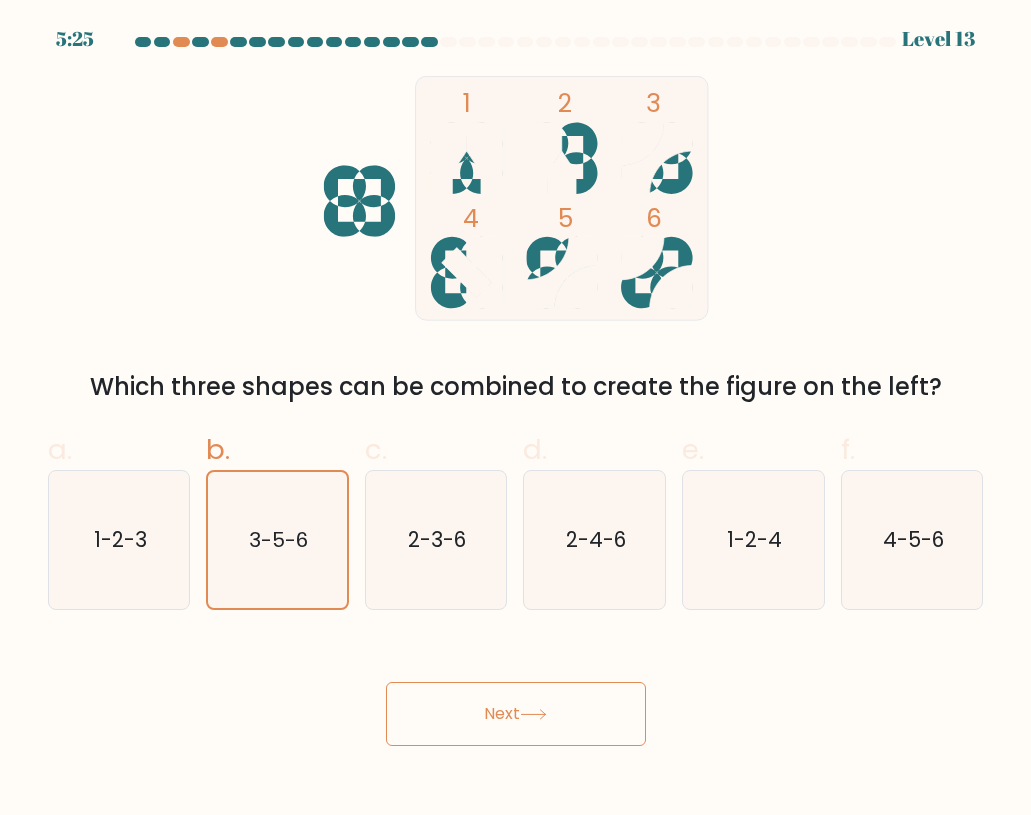 click on "Next" at bounding box center (516, 714) 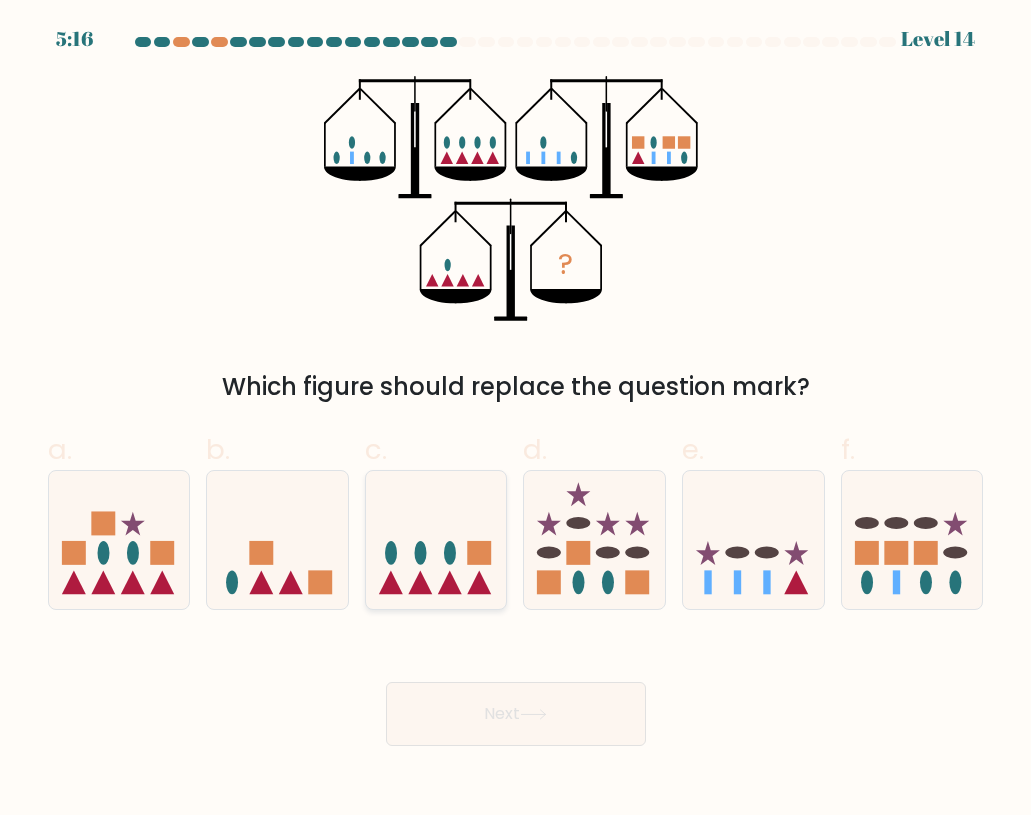 click 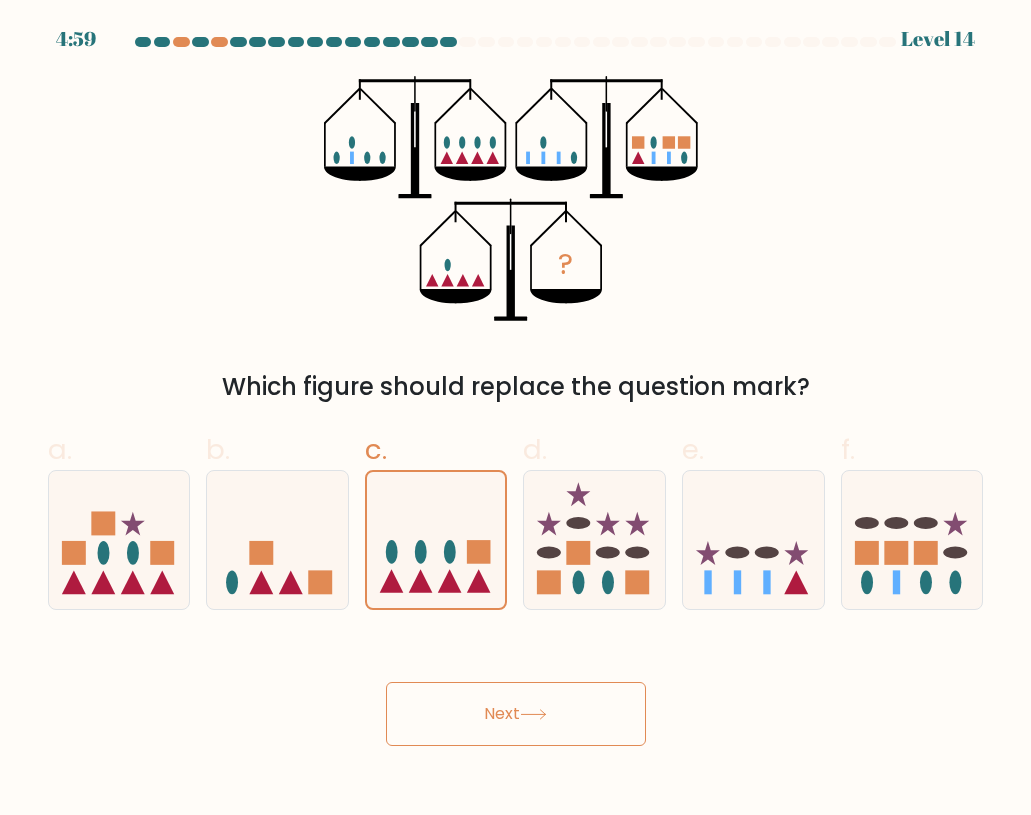 click on "Next" at bounding box center (516, 714) 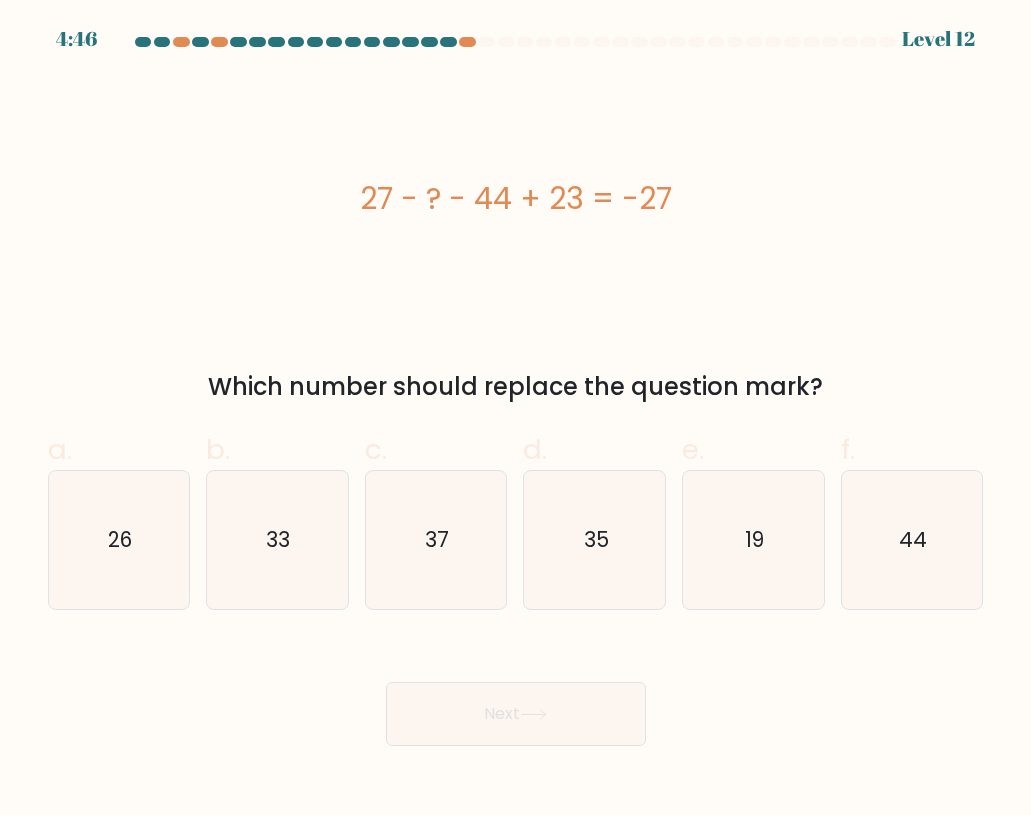 click on "b.
33" at bounding box center (277, 519) 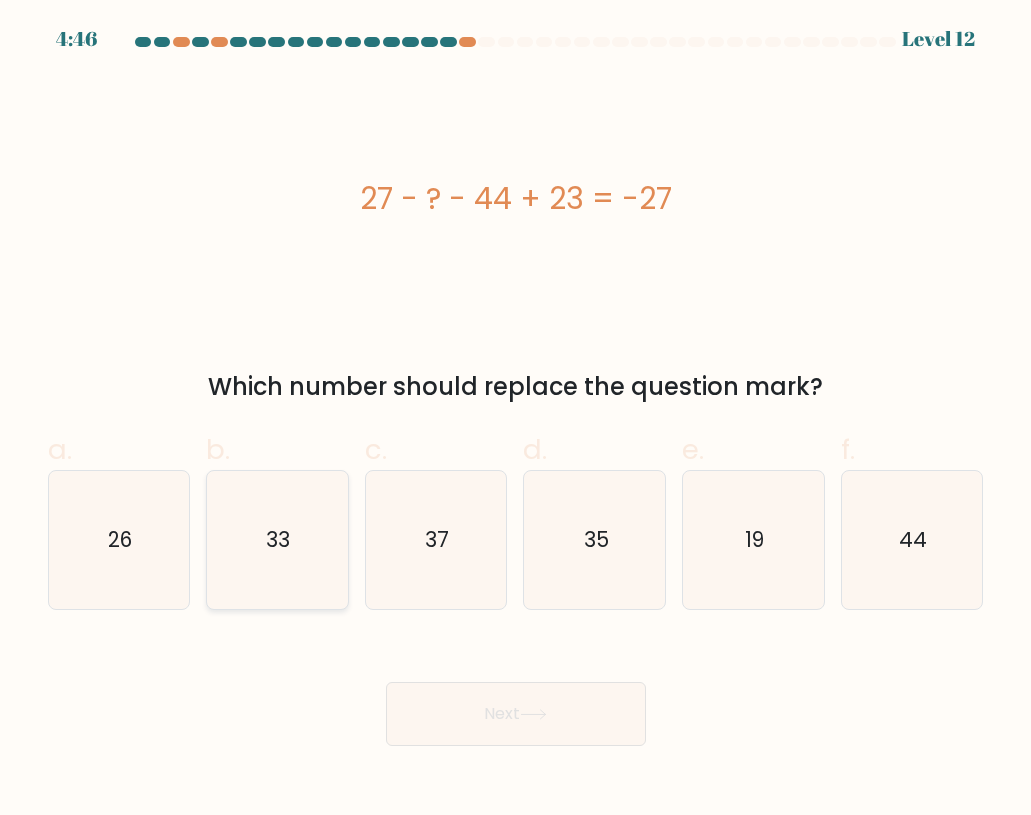 click on "33" 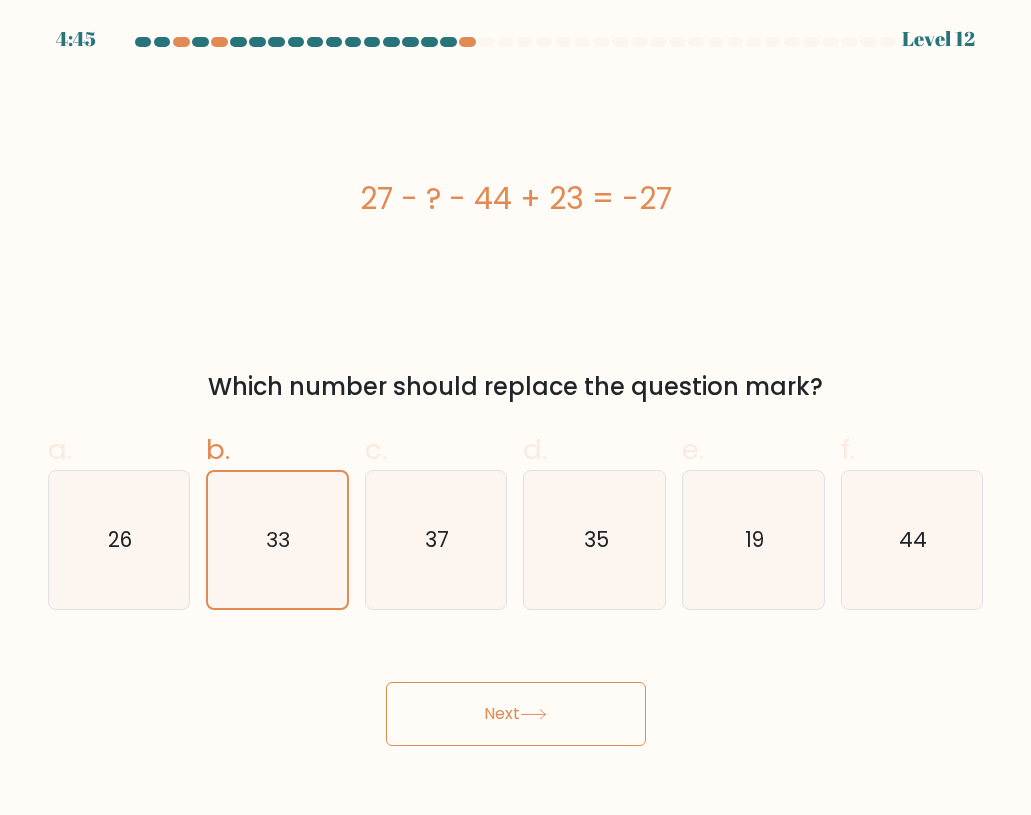 click on "Next" at bounding box center (516, 714) 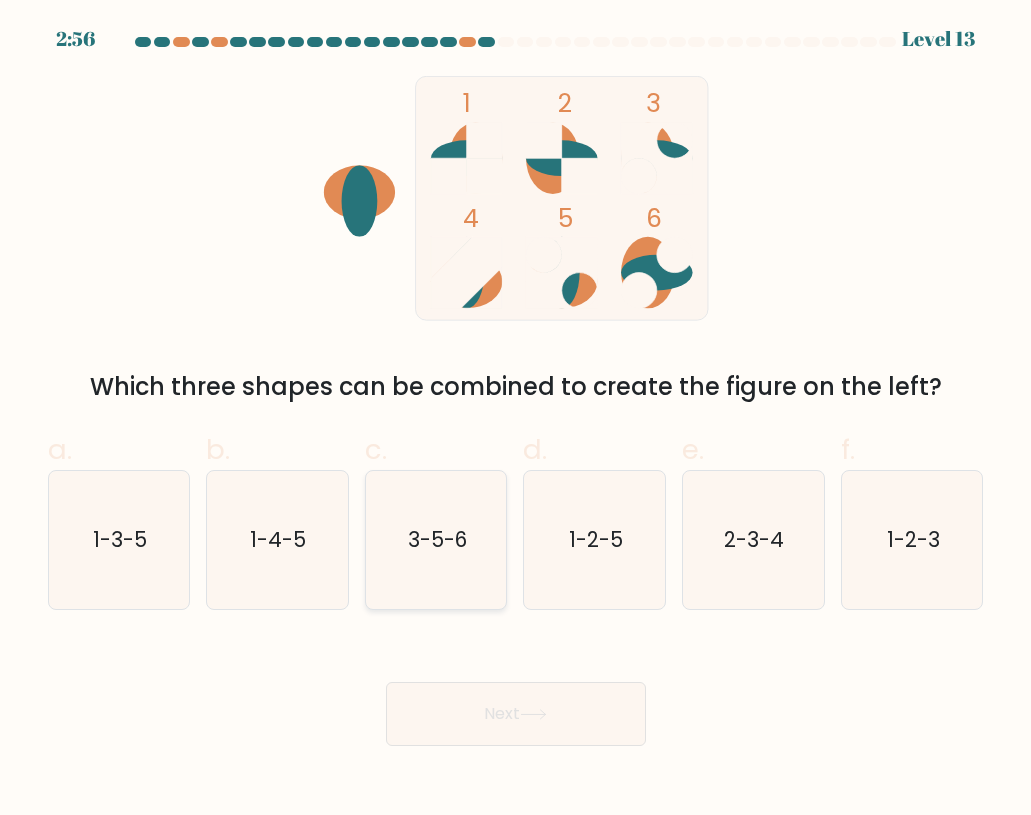 click on "3-5-6" 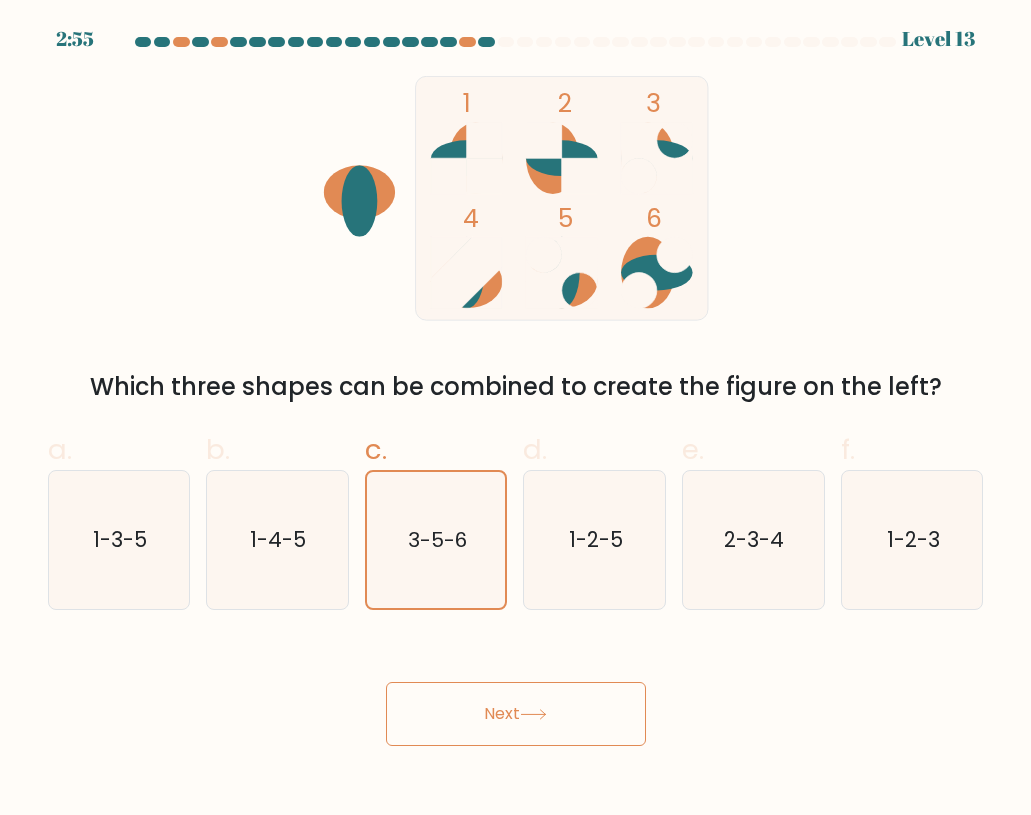 click on "Next" at bounding box center (516, 714) 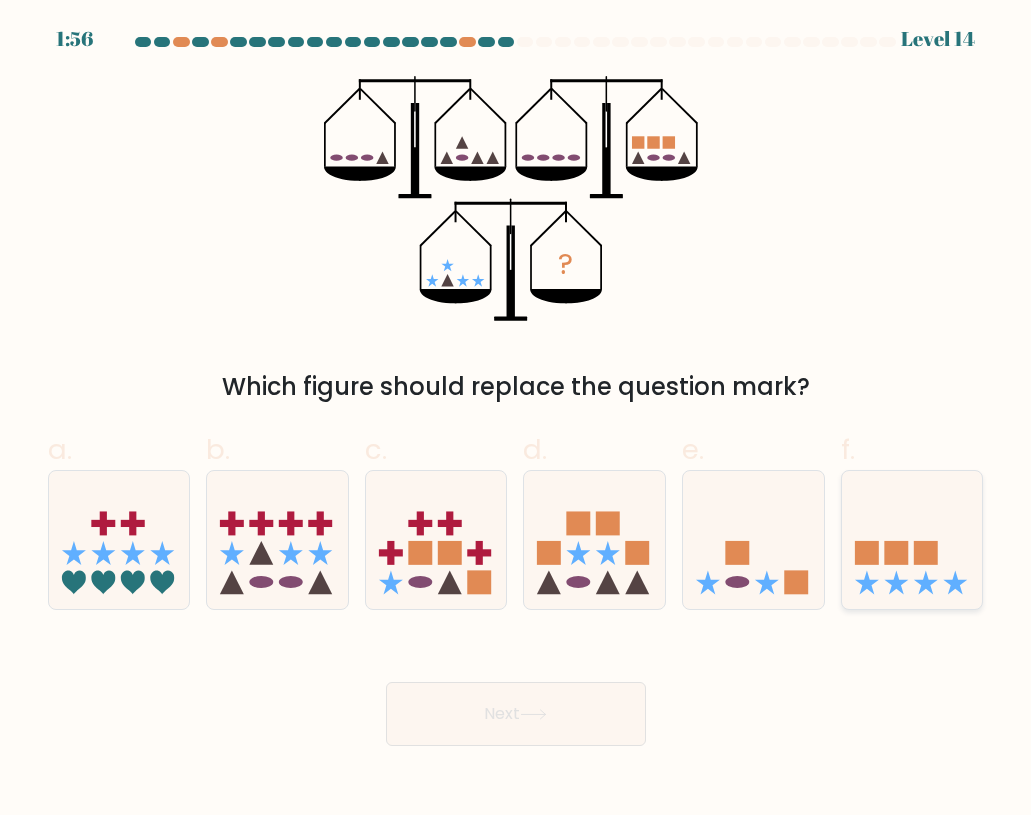 click 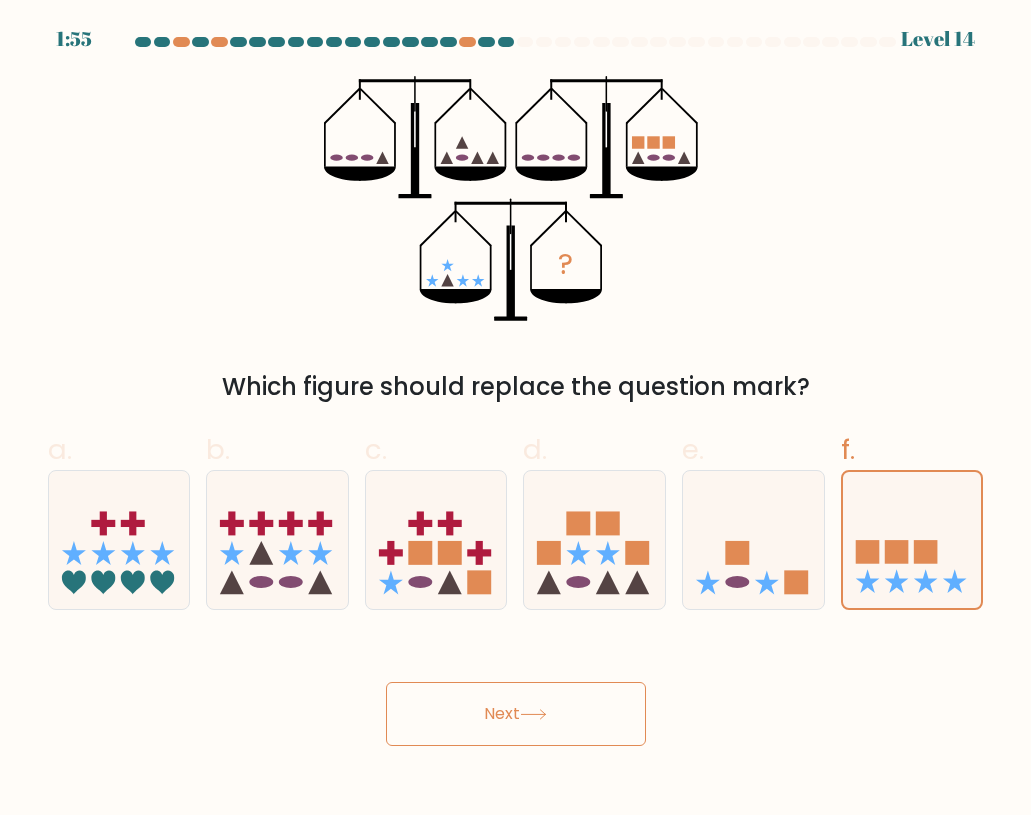click on "Next" at bounding box center [516, 714] 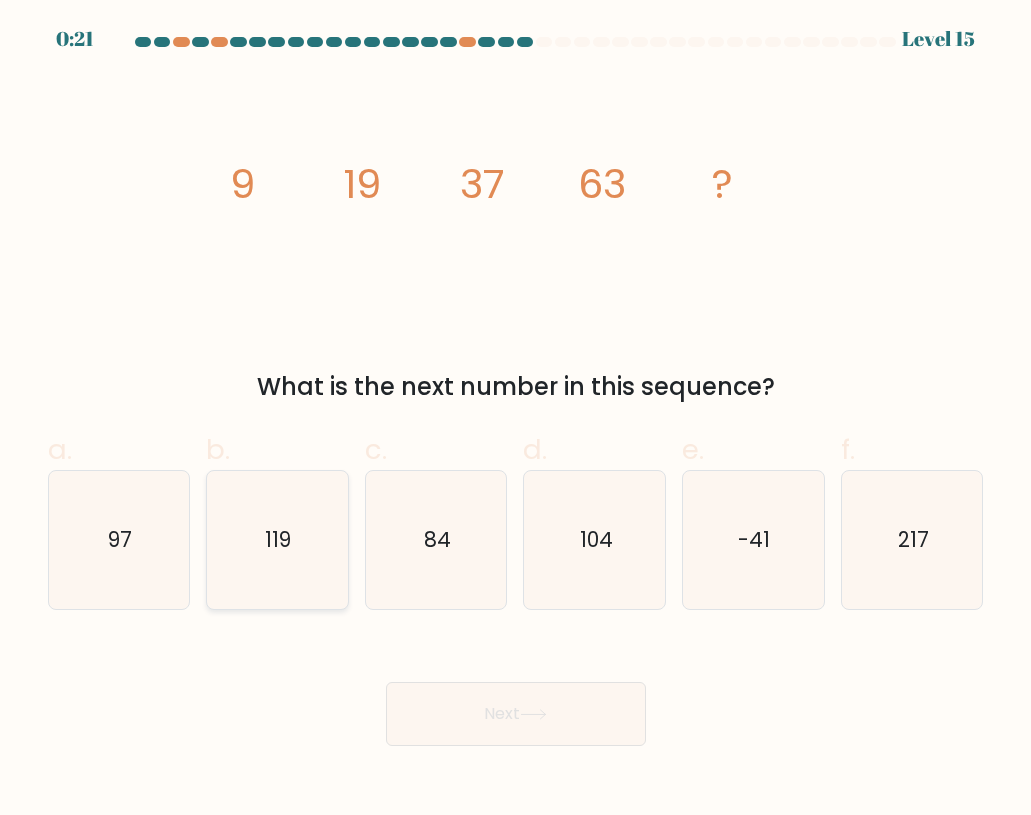 click on "119" 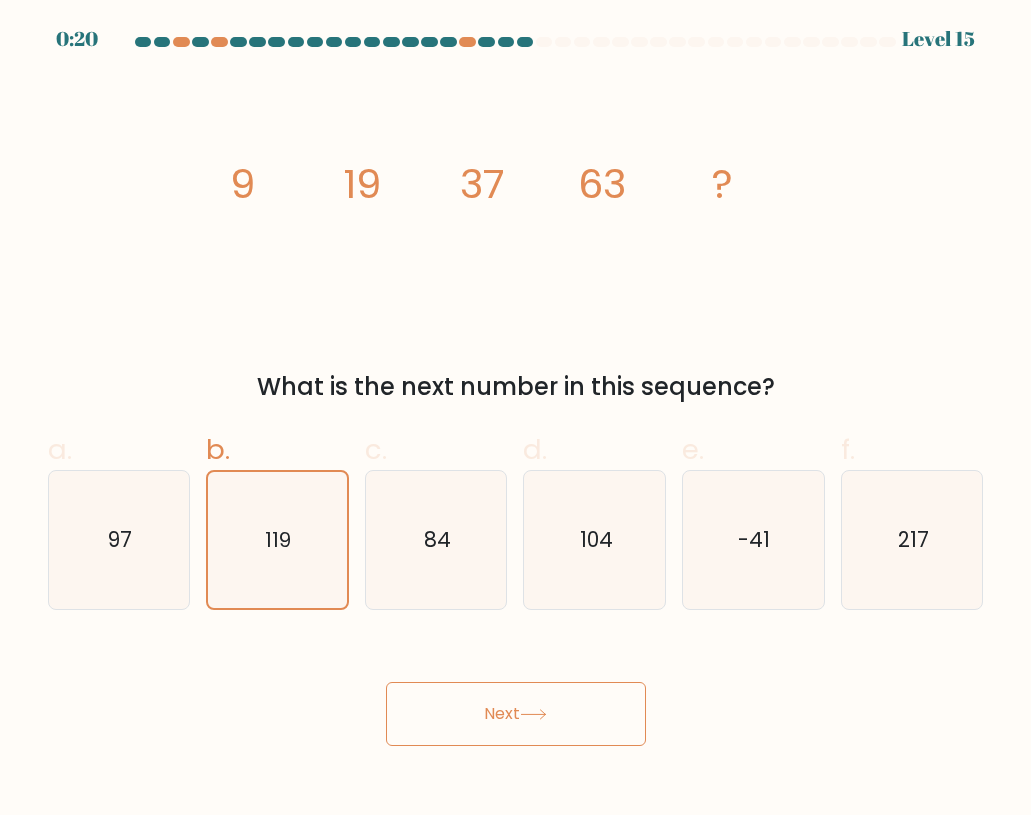click on "Next" at bounding box center (516, 714) 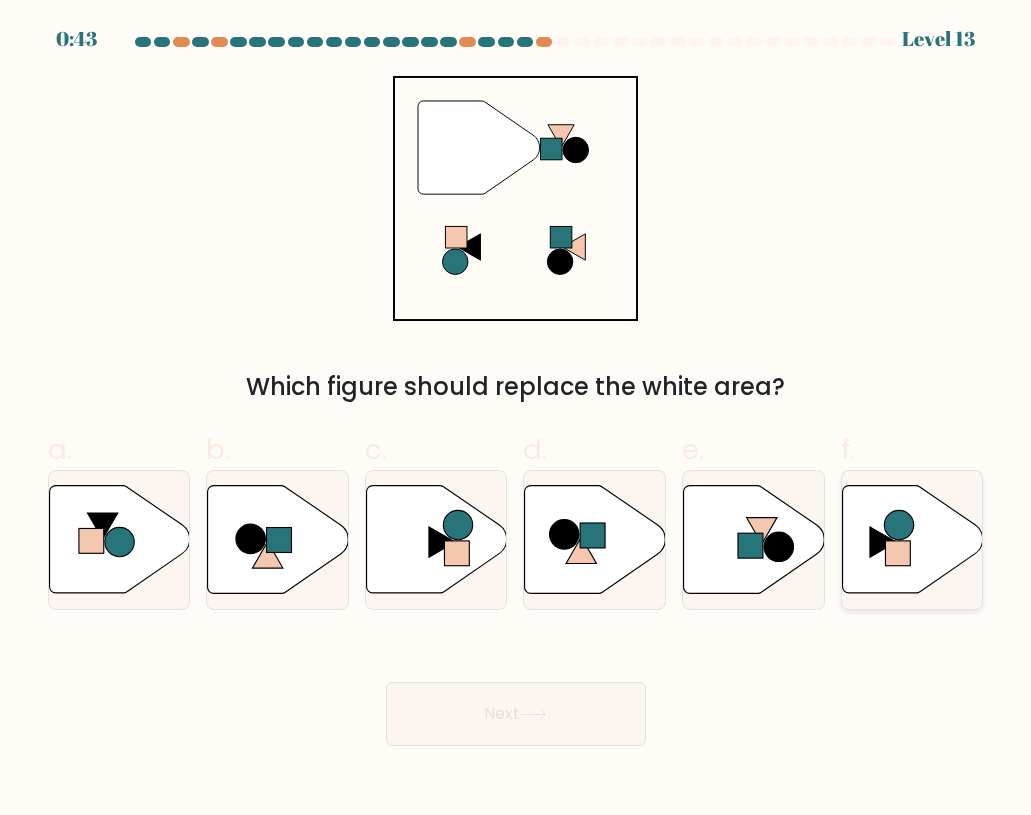 click 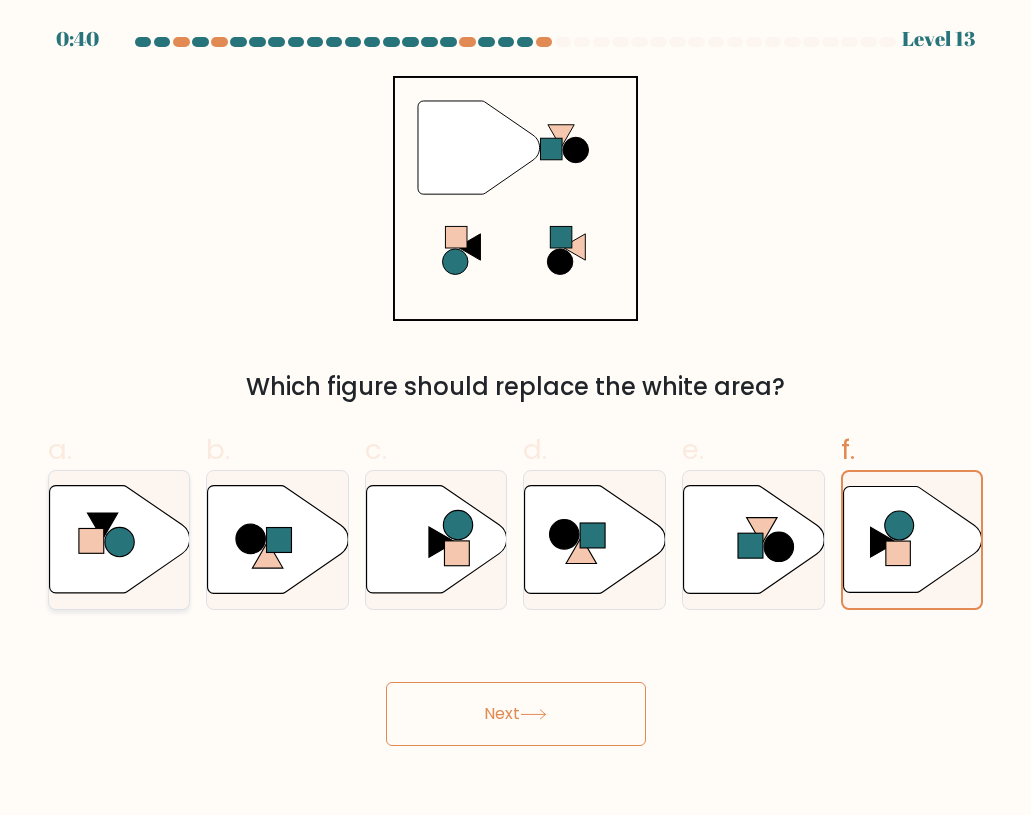 click 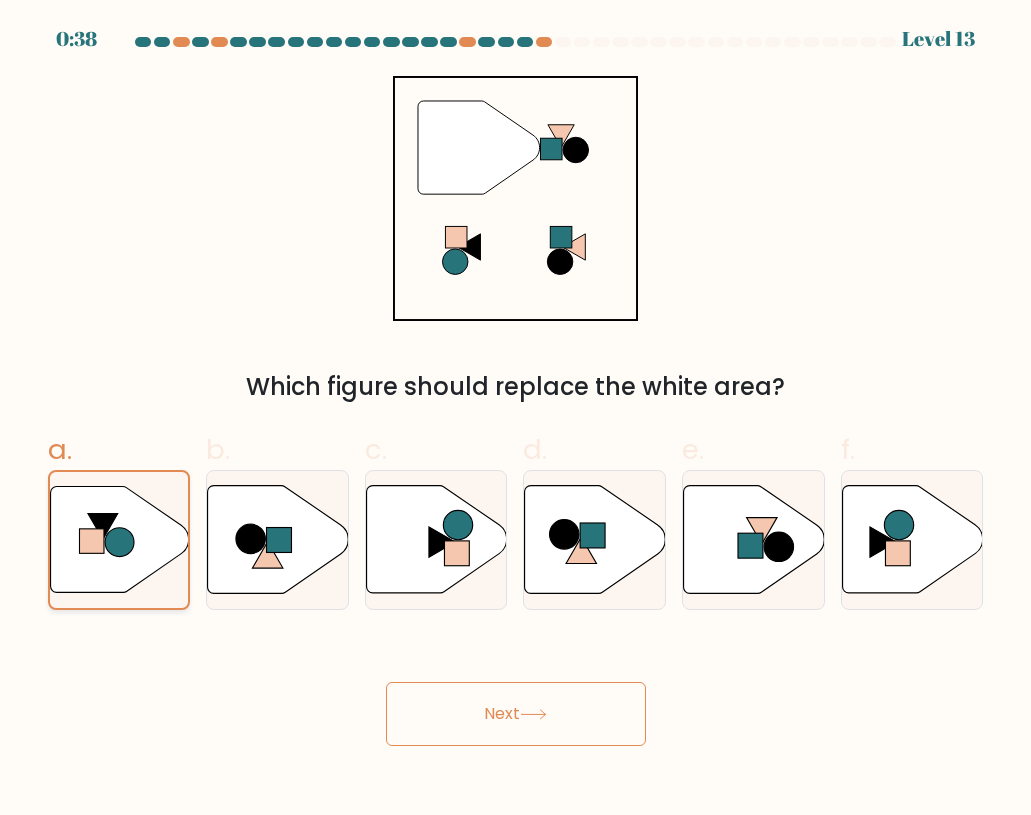 click 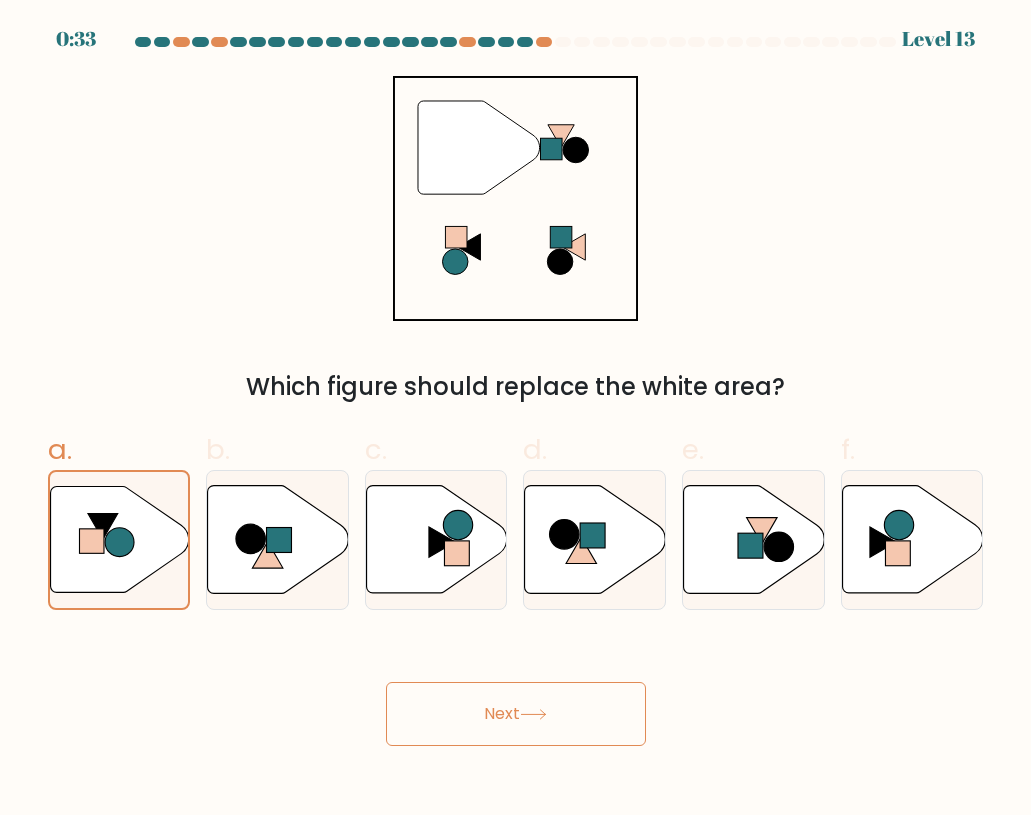 click on "Next" at bounding box center [516, 714] 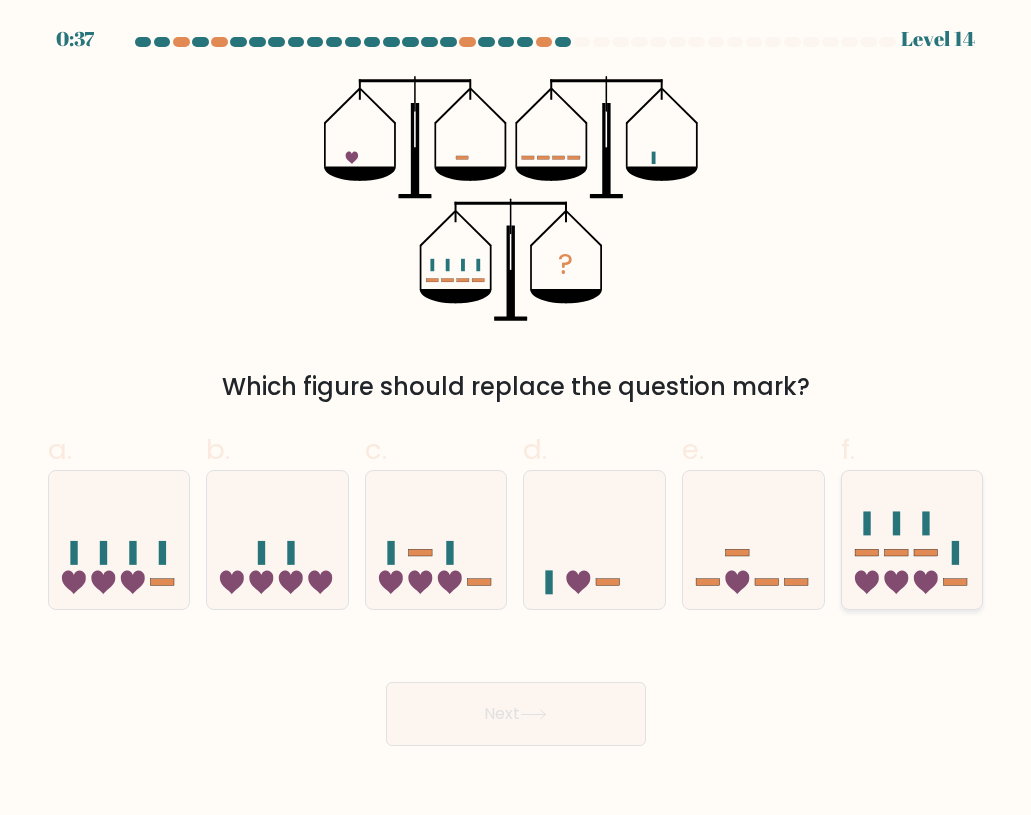 click 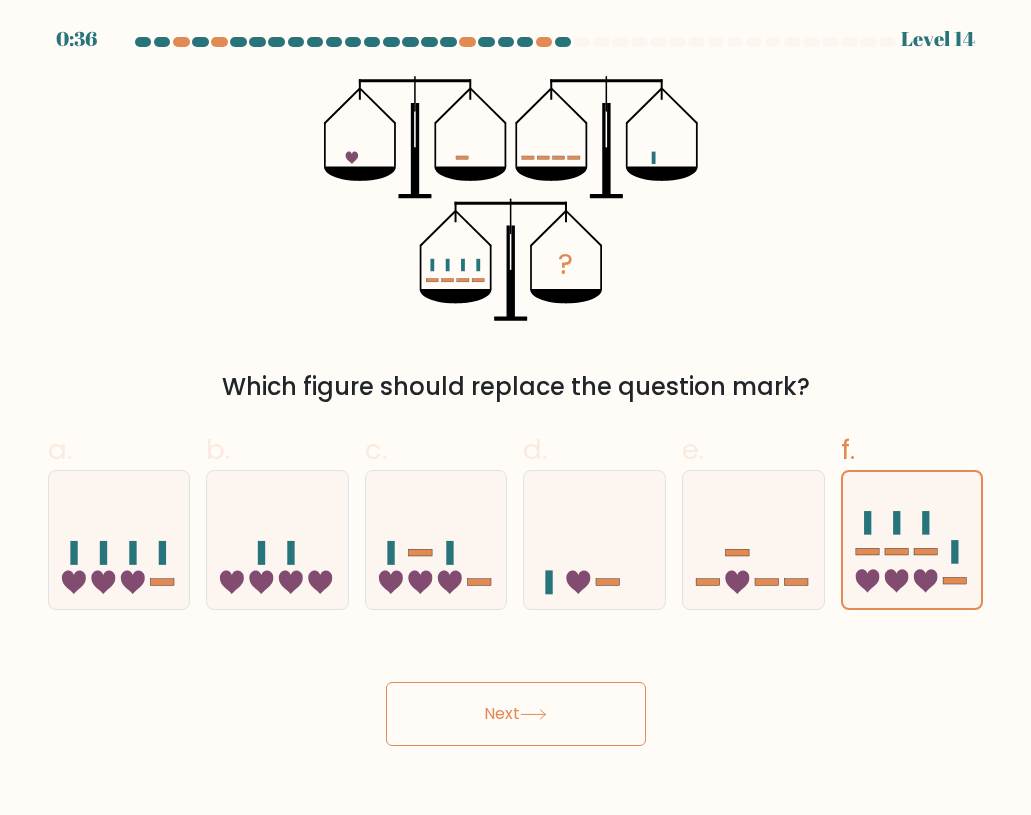 click on "Next" at bounding box center [516, 714] 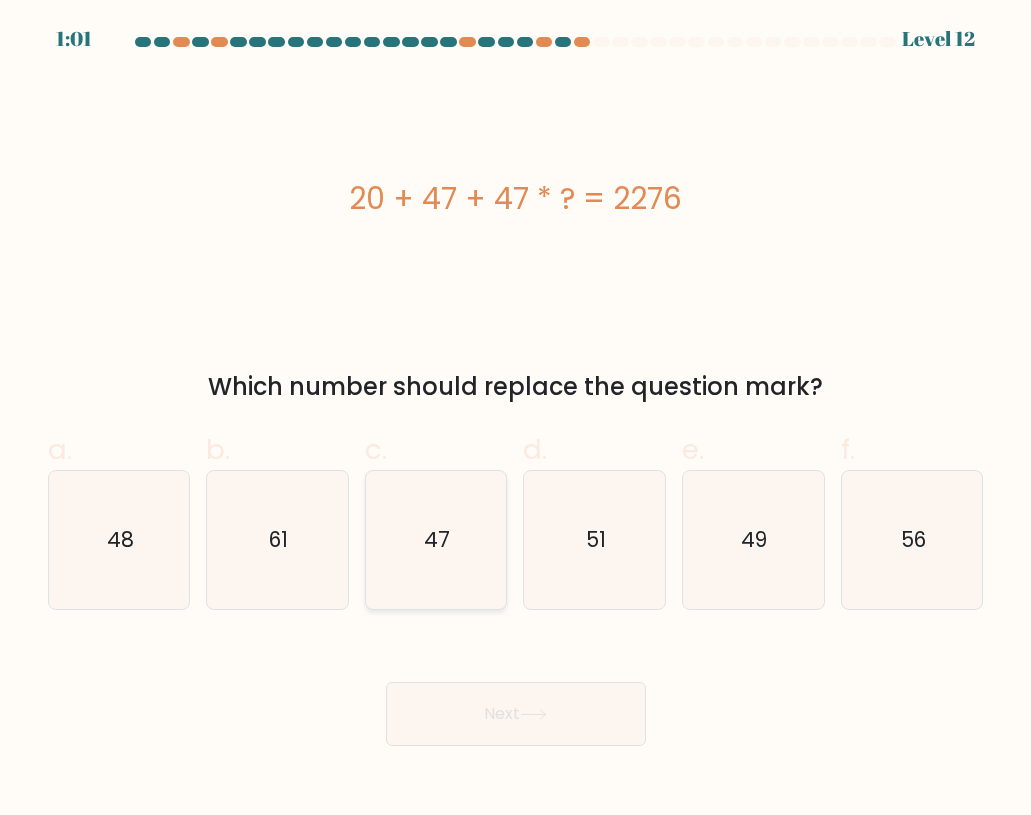 click on "47" 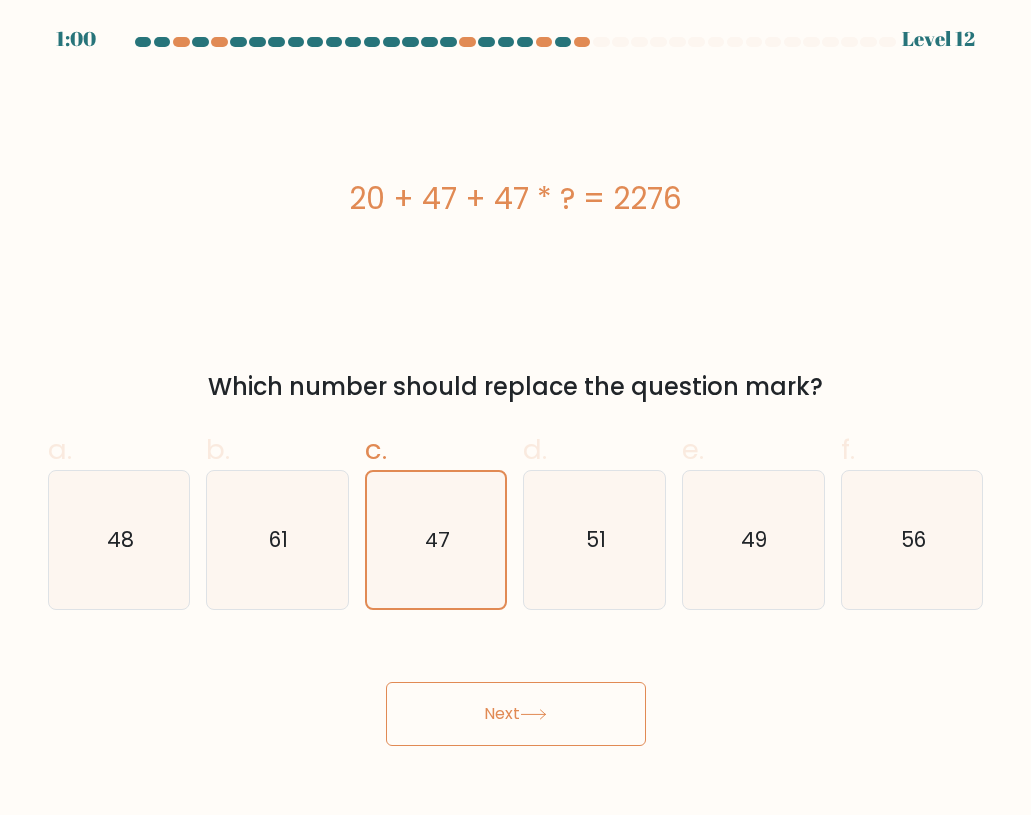 click on "Next" at bounding box center (516, 714) 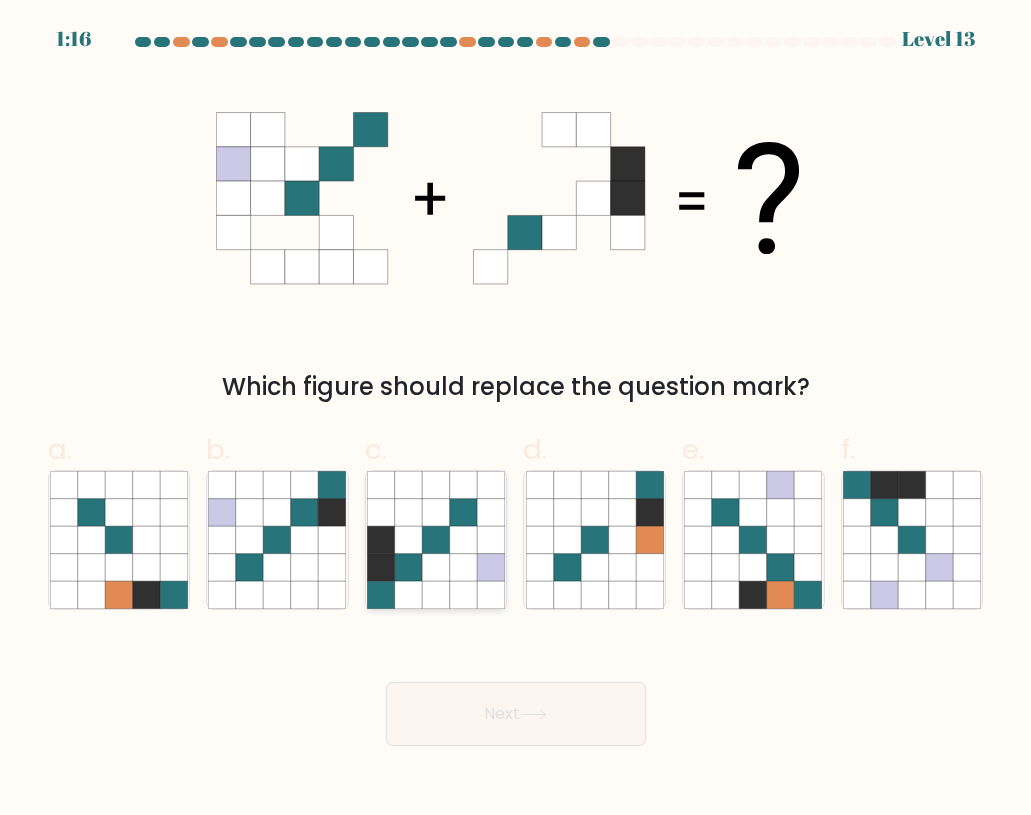click 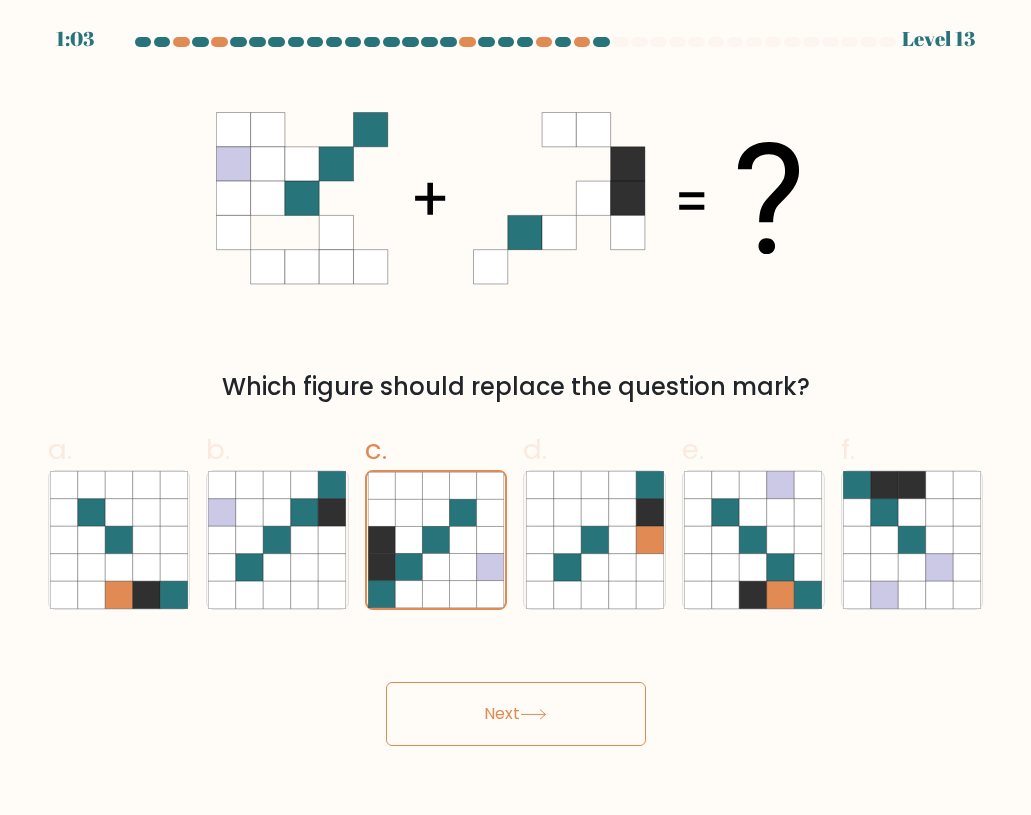 click on "Next" at bounding box center (516, 714) 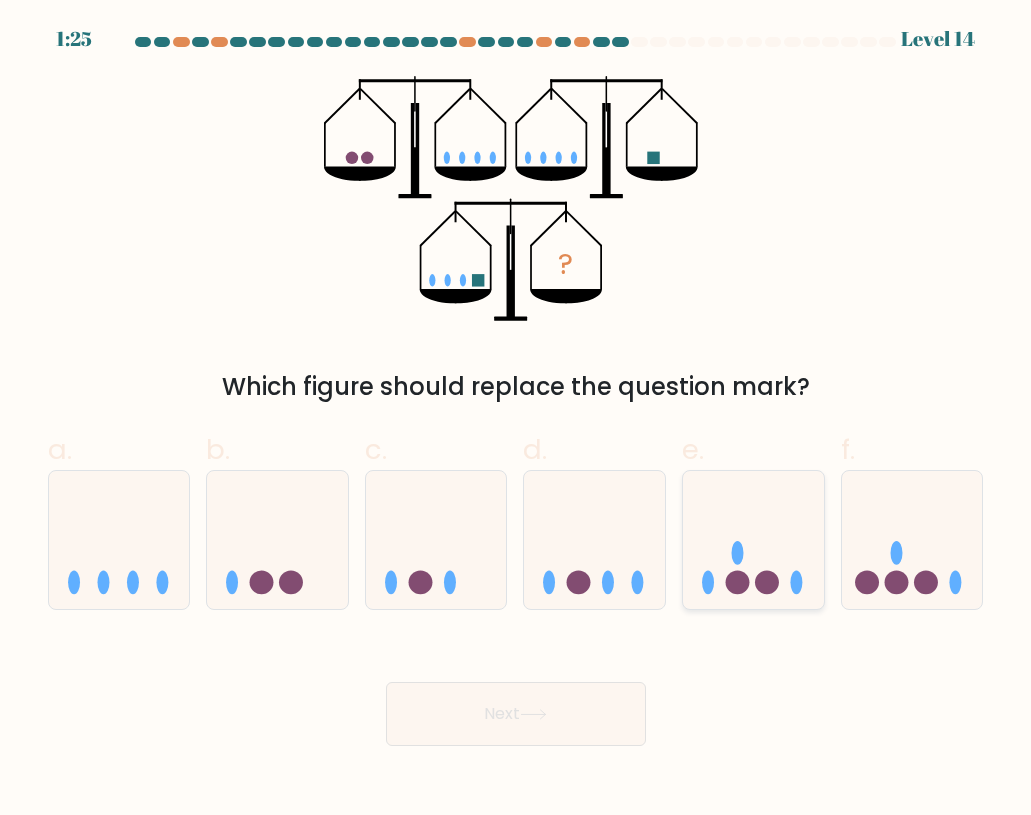 click 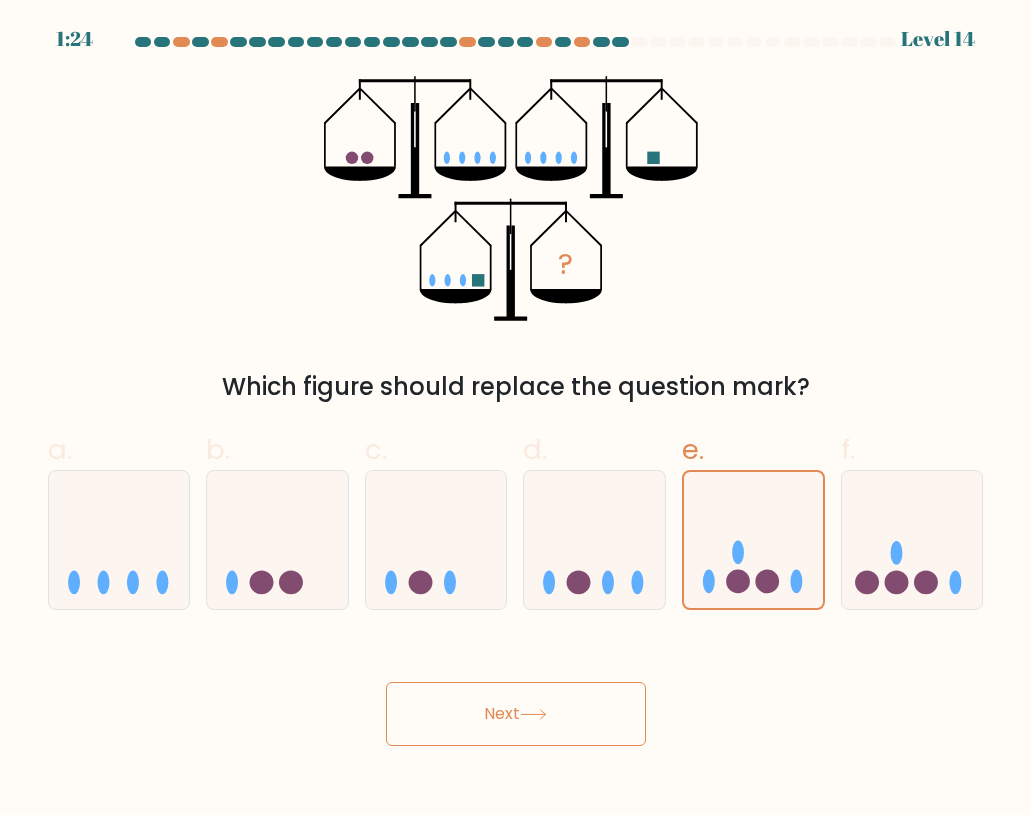 click on "Next" at bounding box center (516, 714) 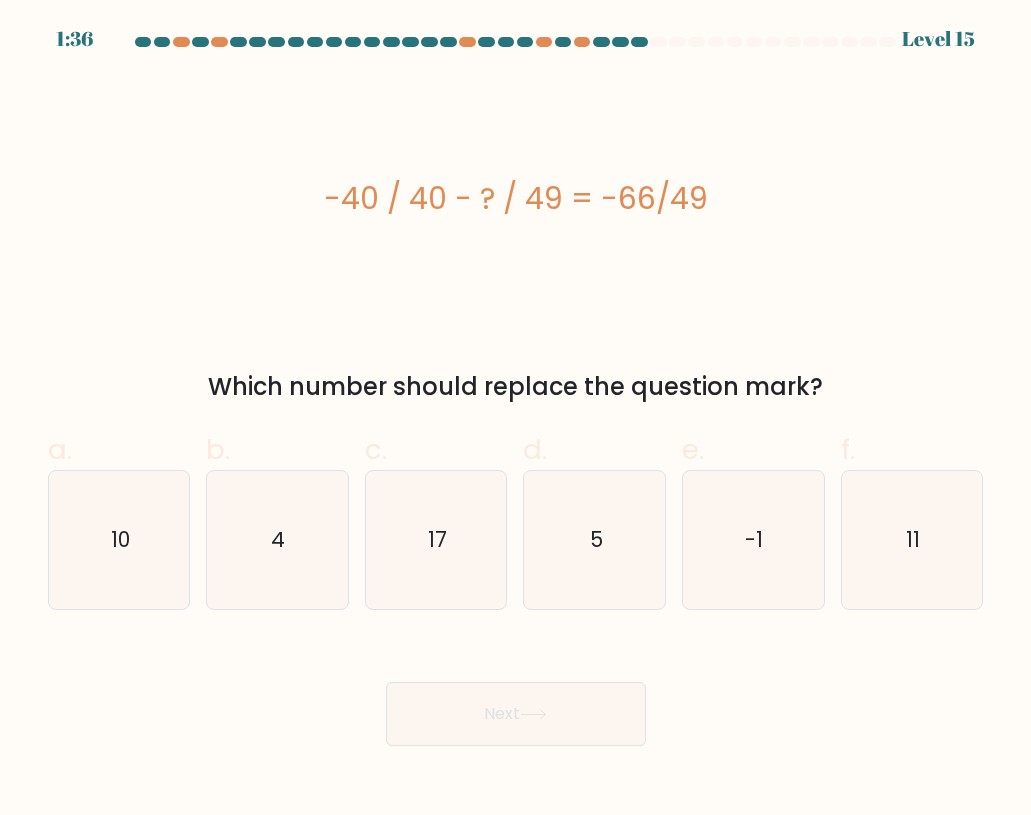 drag, startPoint x: 289, startPoint y: 192, endPoint x: 828, endPoint y: 209, distance: 539.268 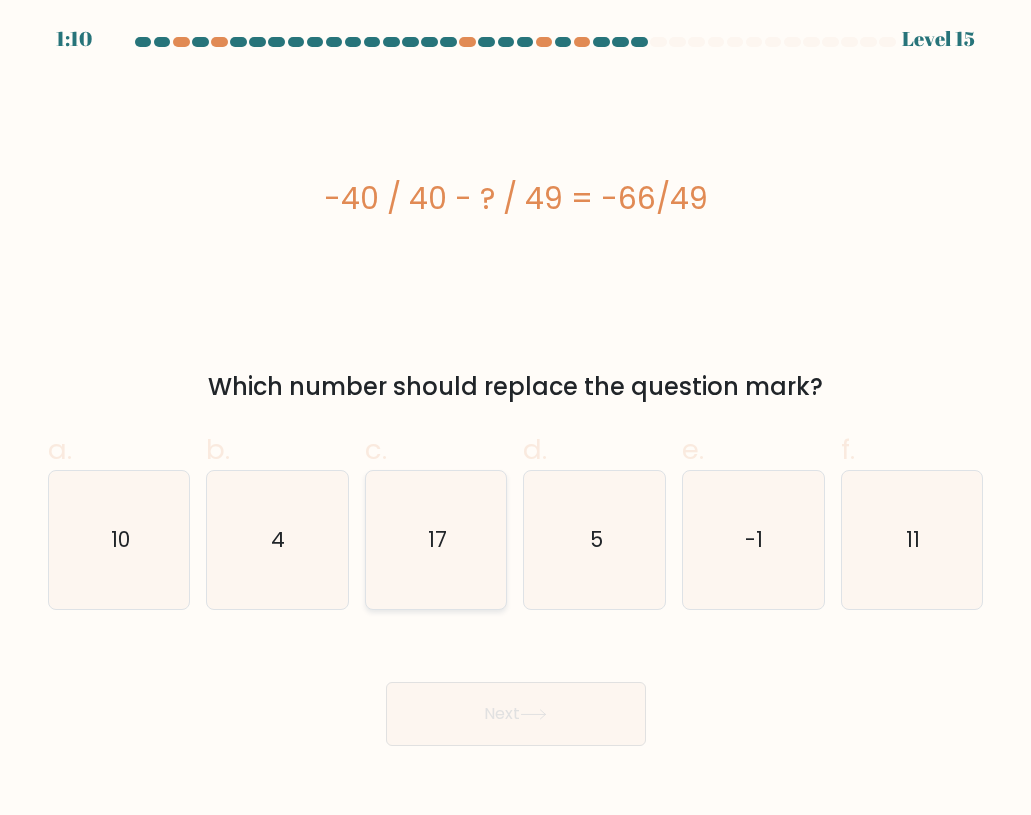 click on "17" 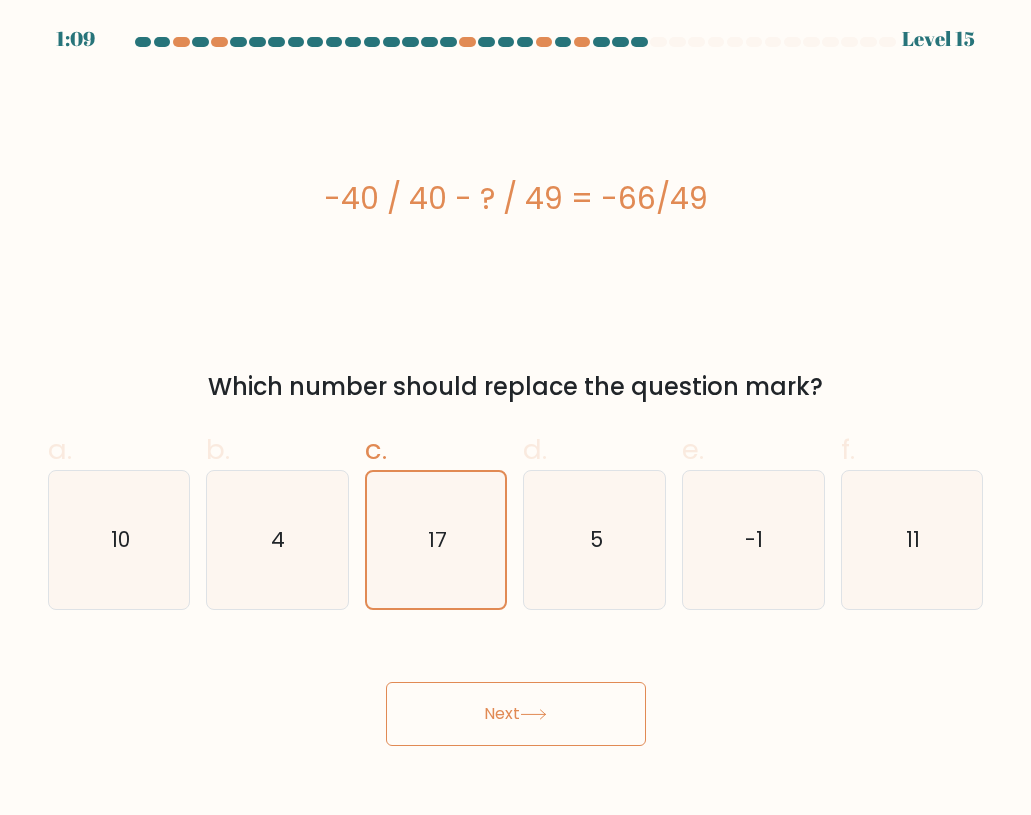 click on "Next" at bounding box center (516, 714) 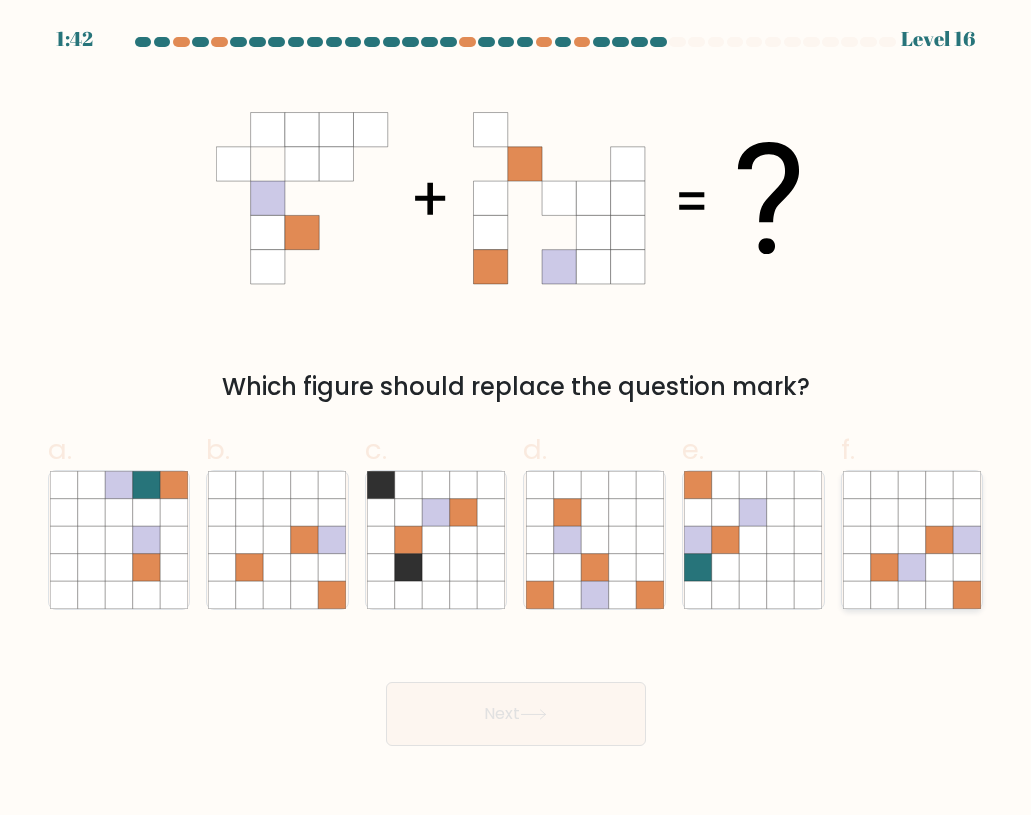 click 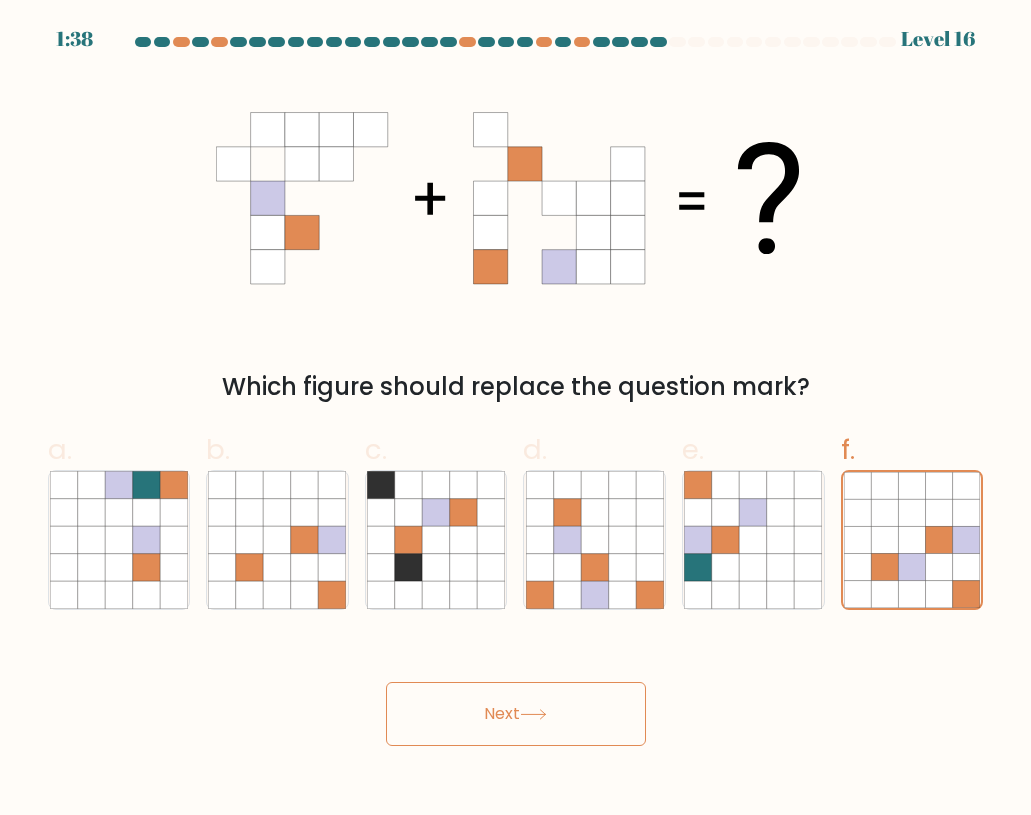 click on "Next" at bounding box center [516, 714] 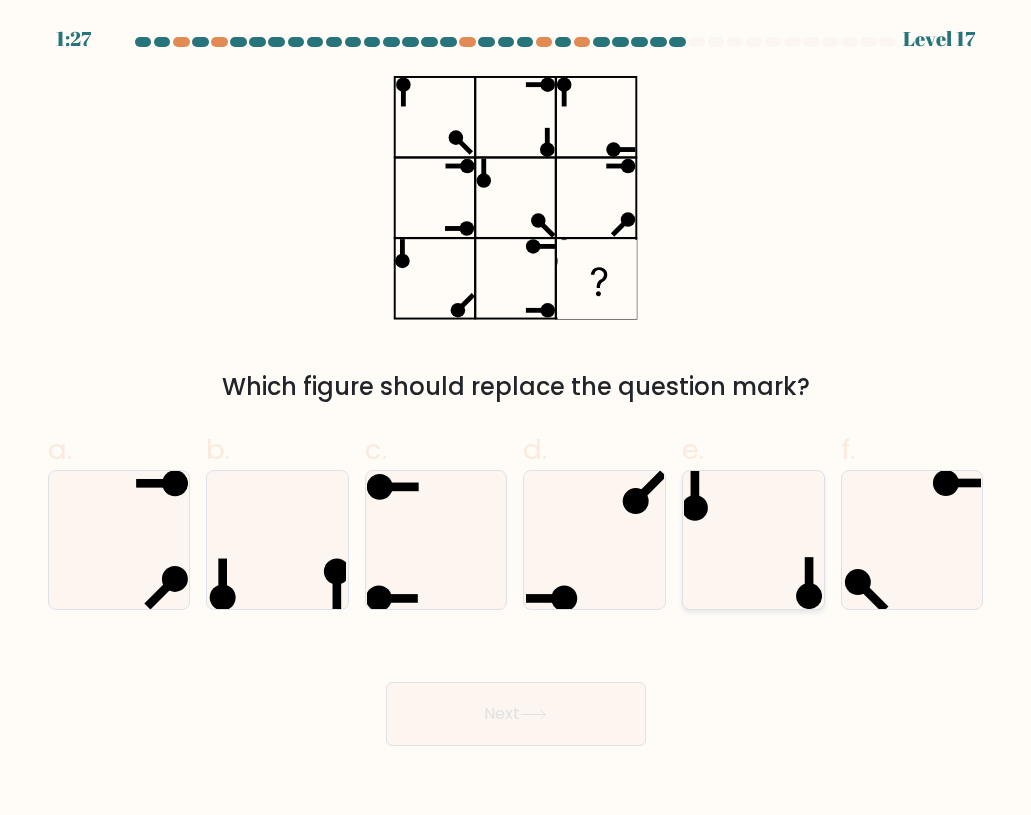 click 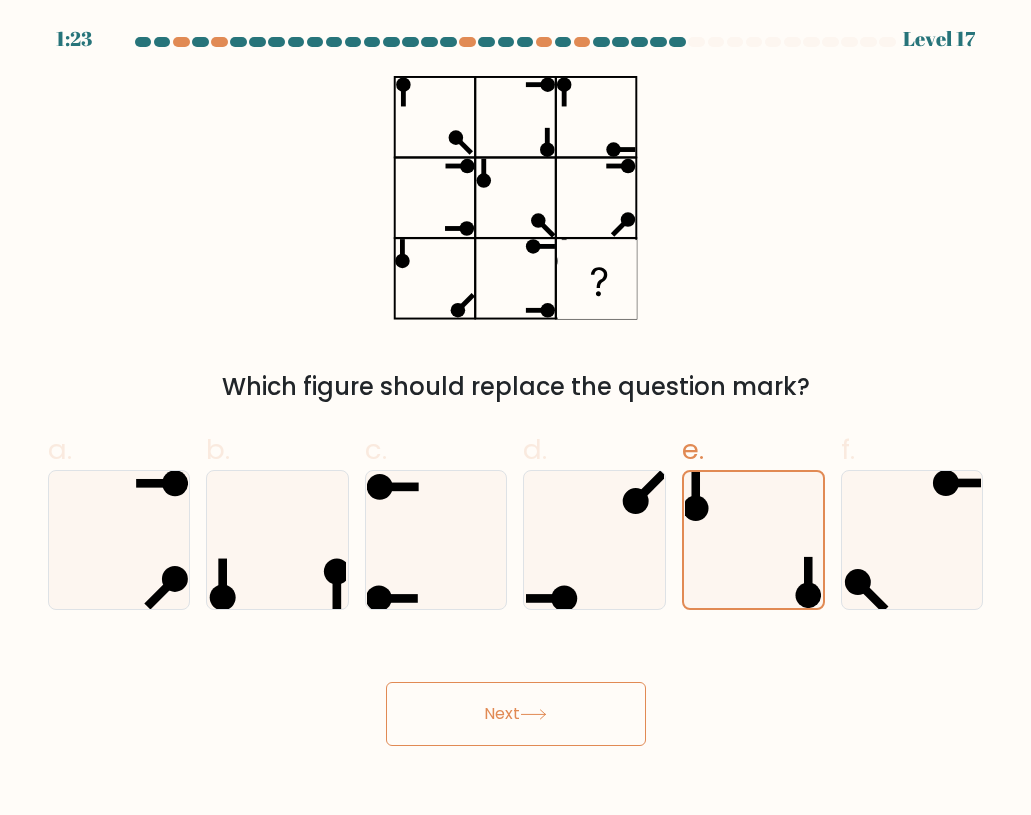 click on "Next" at bounding box center [516, 714] 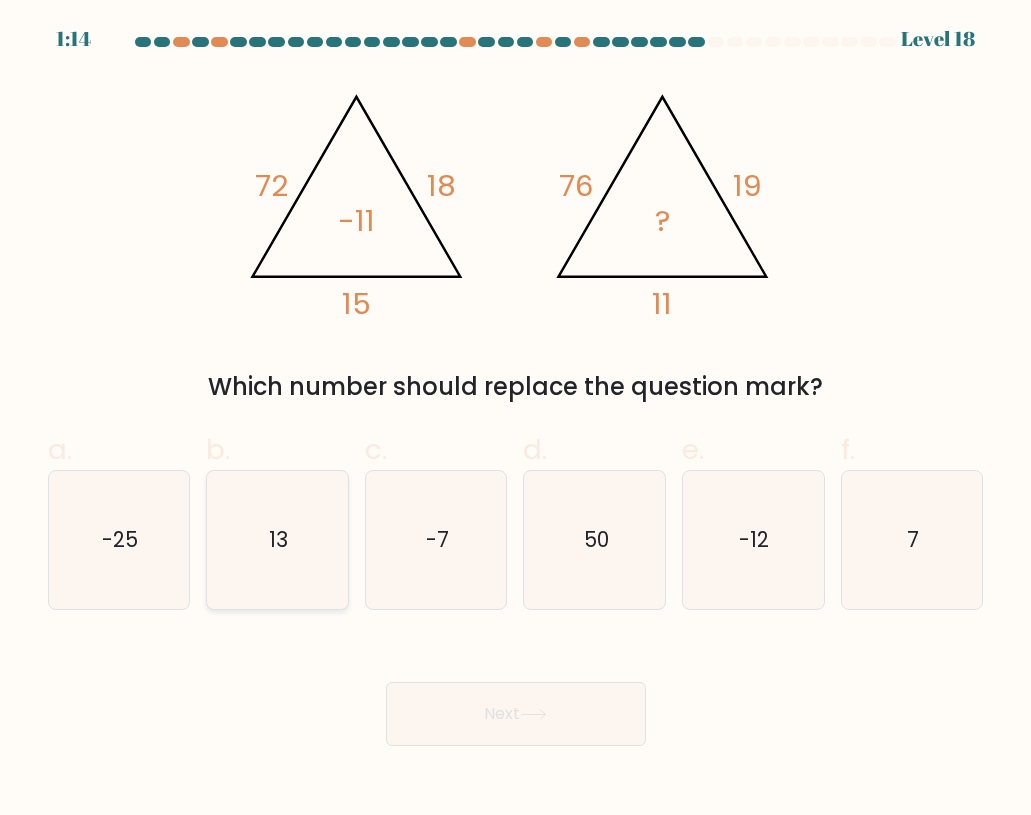 click on "13" 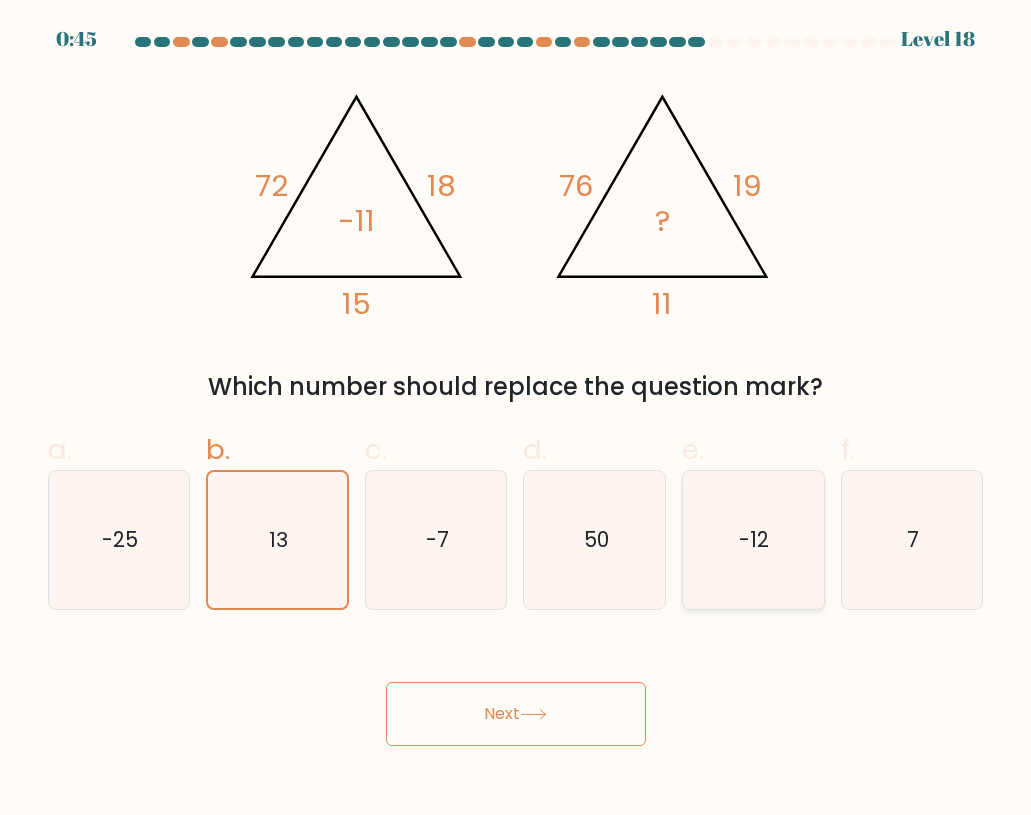 click on "-12" 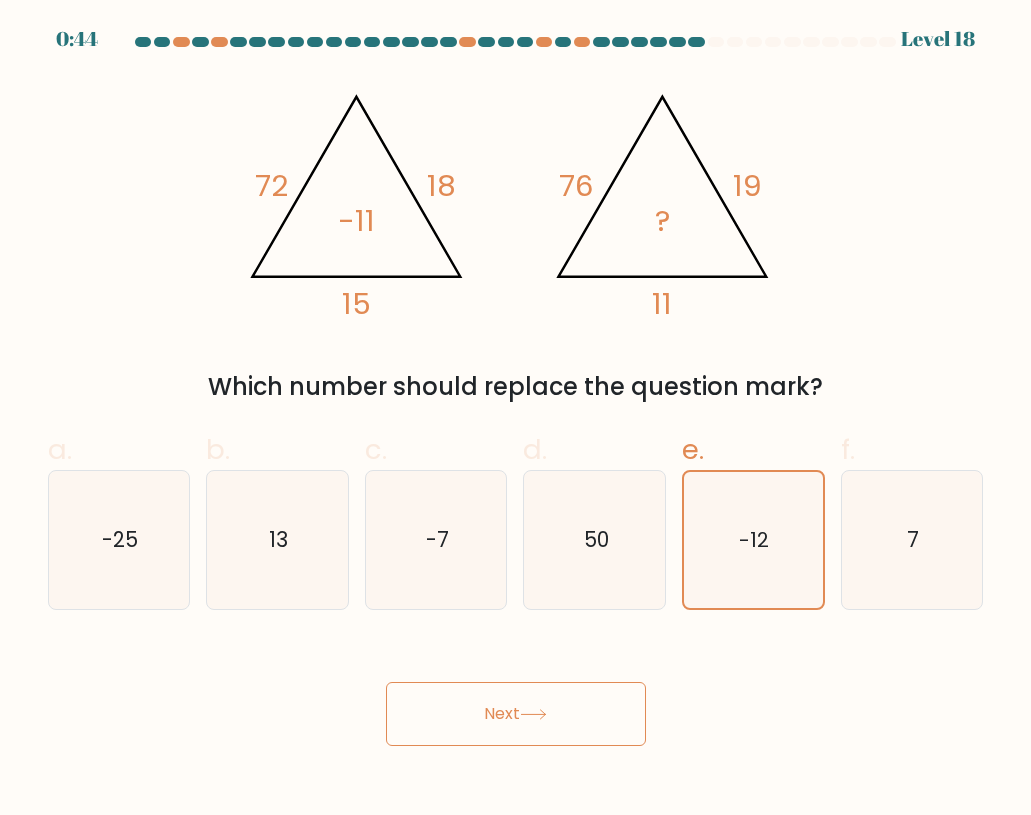 click on "Next" at bounding box center (516, 714) 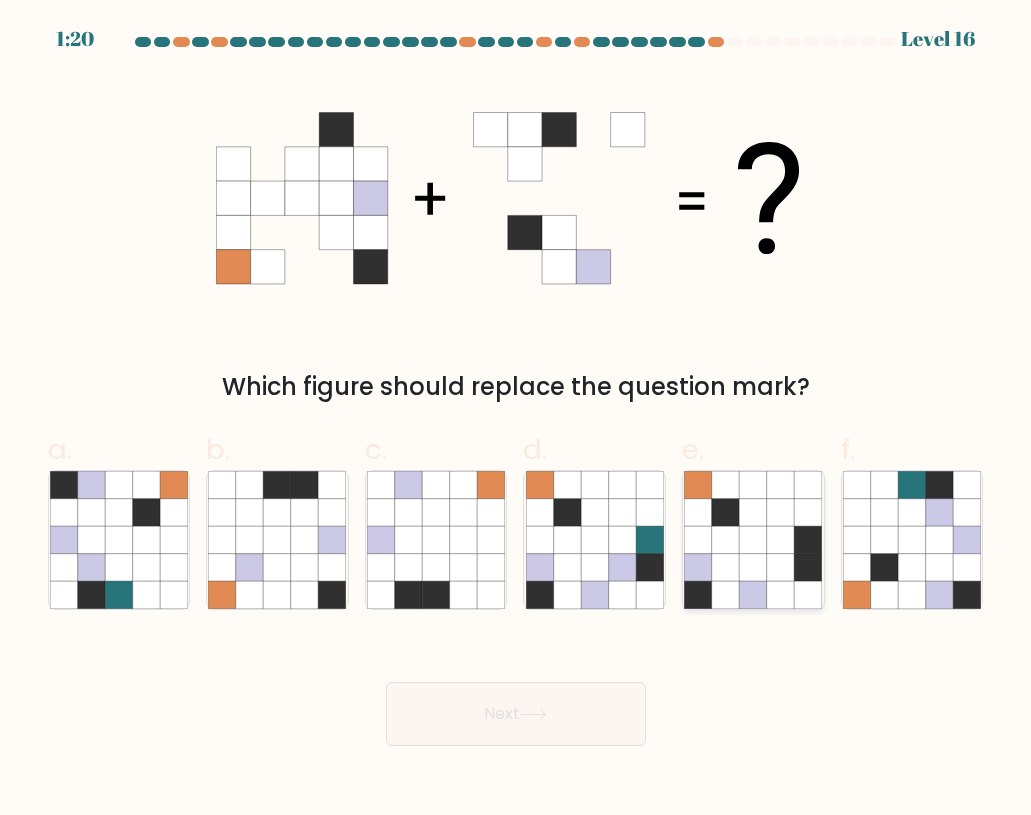click 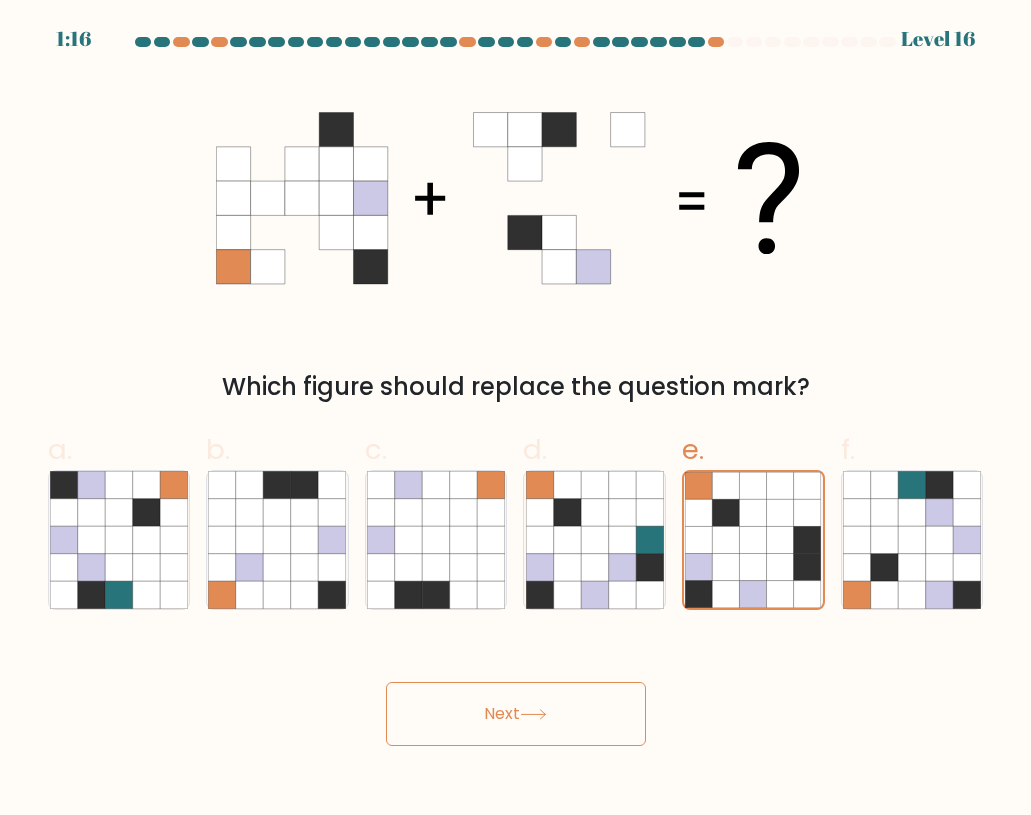 click 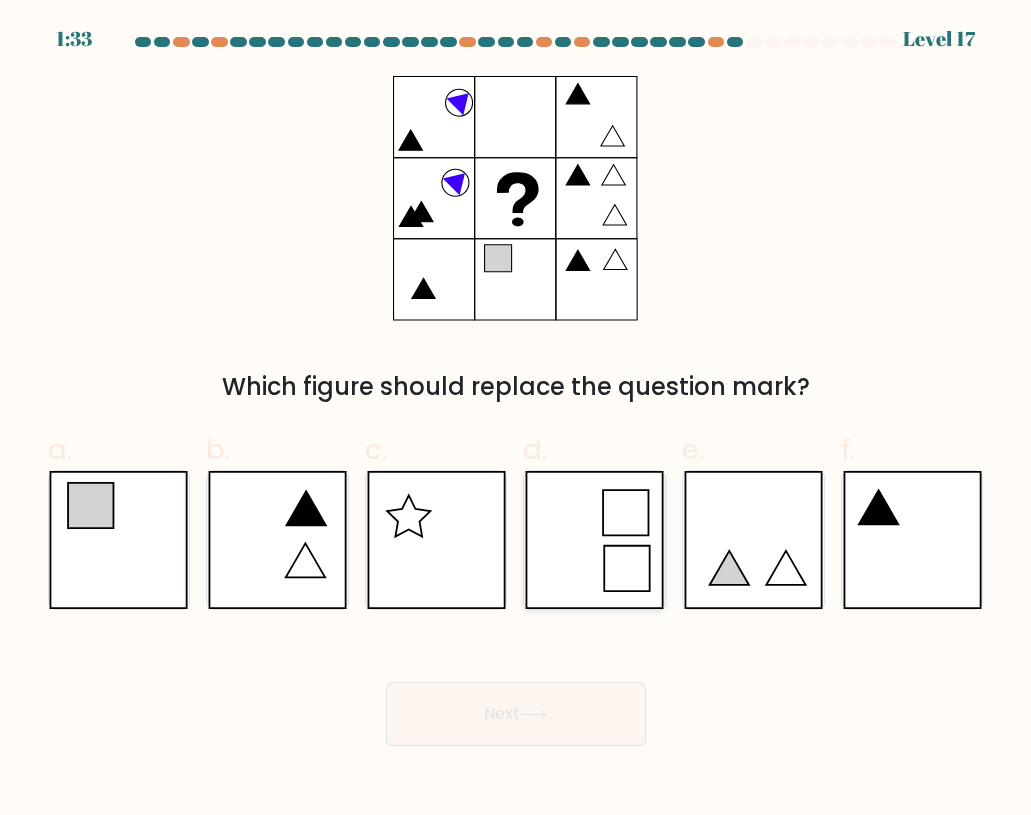 click 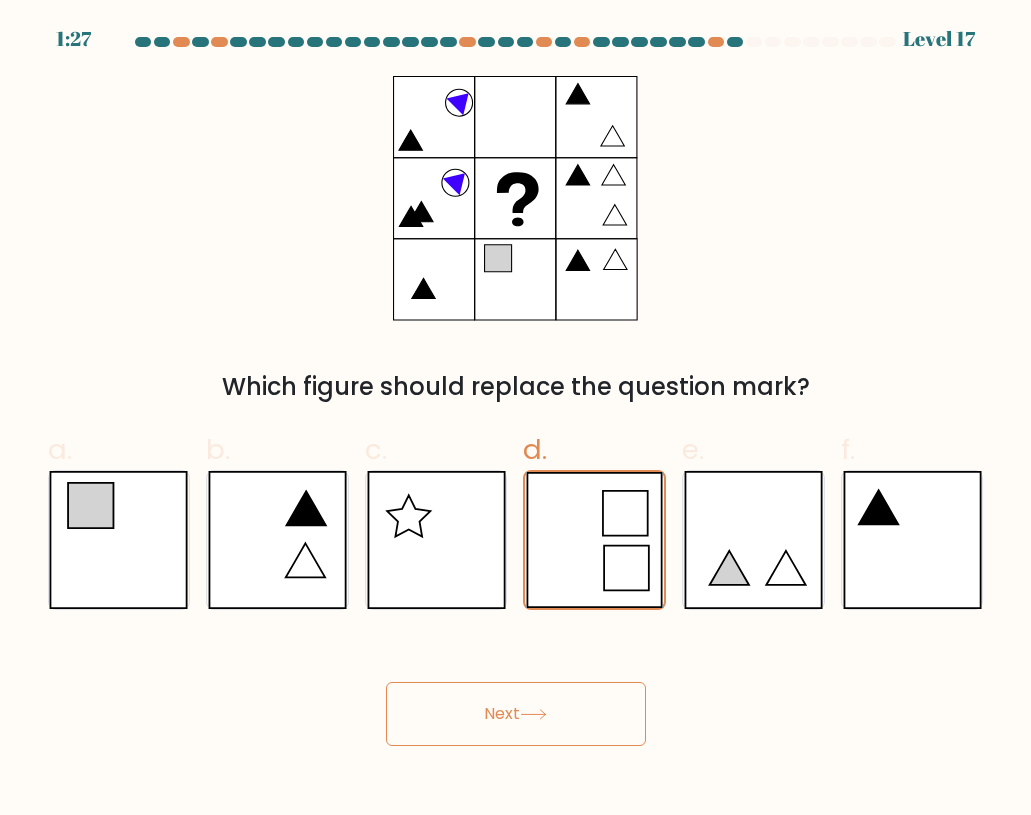 click on "Next" at bounding box center [516, 714] 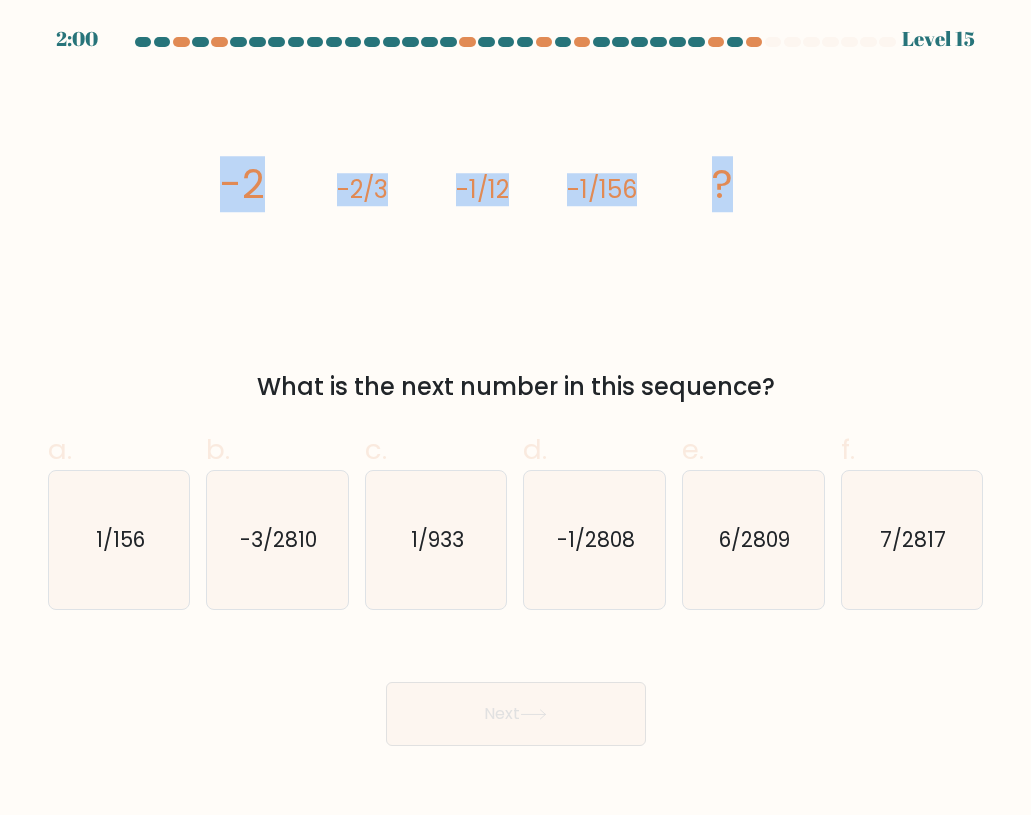 drag, startPoint x: 184, startPoint y: 217, endPoint x: 799, endPoint y: 200, distance: 615.2349 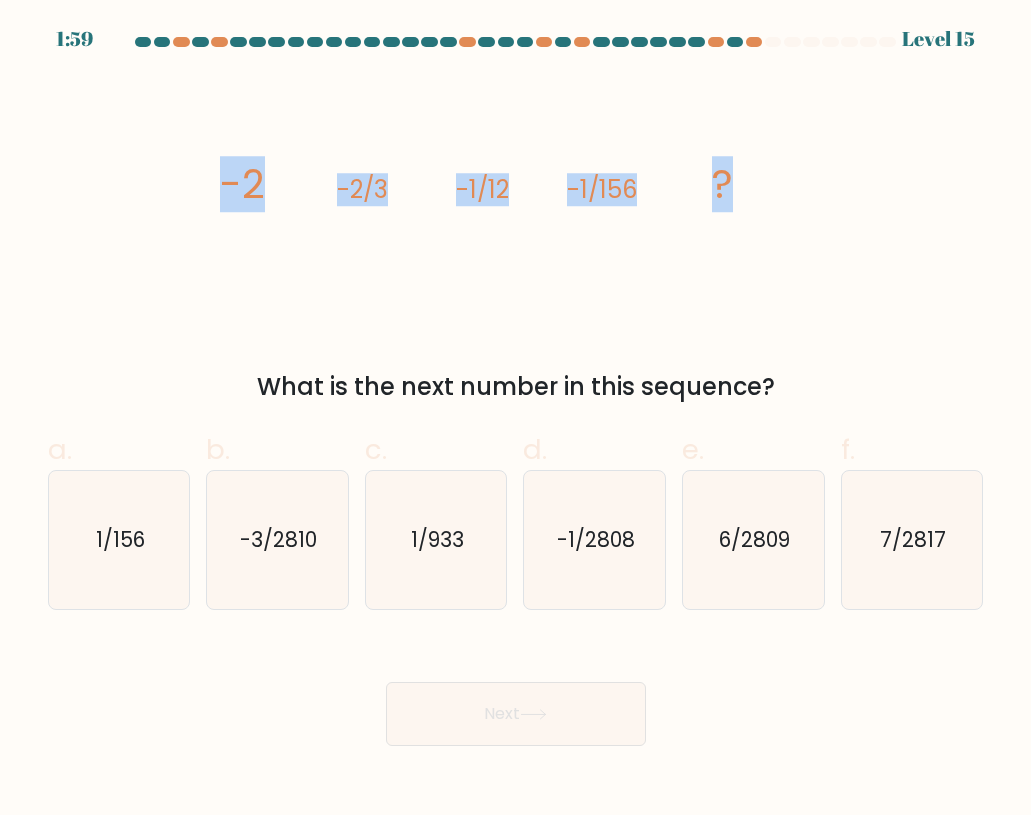 copy on "-2
-2/3
-1/12
-1/156
?" 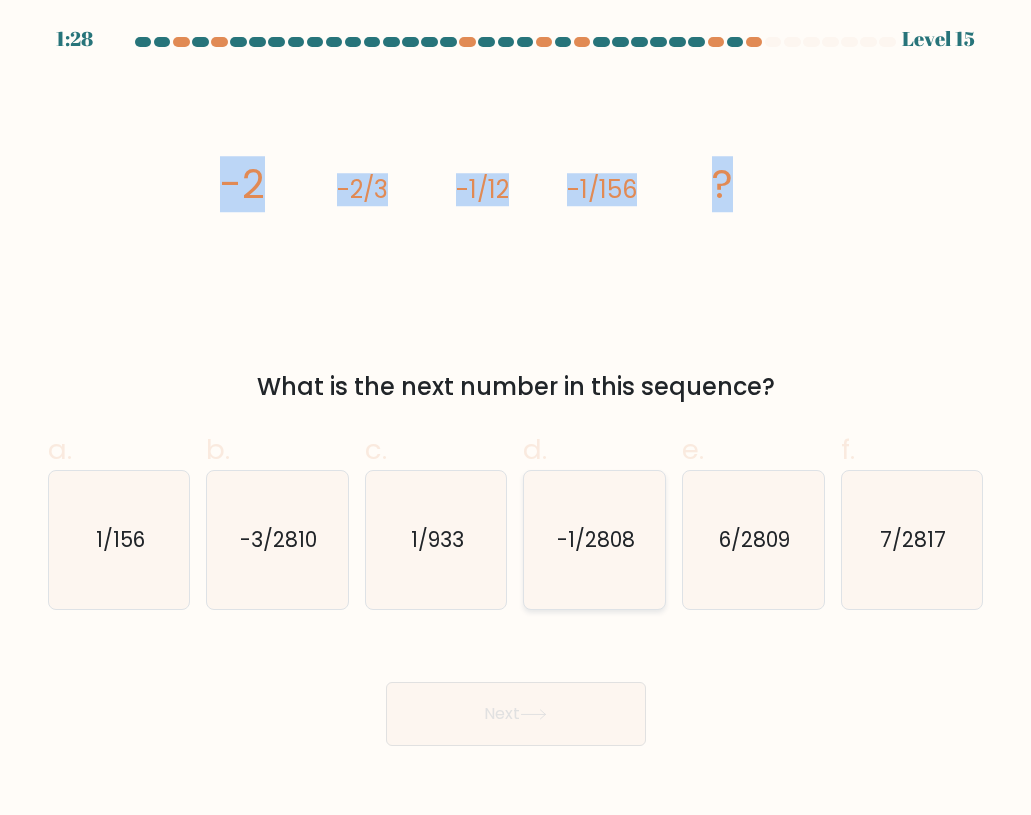 click on "-1/2808" 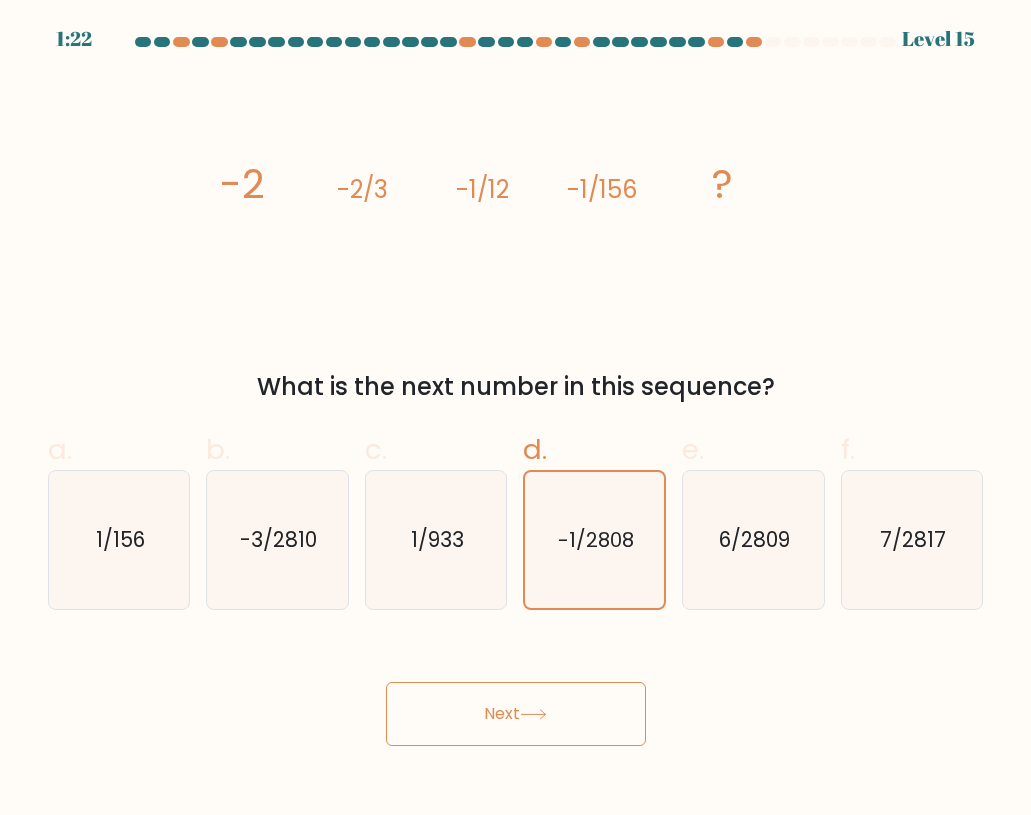 click on "Next" at bounding box center [516, 714] 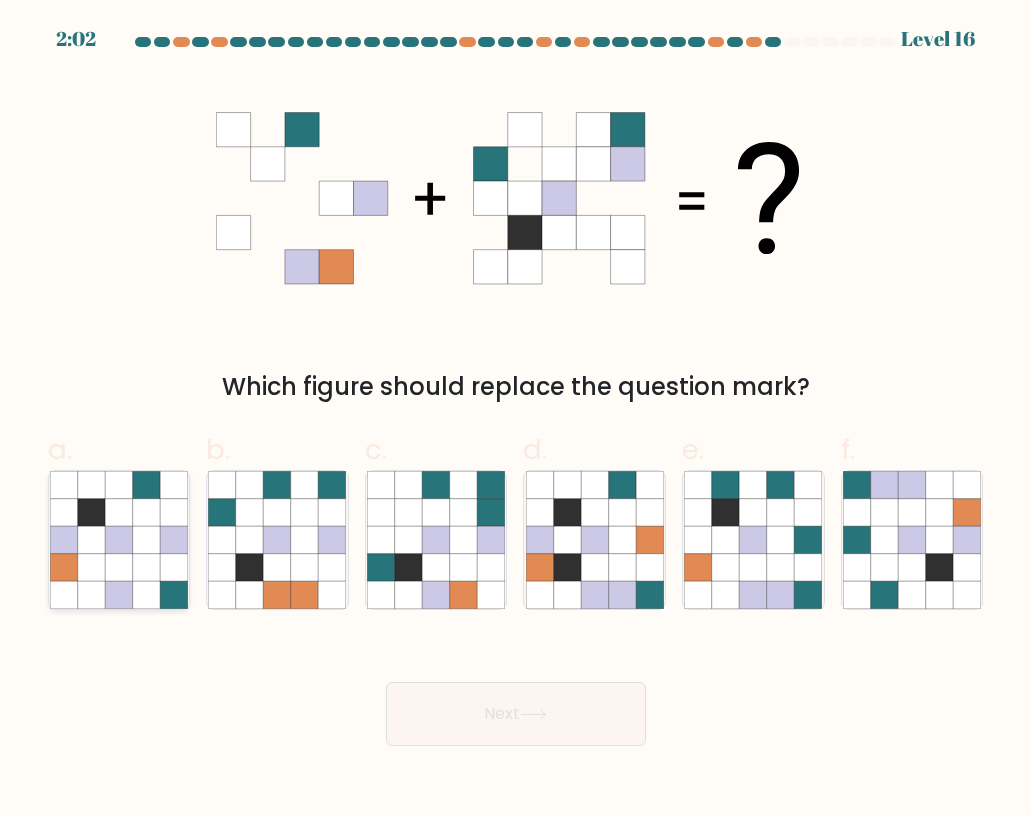 click 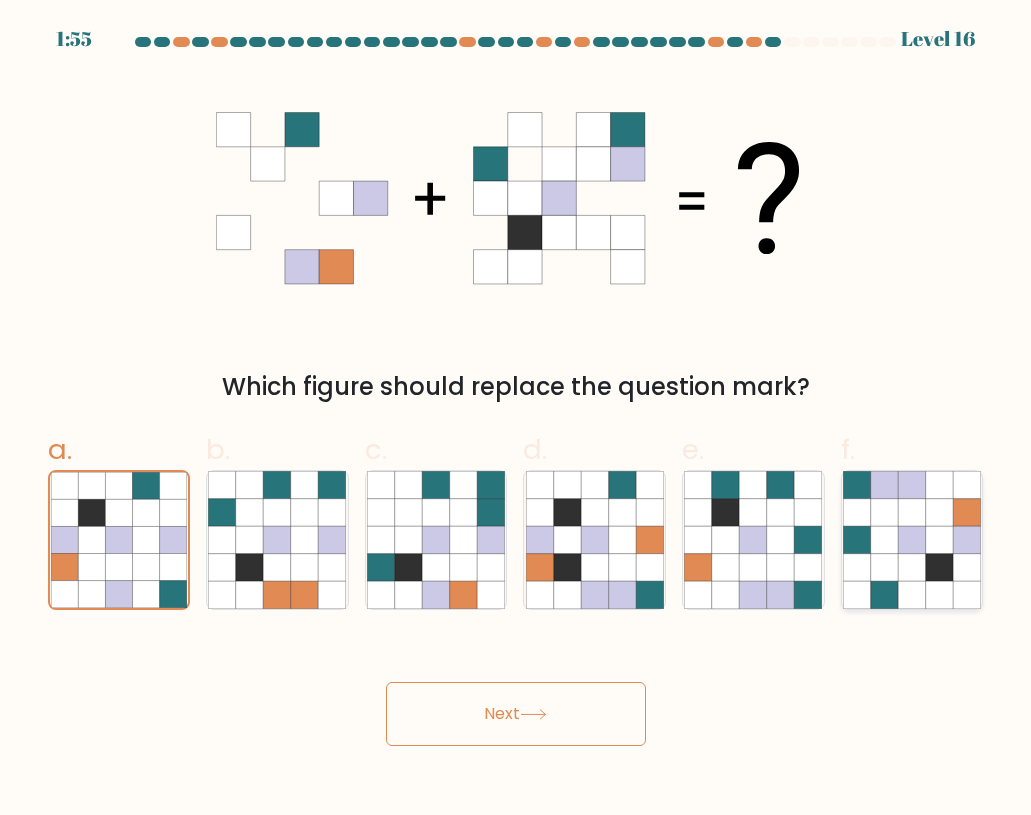 click 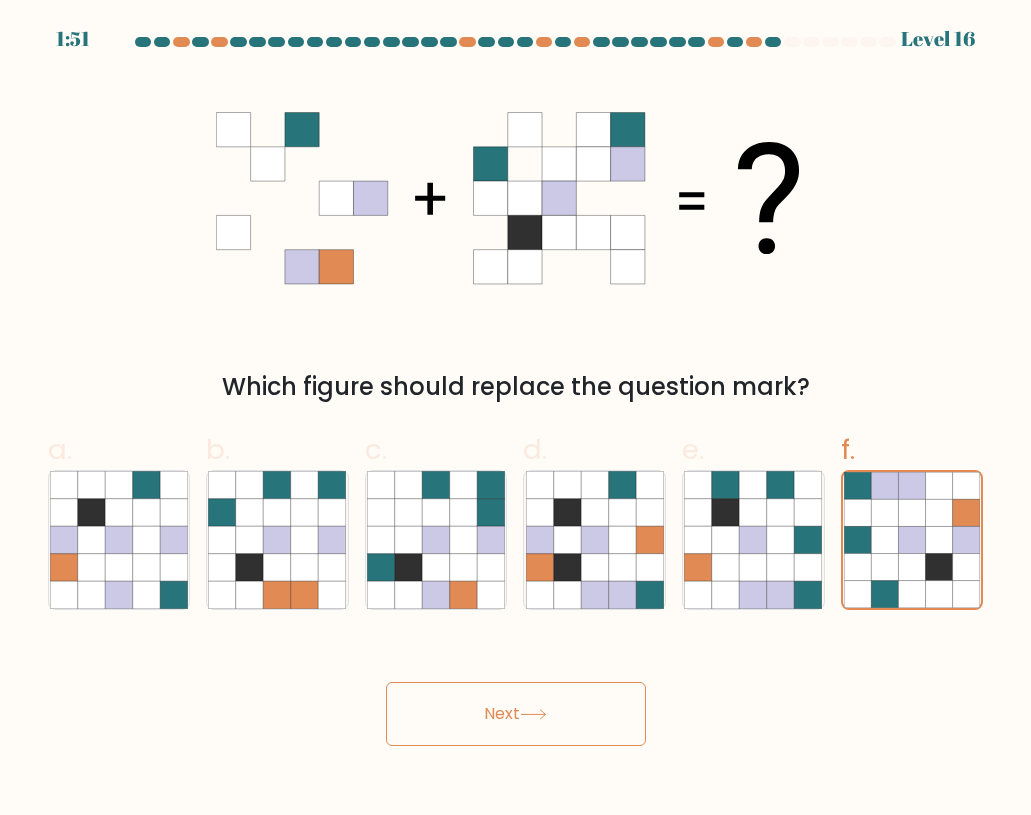 click on "Next" at bounding box center (516, 714) 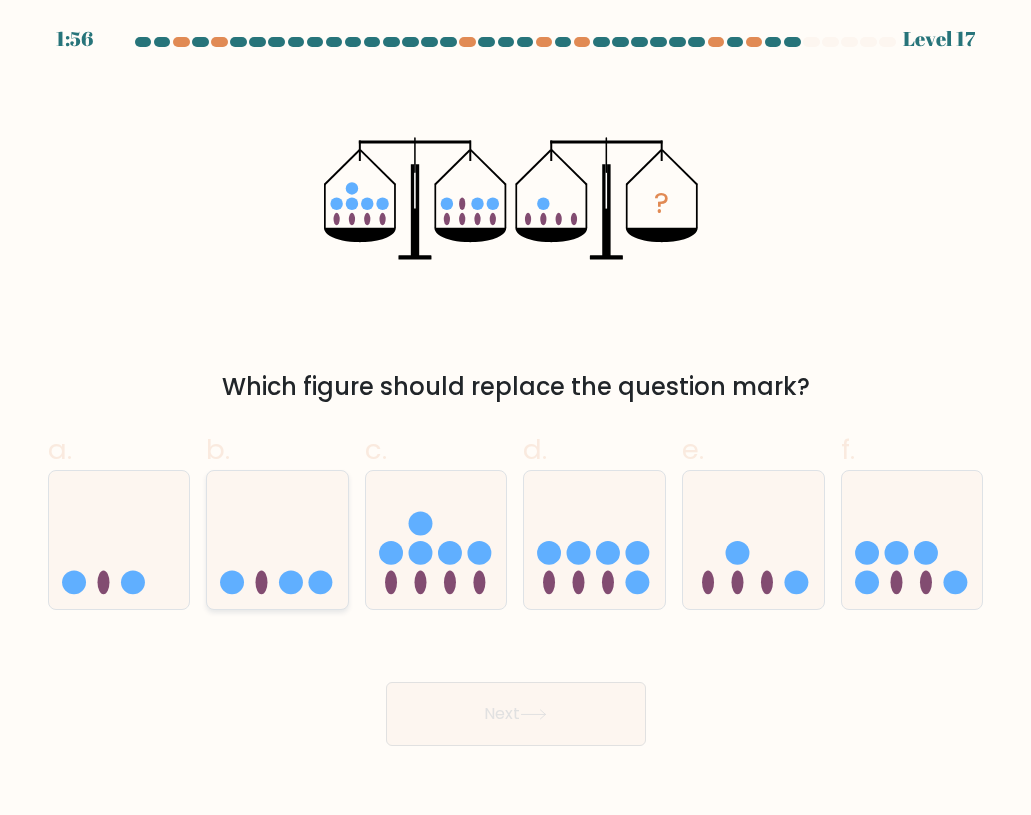 click 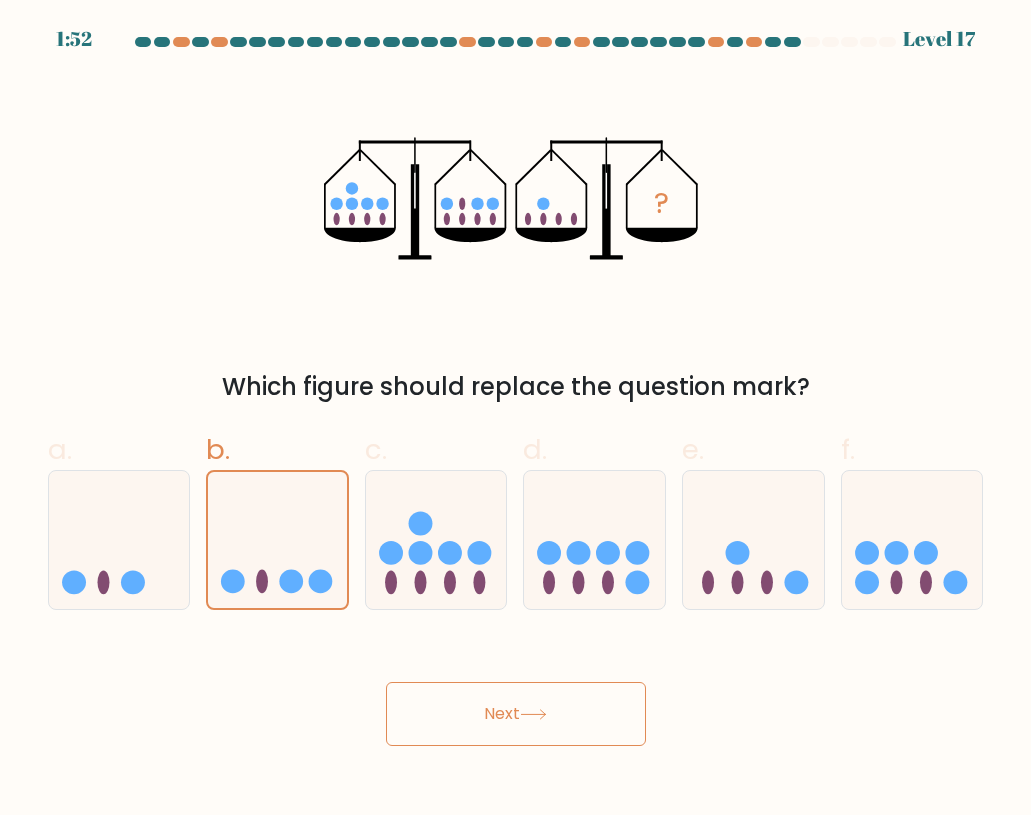 click on "Next" at bounding box center (516, 714) 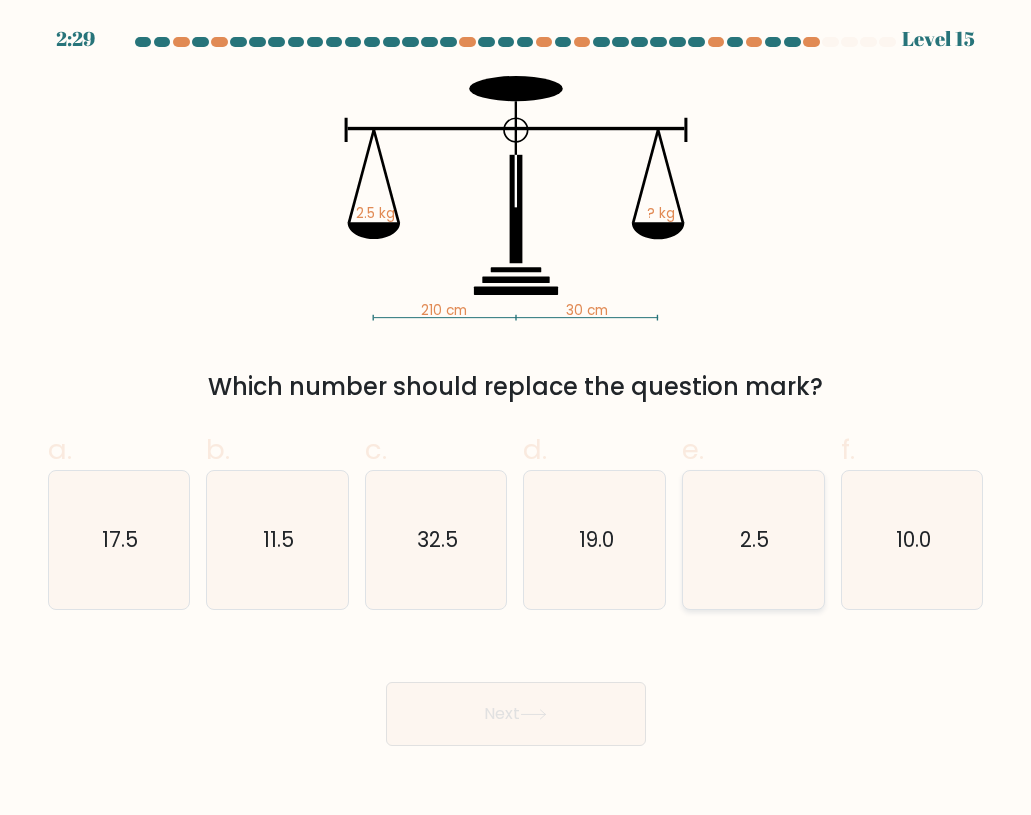 click on "2.5" 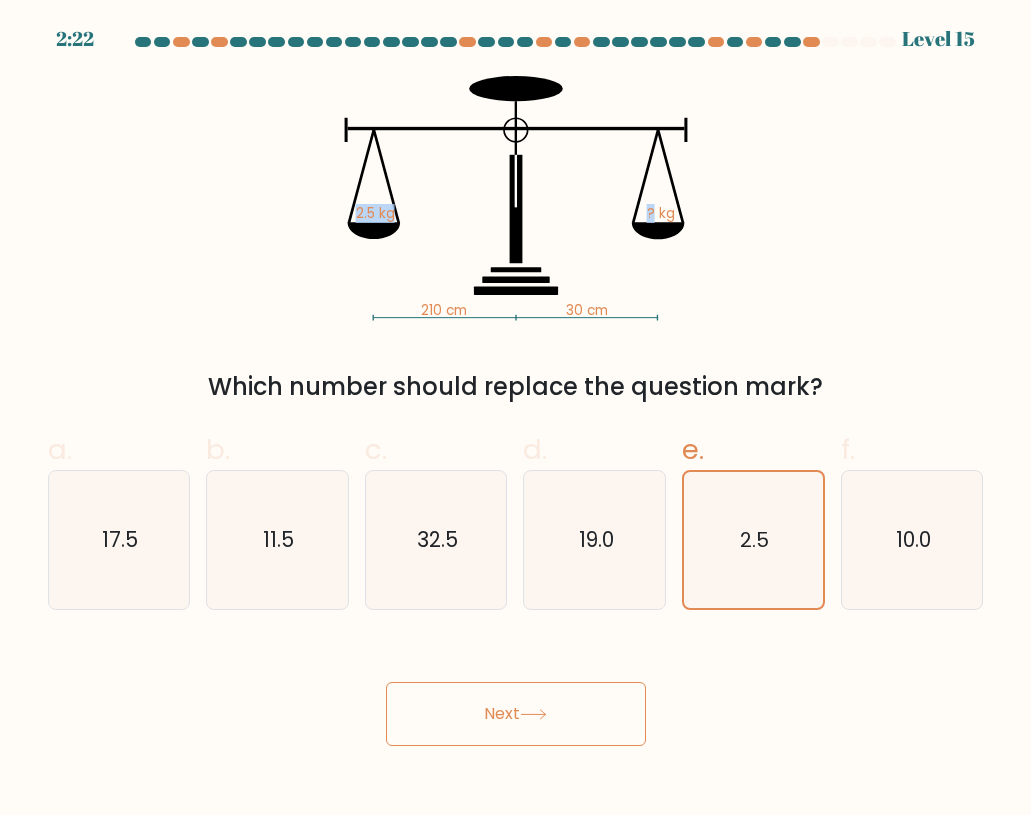 drag, startPoint x: 355, startPoint y: 172, endPoint x: 650, endPoint y: 212, distance: 297.69952 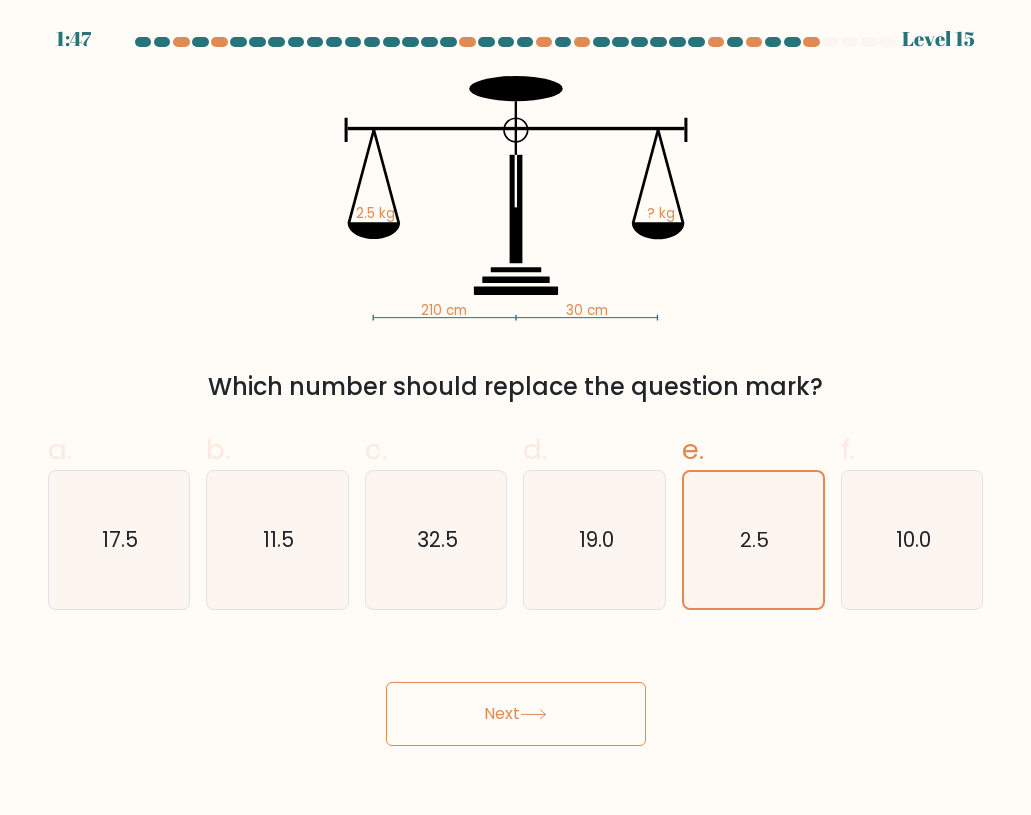 click on "Next" at bounding box center [516, 714] 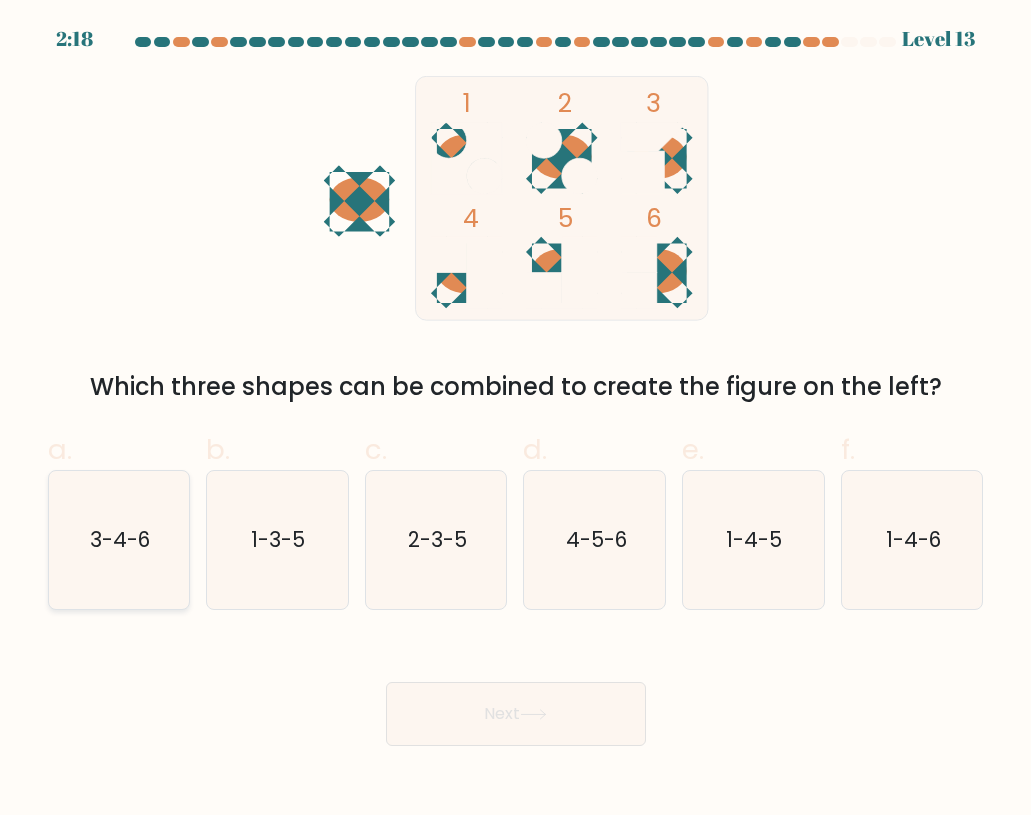 click on "3-4-6" 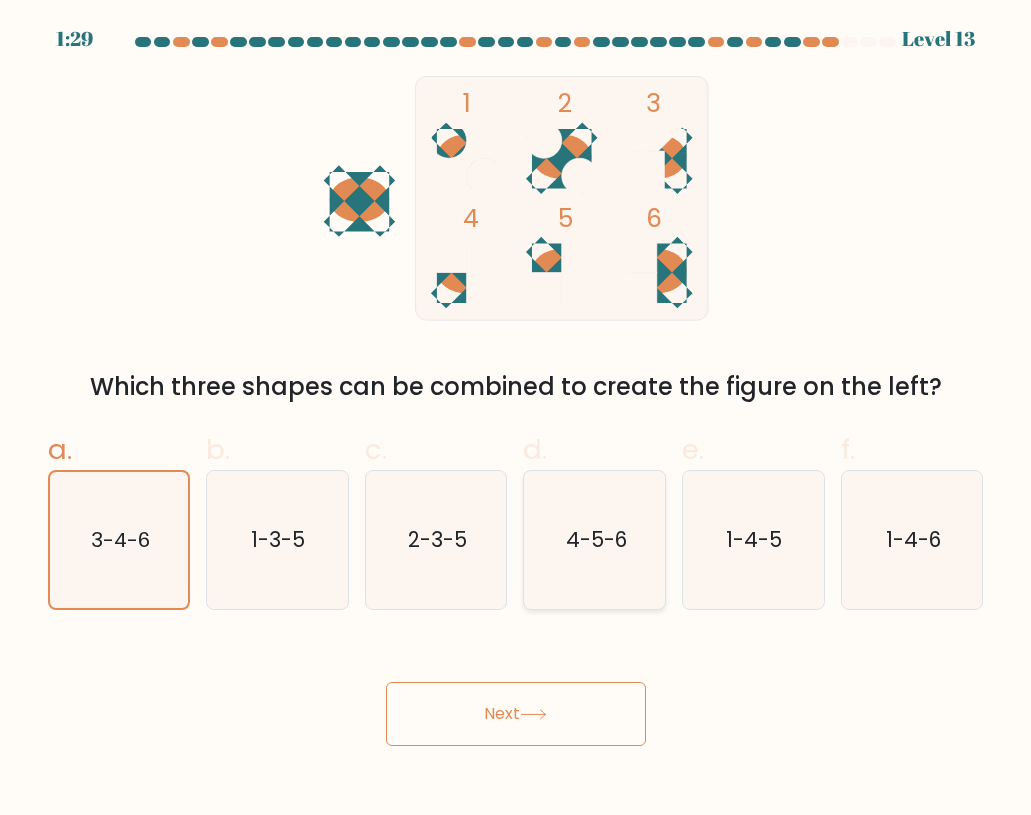 click on "4-5-6" 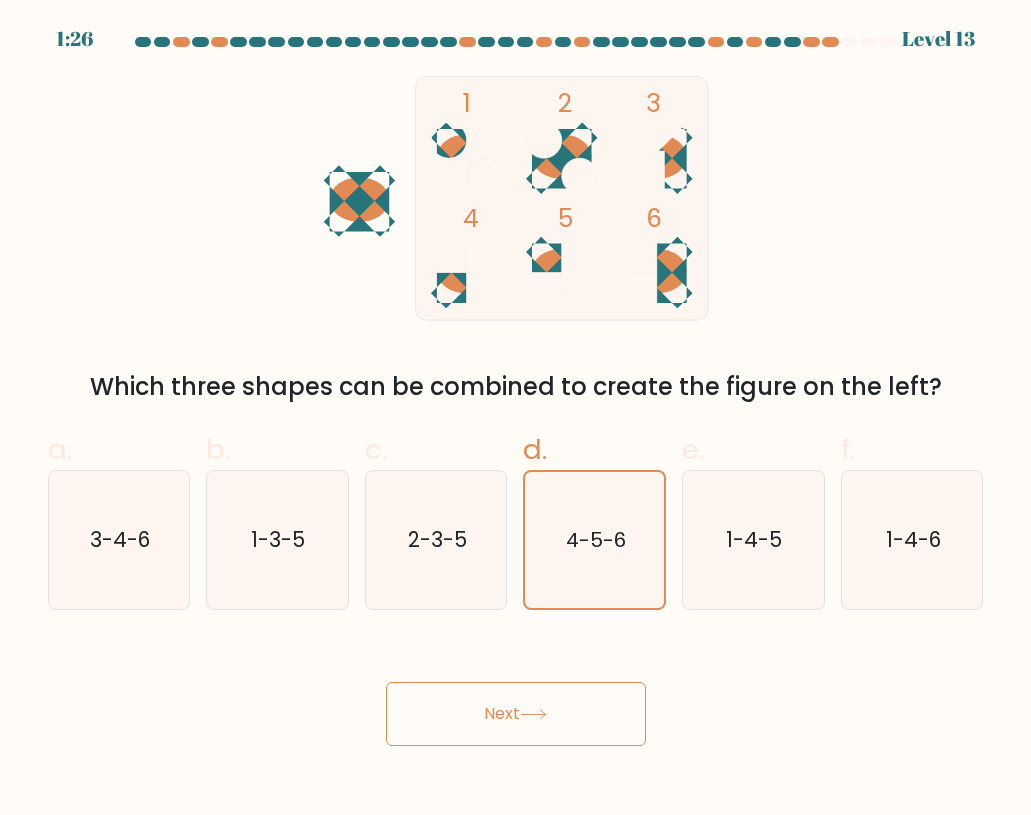 click 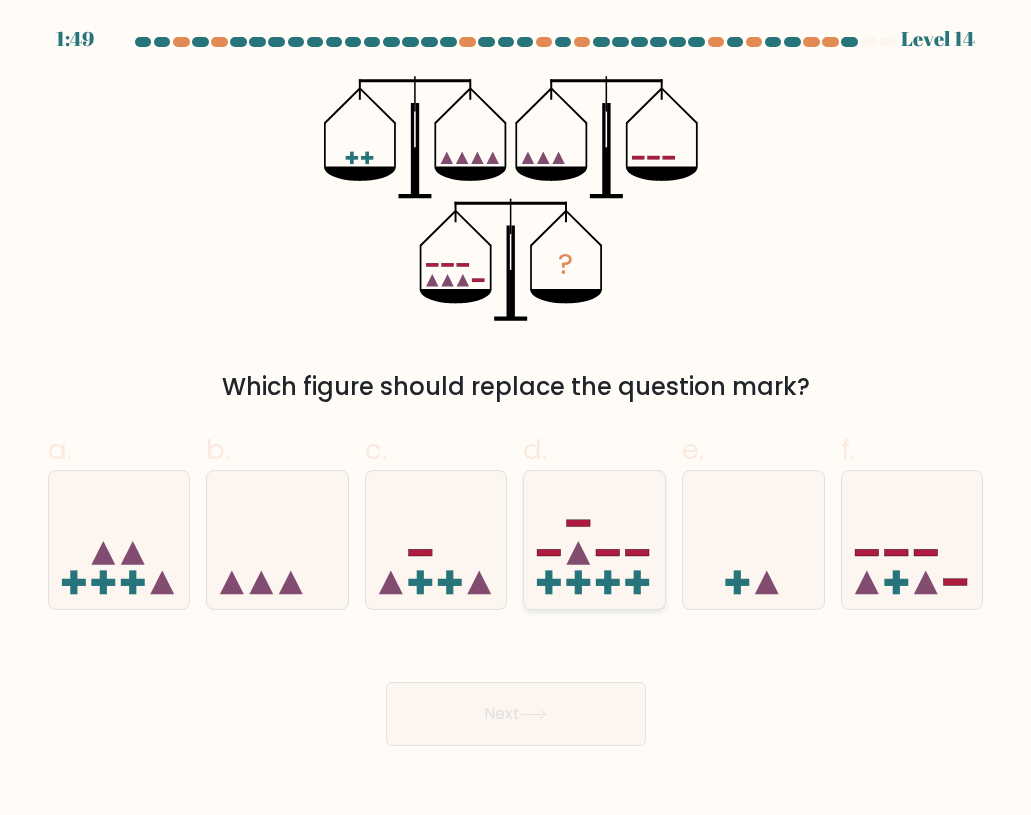 click 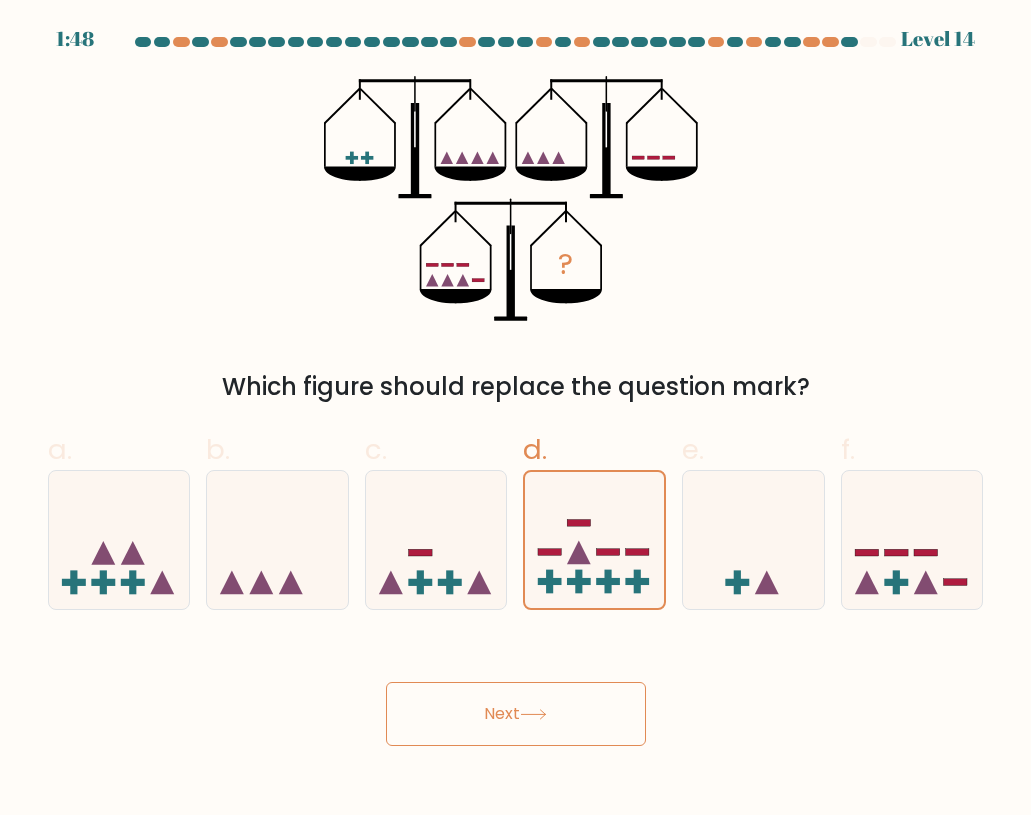 click on "Next" at bounding box center [516, 714] 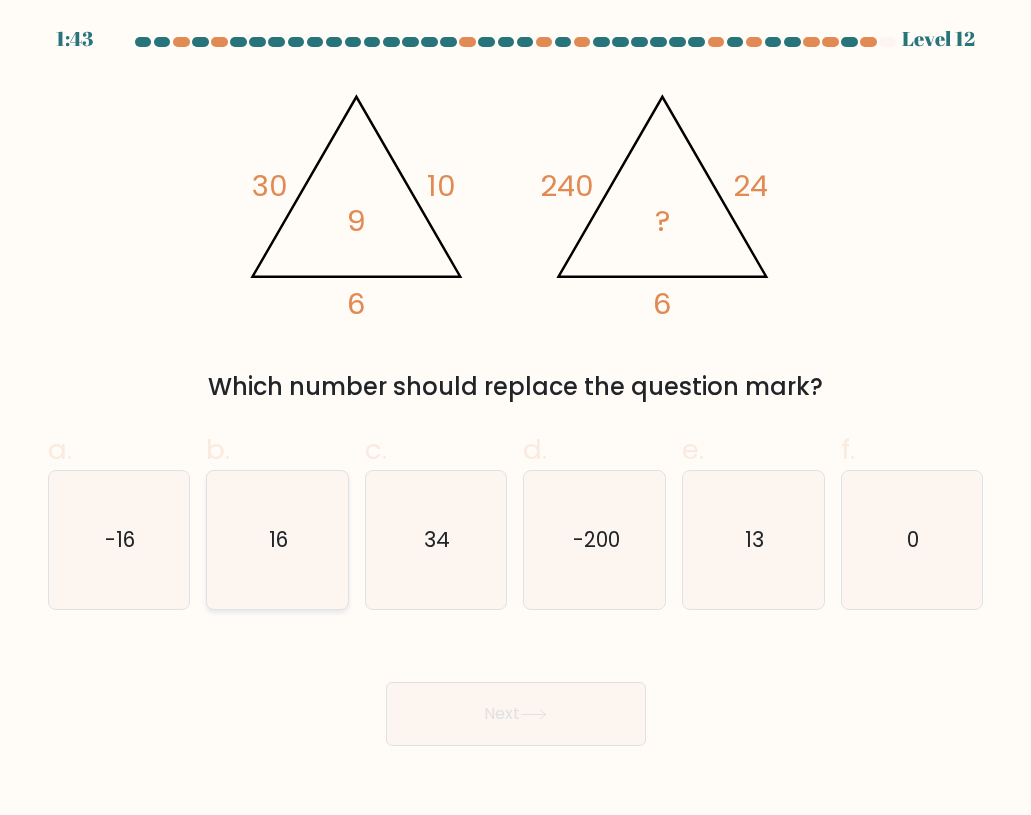 click on "16" 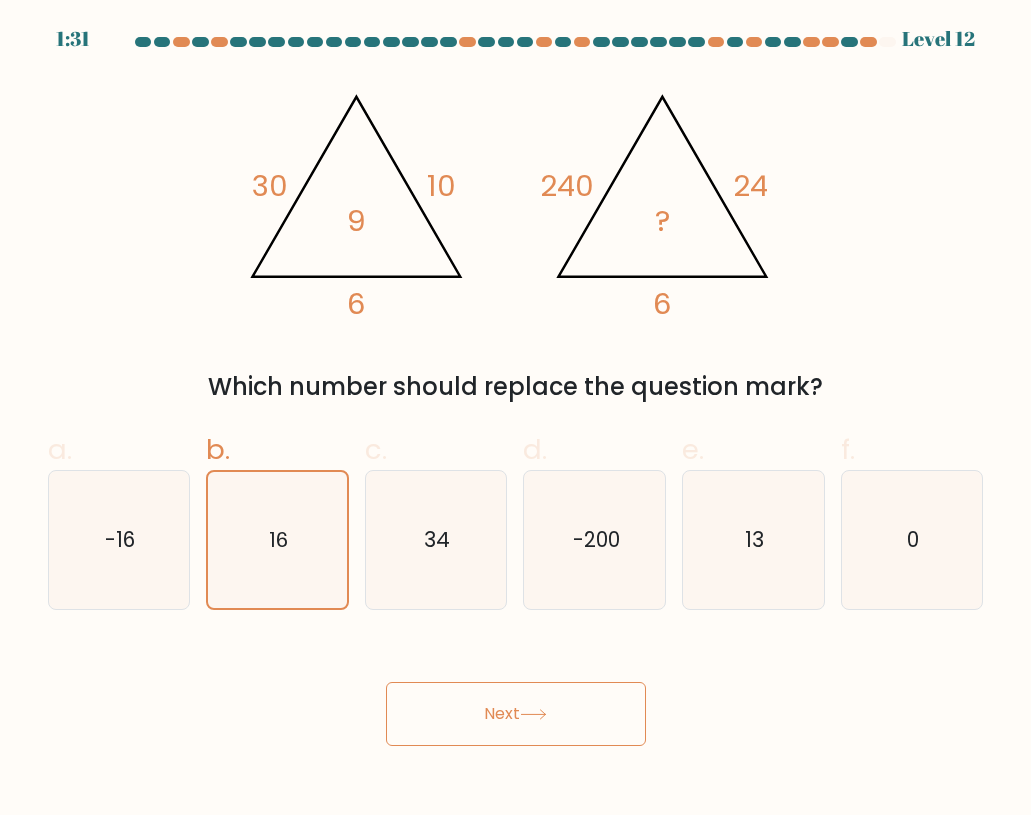 click on "Next" at bounding box center (516, 714) 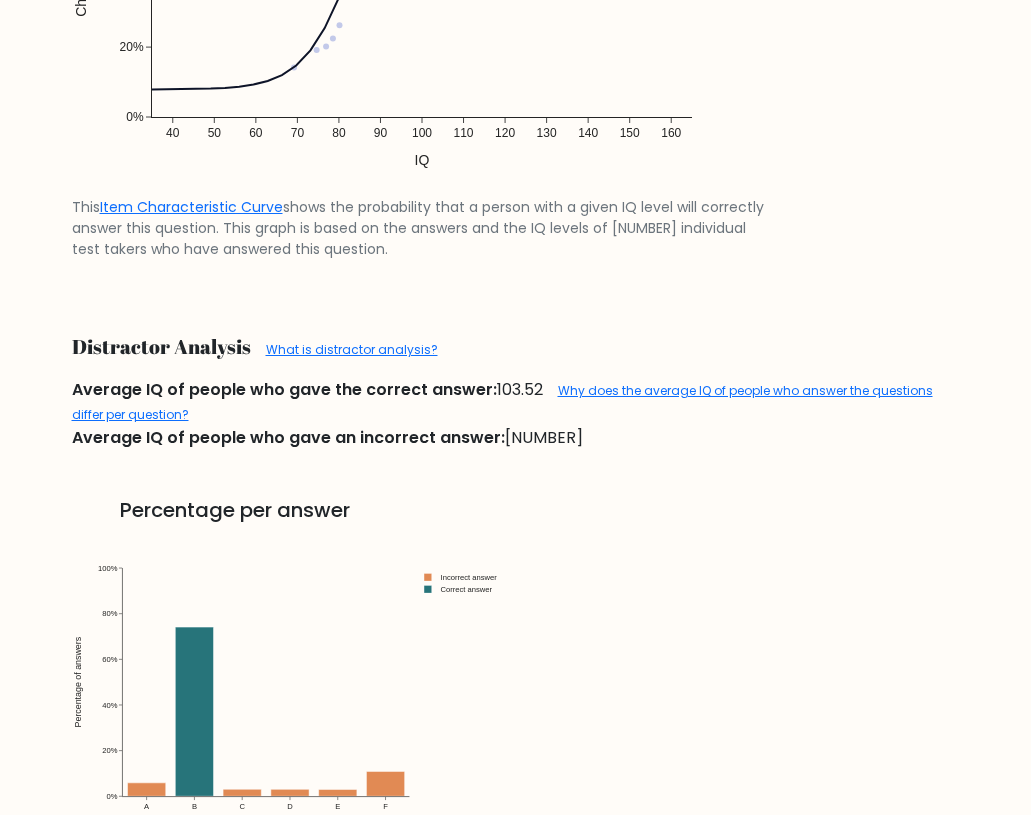 scroll, scrollTop: 2157, scrollLeft: 0, axis: vertical 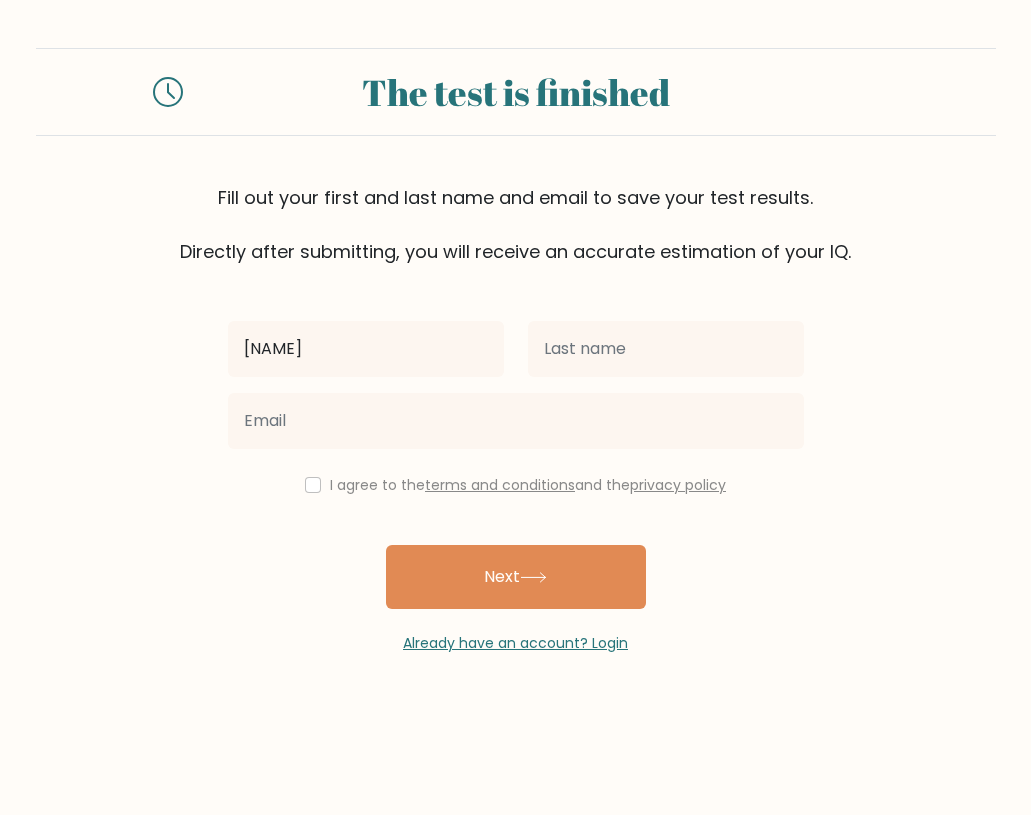 type on "[NAME]" 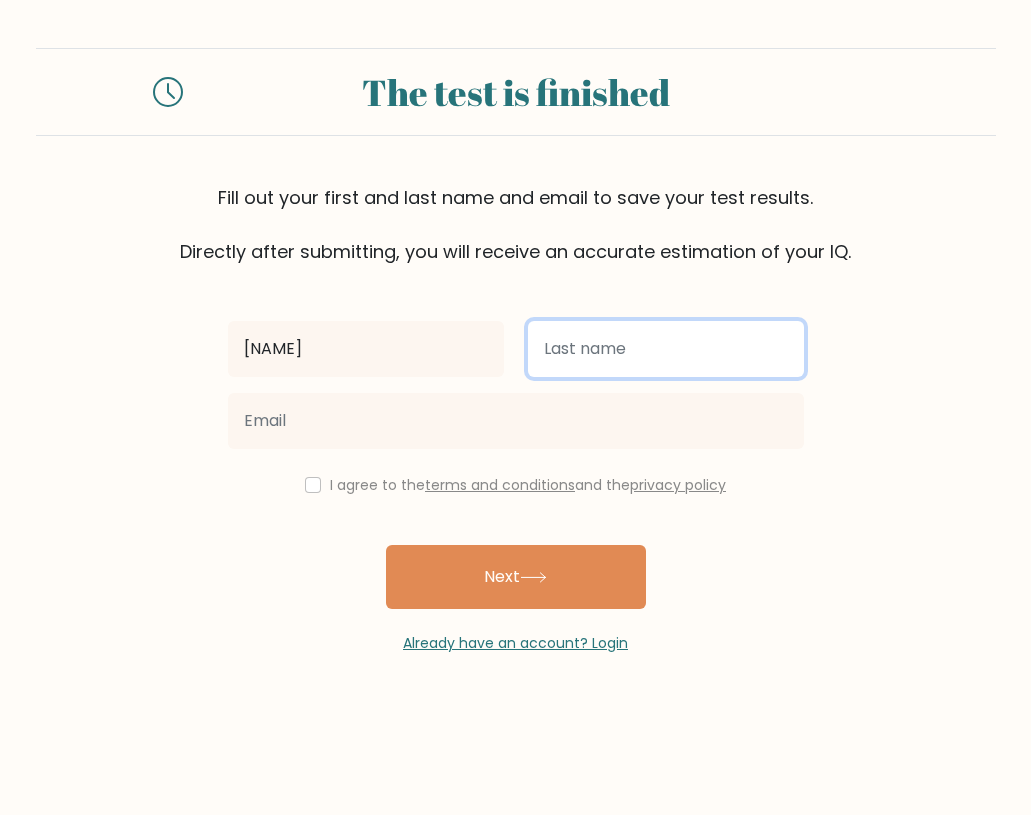 click at bounding box center (666, 349) 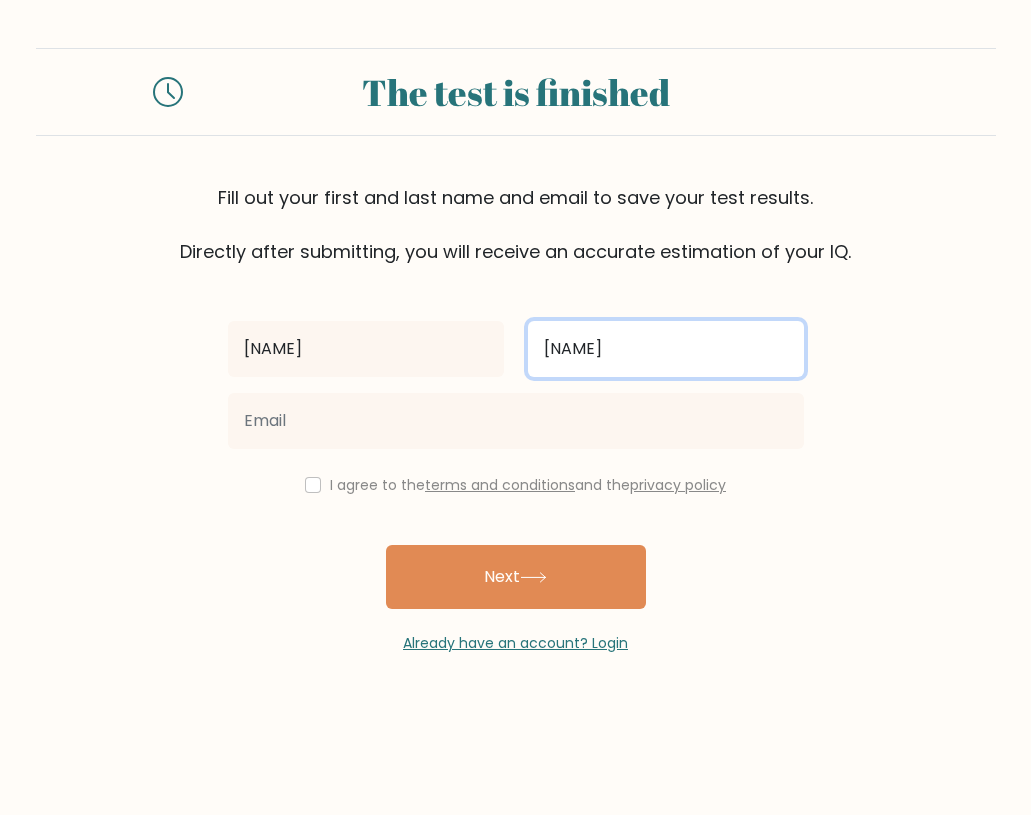 type on "[NAME]" 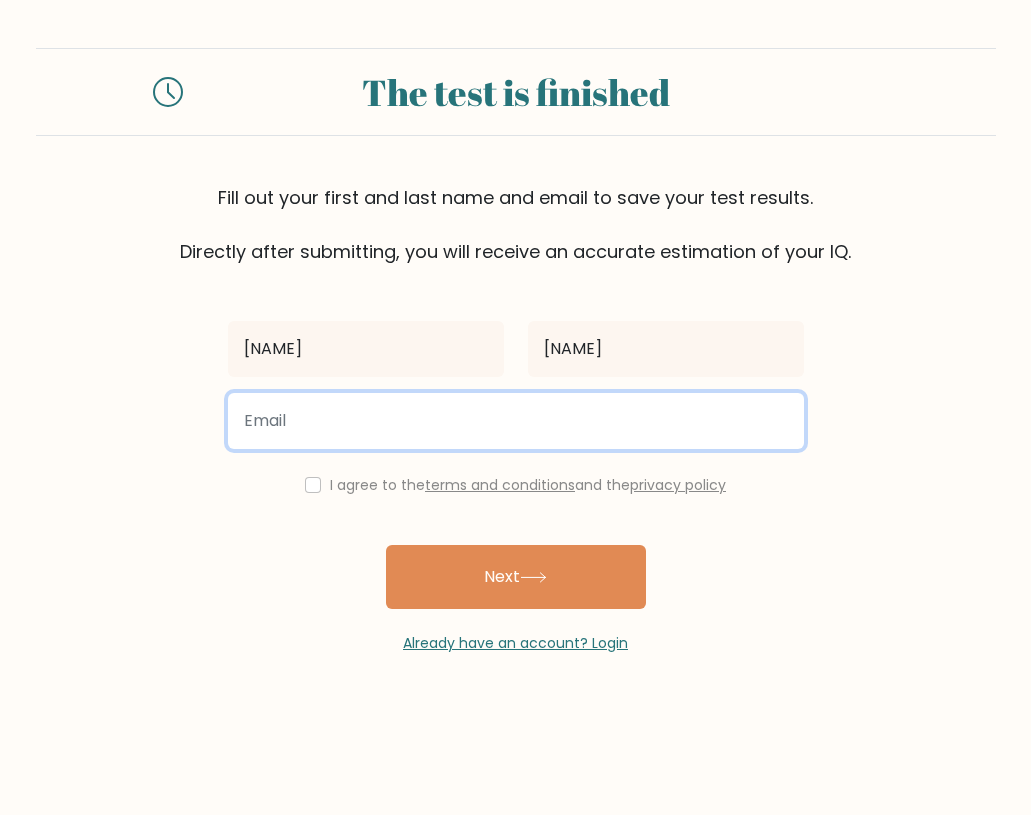 click at bounding box center (516, 421) 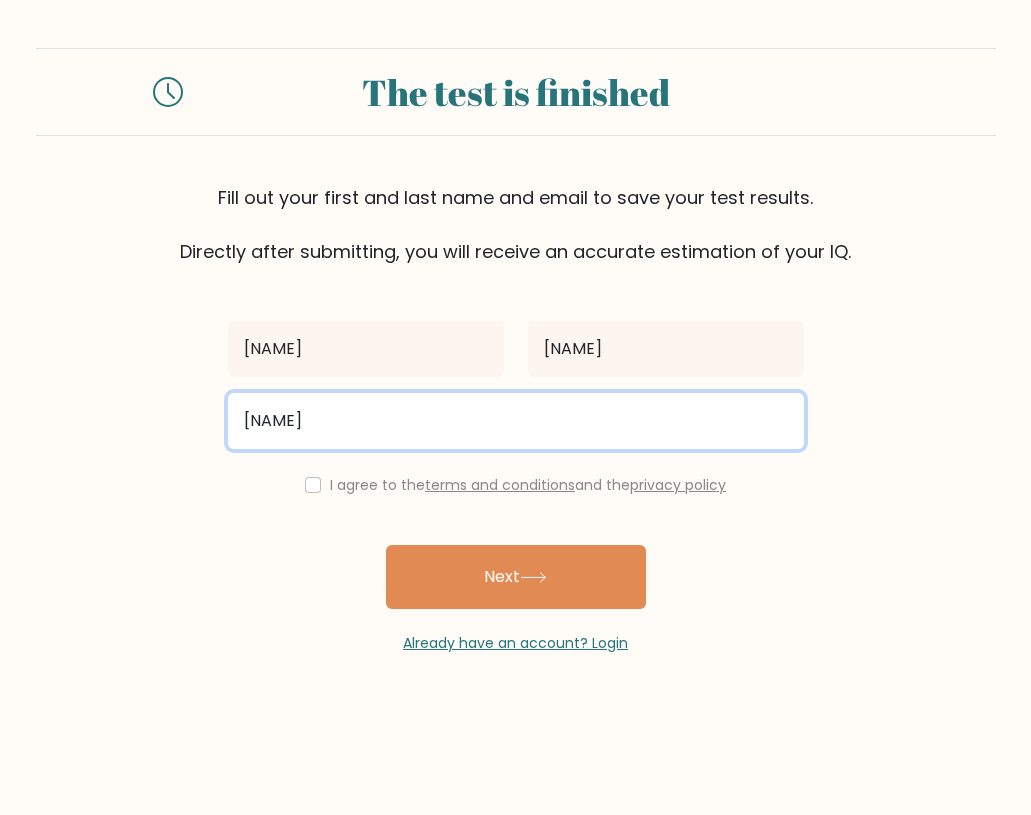 type on "josolrygb@[EMAIL]" 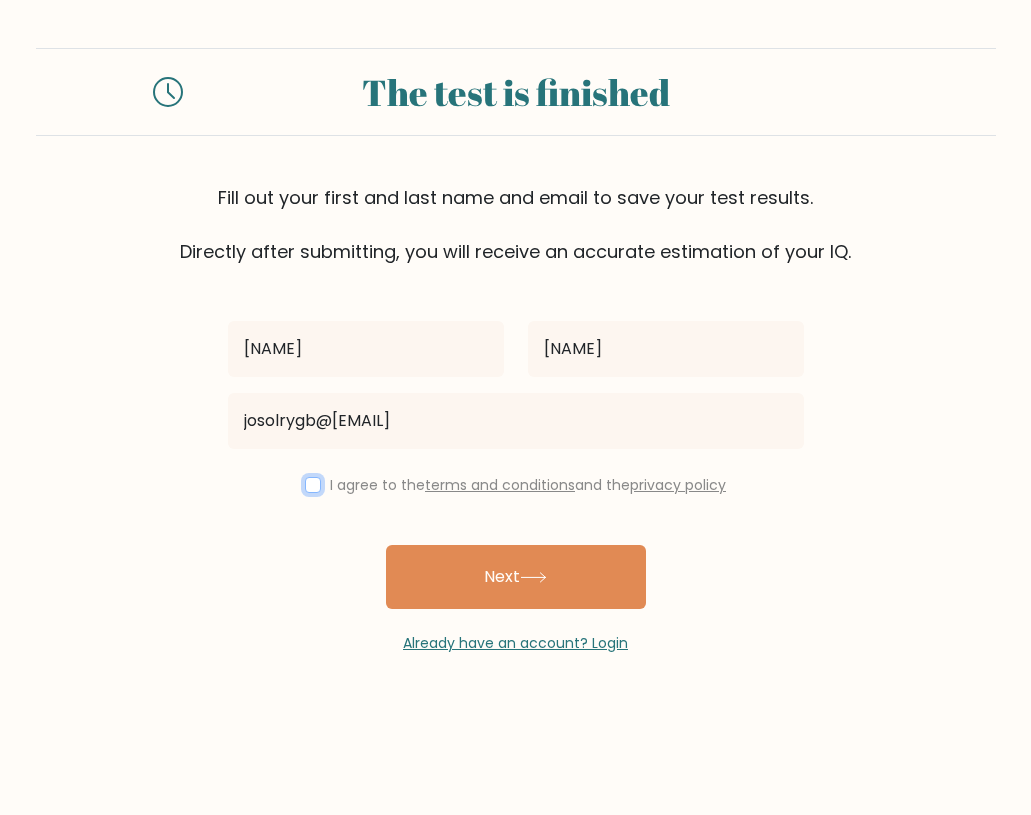 click at bounding box center (313, 485) 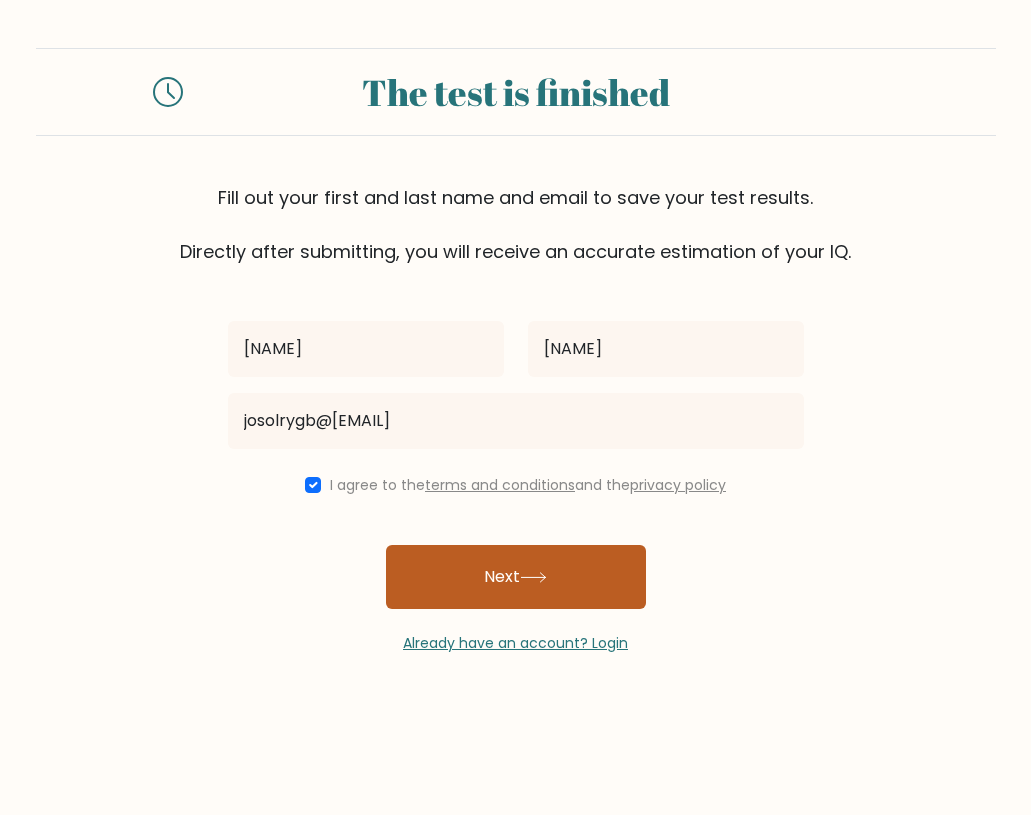 click on "Next" at bounding box center [516, 577] 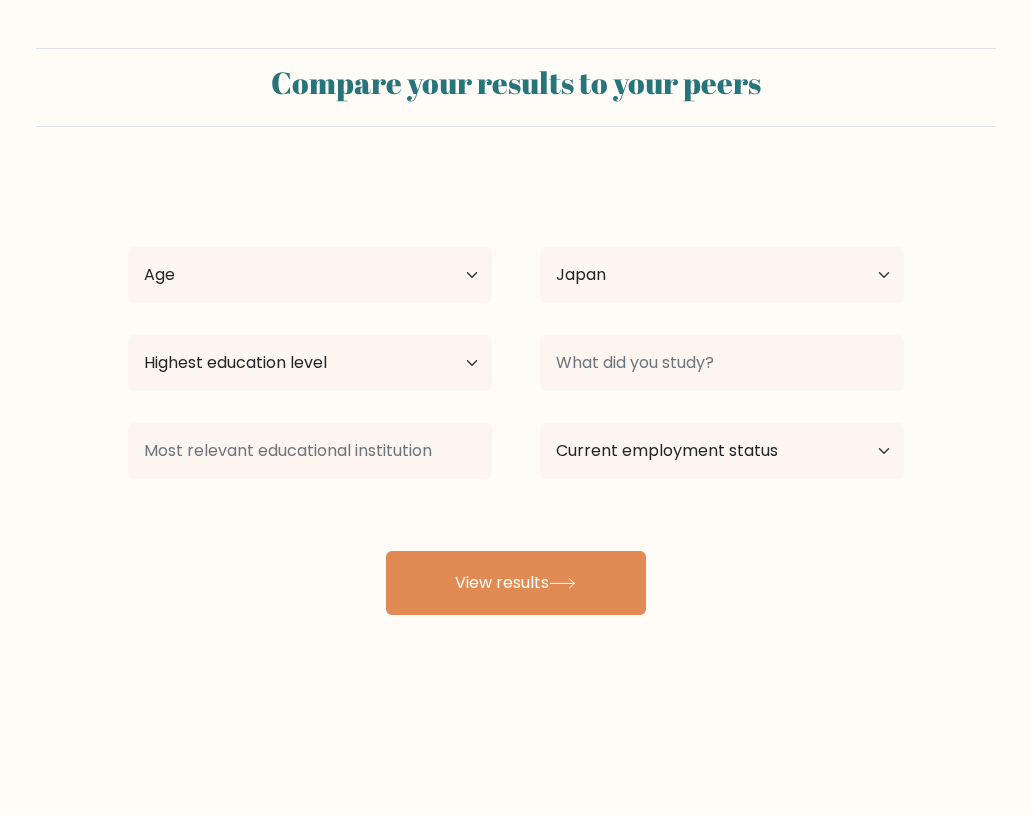 select on "JP" 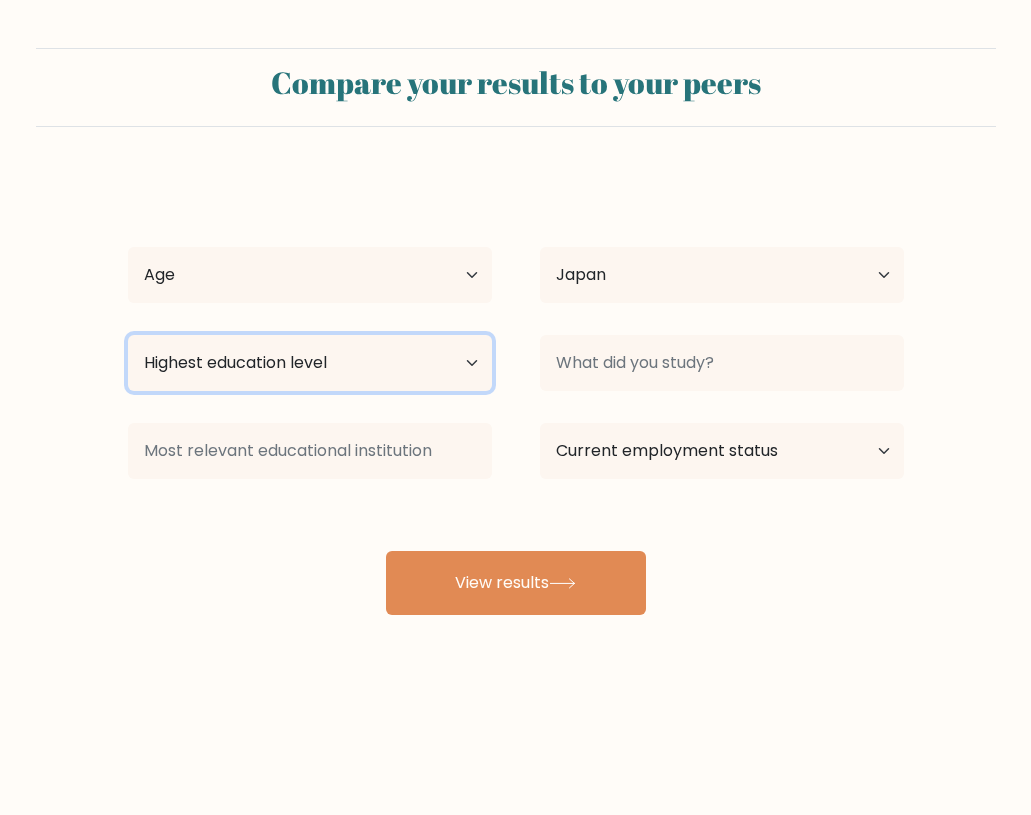 click on "Highest education level
No schooling
Primary
Lower Secondary
Upper Secondary
Occupation Specific
Bachelor's degree
Master's degree
Doctoral degree" at bounding box center [310, 363] 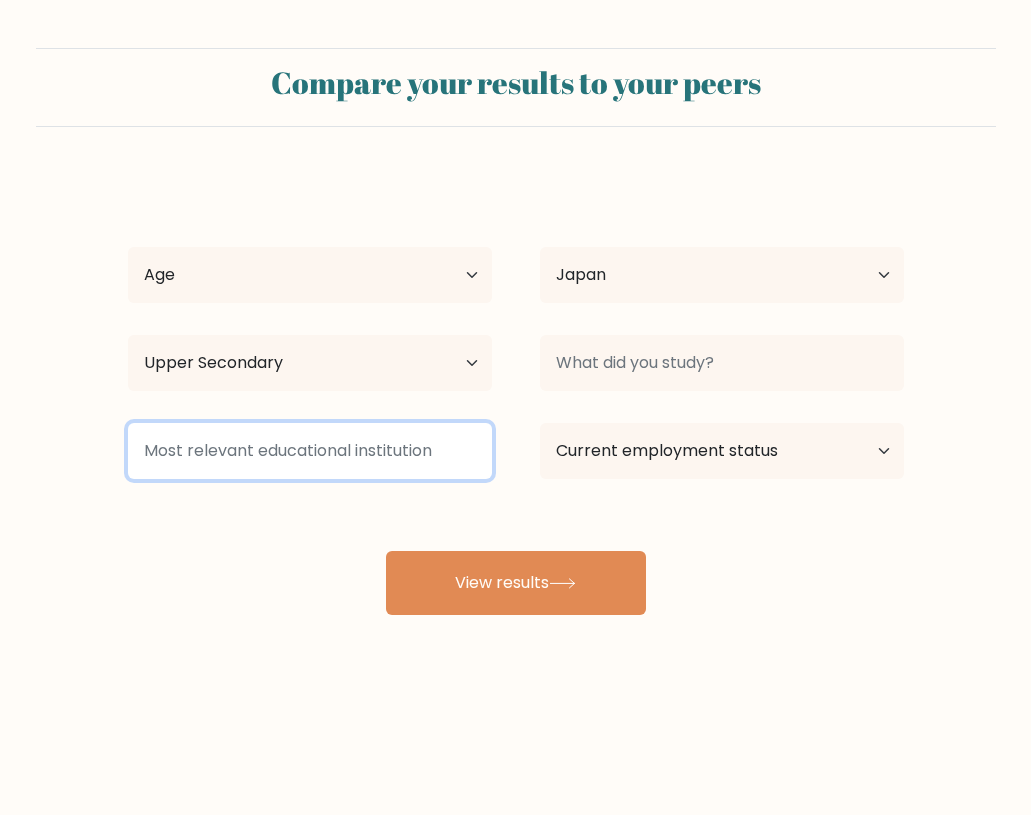 click at bounding box center [310, 451] 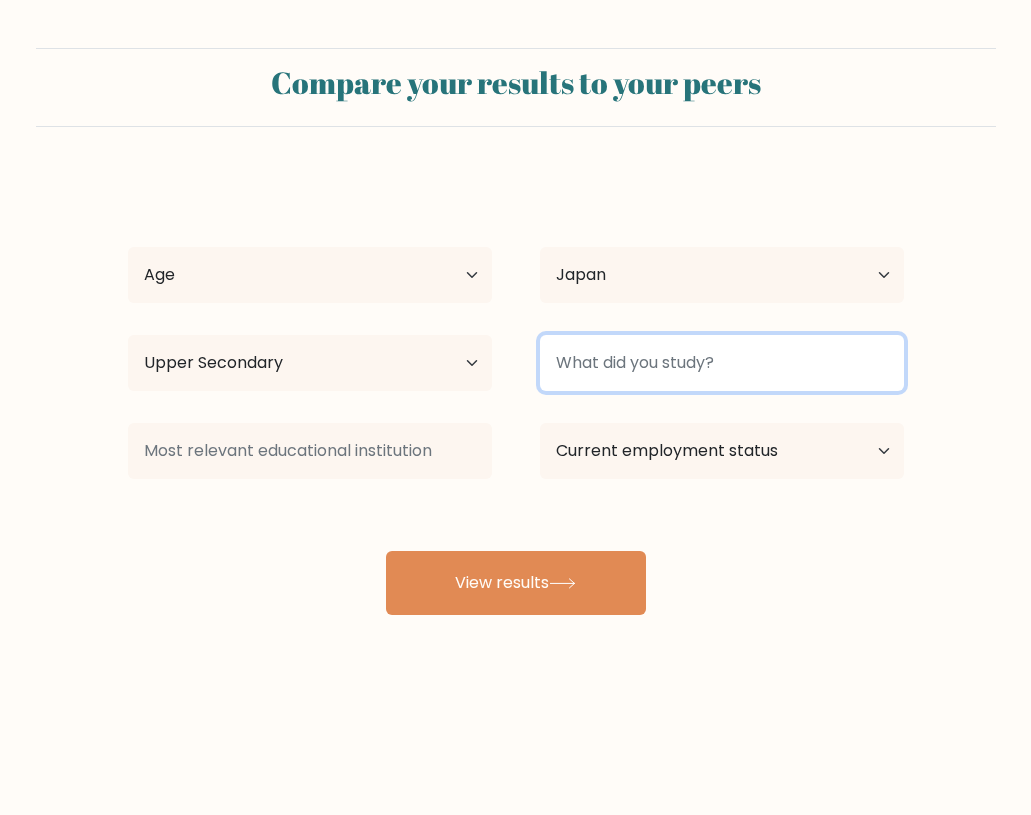 click at bounding box center [722, 363] 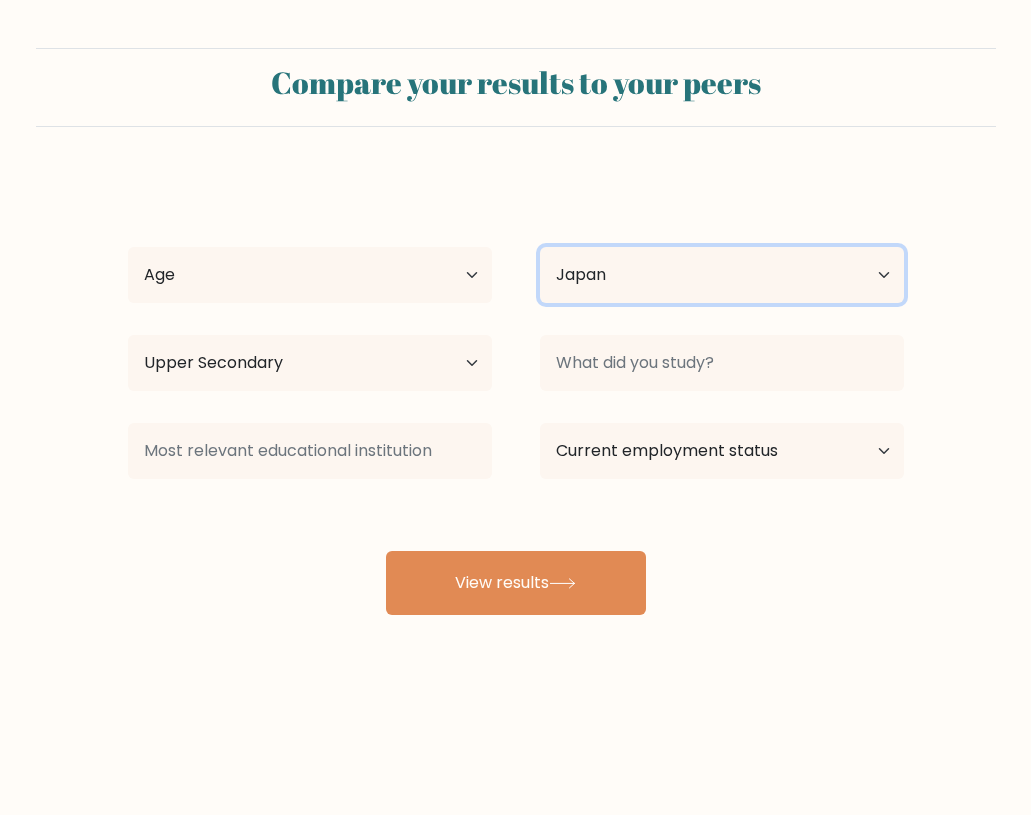 click on "Country
Afghanistan
Albania
Algeria
American Samoa
Andorra
Angola
Anguilla
Antarctica
Antigua and Barbuda
Argentina
Armenia
Aruba
Australia
Austria
Azerbaijan
Bahamas
Bahrain
Bangladesh
Barbados
Belarus
Belgium
Belize
Benin
Bermuda
Bhutan
Bolivia
Bonaire, Sint Eustatius and Saba
Bosnia and Herzegovina
Botswana
Bouvet Island
Brazil
British Indian Ocean Territory
Brunei
Bulgaria
Burkina Faso
Burundi
Cabo Verde
Cambodia
Cameroon
Canada
Cayman Islands
Central African Republic
Chad
Chile
China
Christmas Island
Cocos (Keeling) Islands
Colombia
Comoros
Congo
Congo (the Democratic Republic of the)
Cook Islands
Costa Rica
Côte d'Ivoire
Croatia
Cuba" at bounding box center (722, 275) 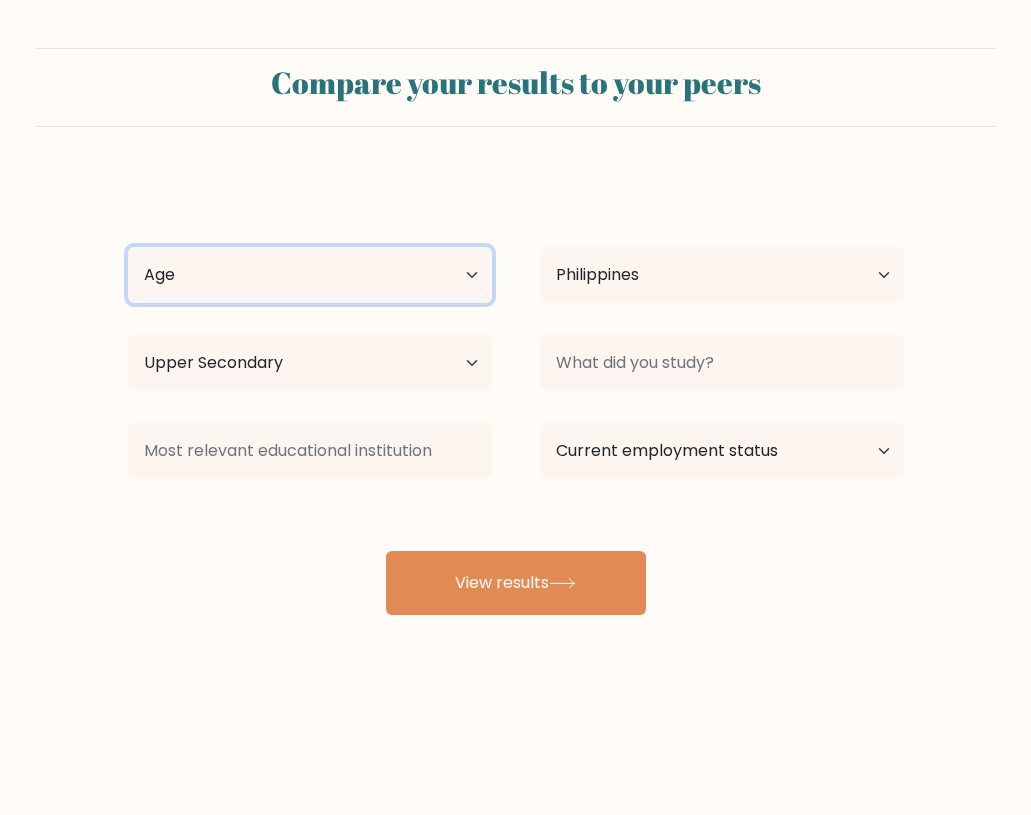 click on "Age
Under 18 years old
18-24 years old
25-34 years old
35-44 years old
45-54 years old
55-64 years old
65 years old and above" at bounding box center (310, 275) 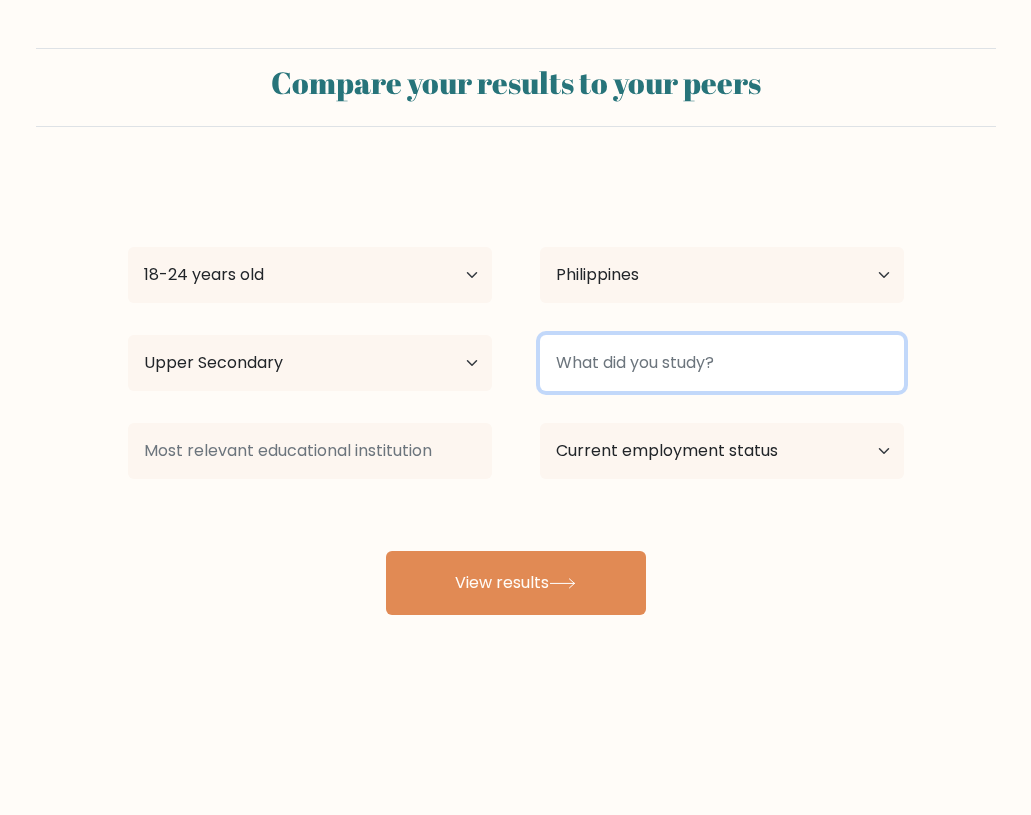 click at bounding box center (722, 363) 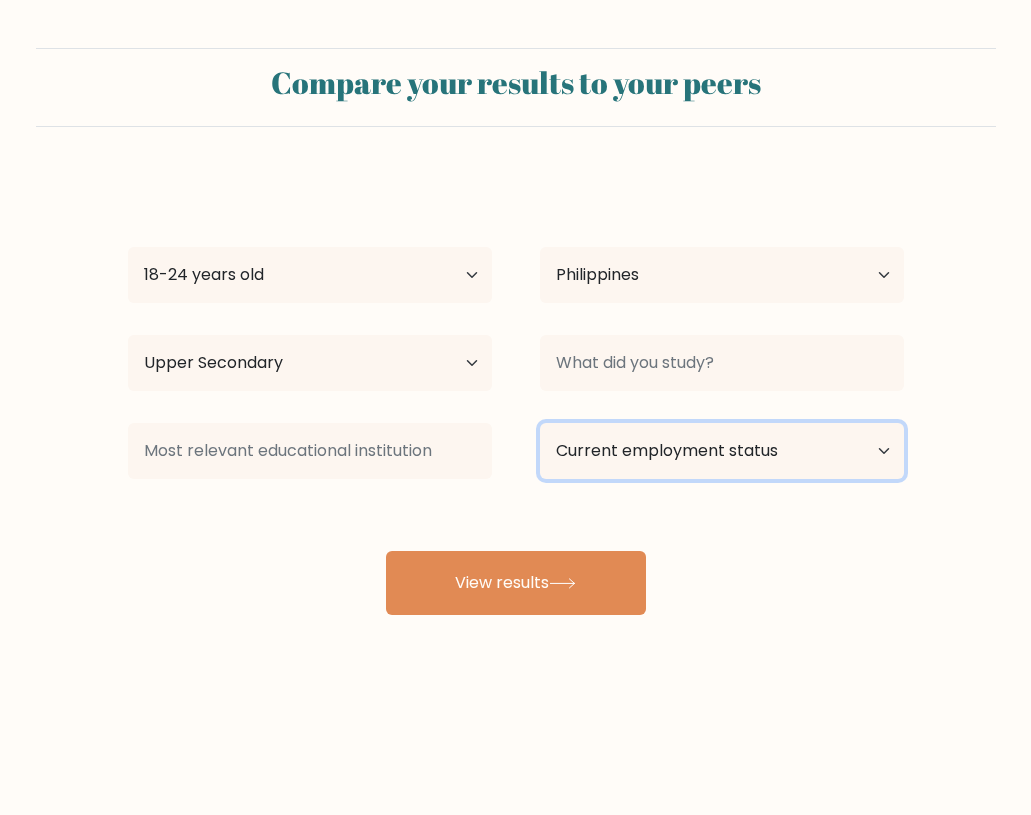 click on "Current employment status
Employed
Student
Retired
Other / prefer not to answer" at bounding box center (722, 451) 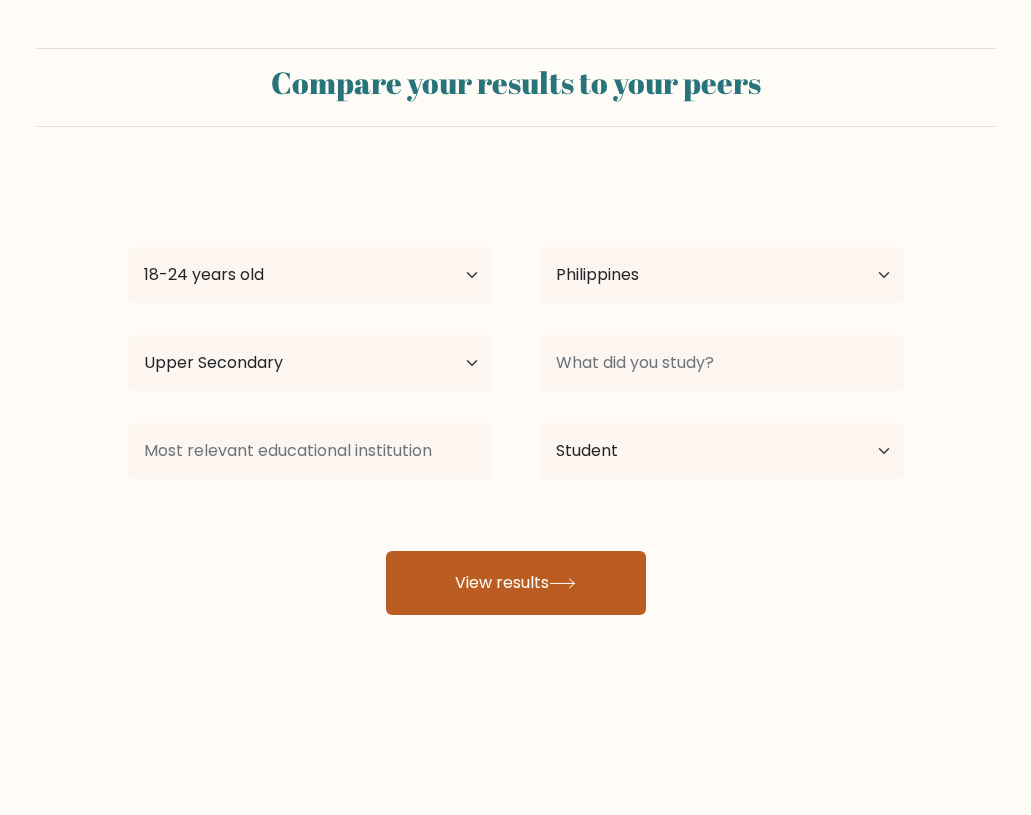 click on "View results" at bounding box center [516, 583] 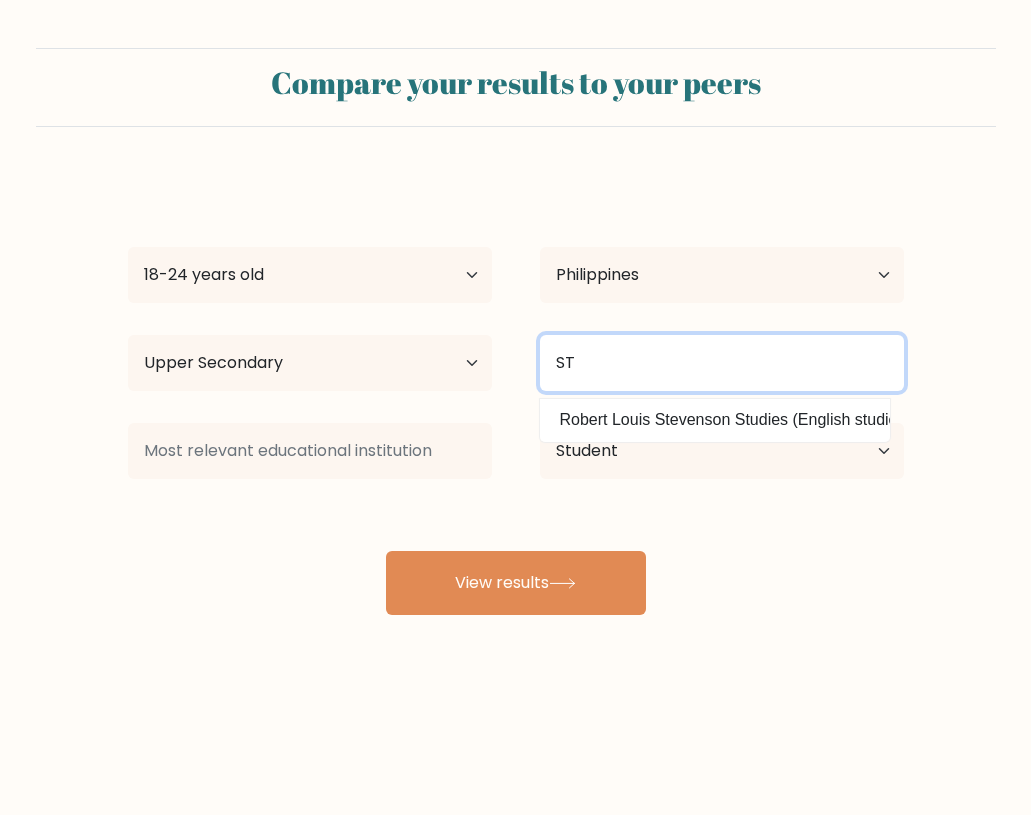 type on "S" 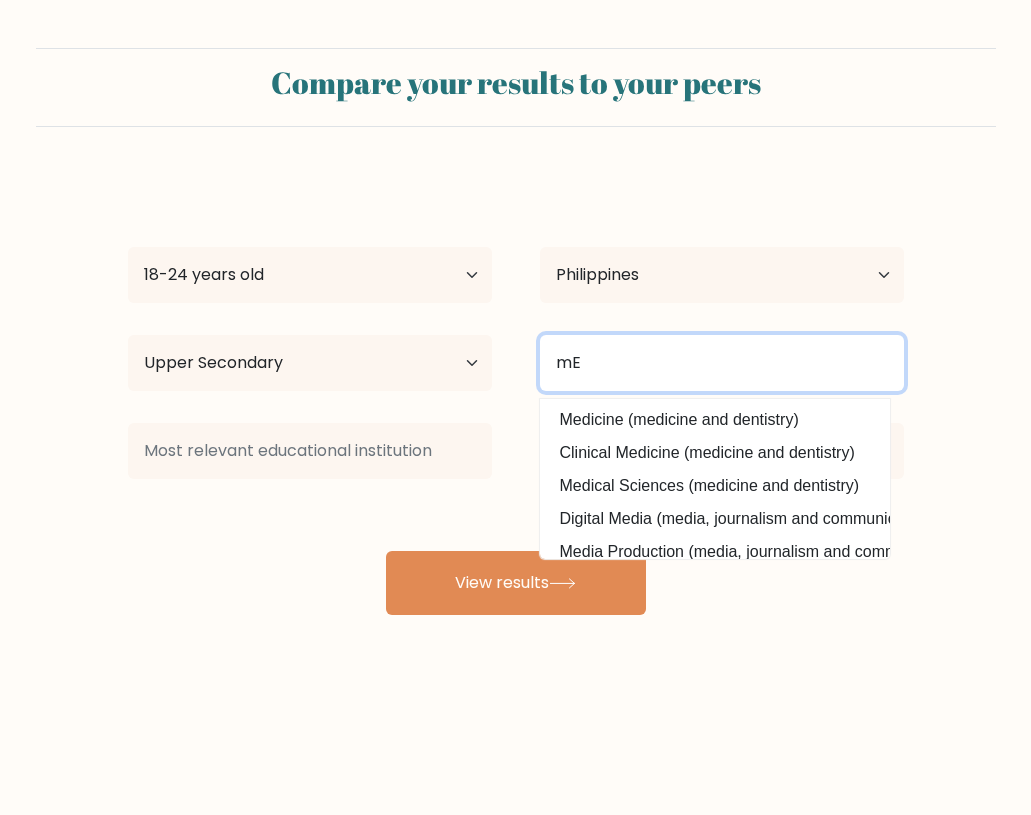 type on "m" 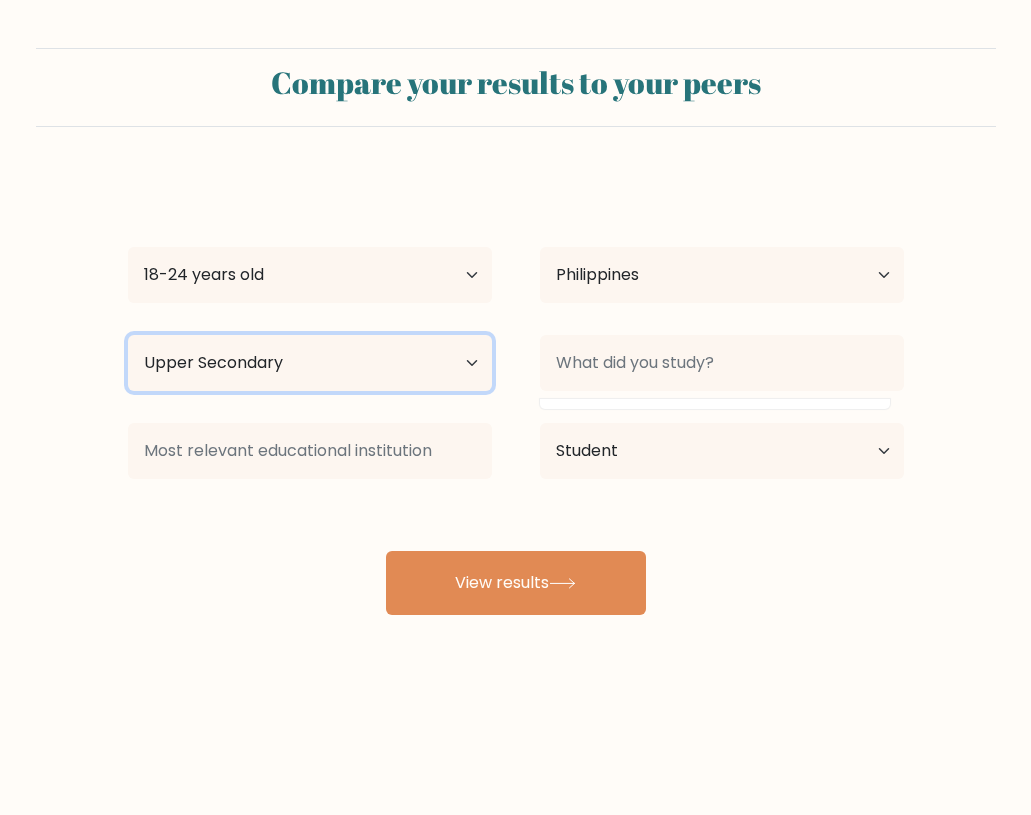 click on "Highest education level
No schooling
Primary
Lower Secondary
Upper Secondary
Occupation Specific
Bachelor's degree
Master's degree
Doctoral degree" at bounding box center [310, 363] 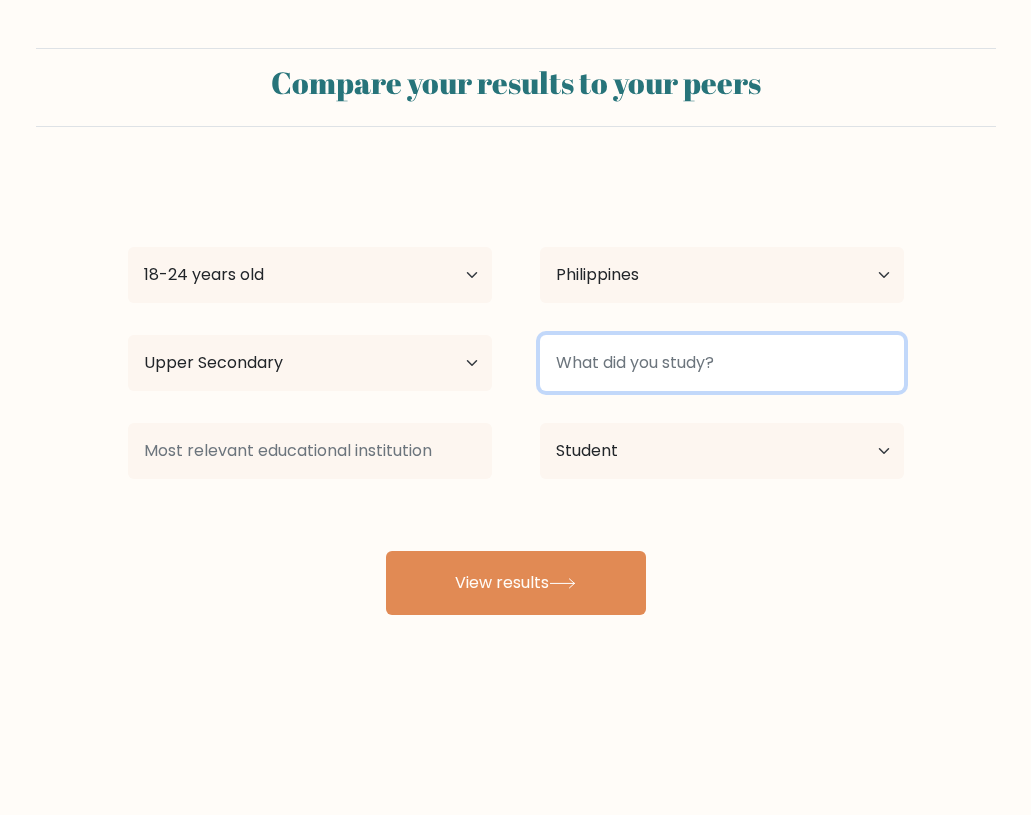 click at bounding box center (722, 363) 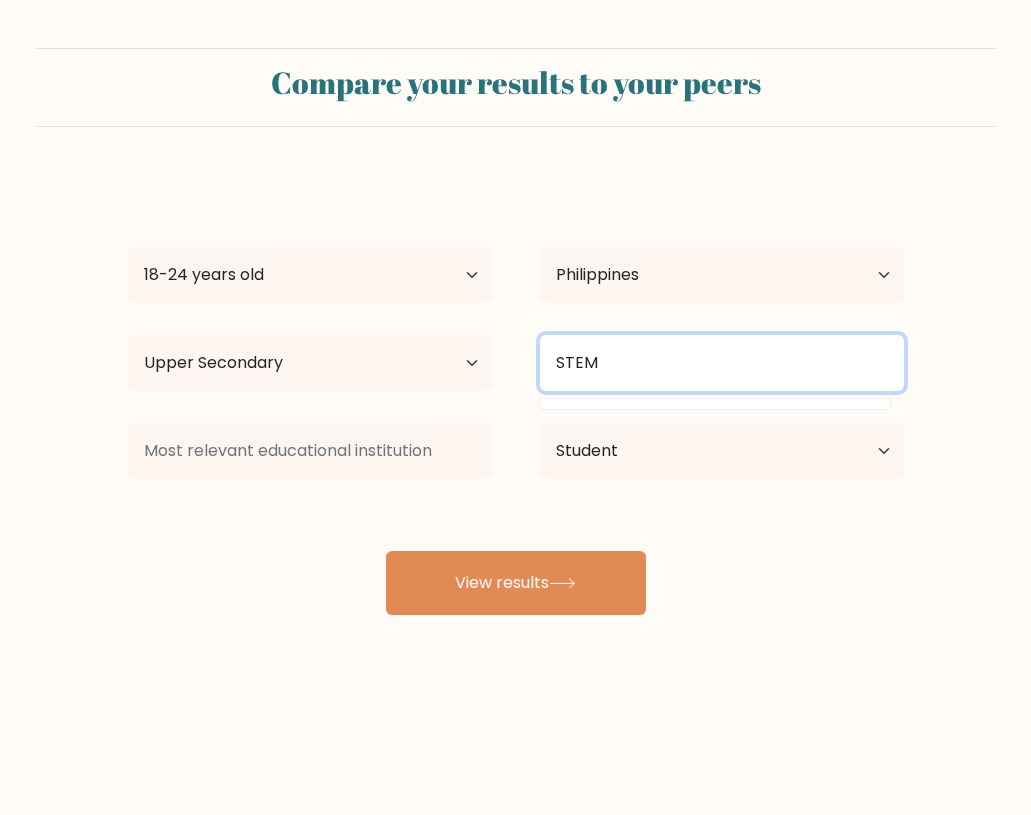 type on "STEM" 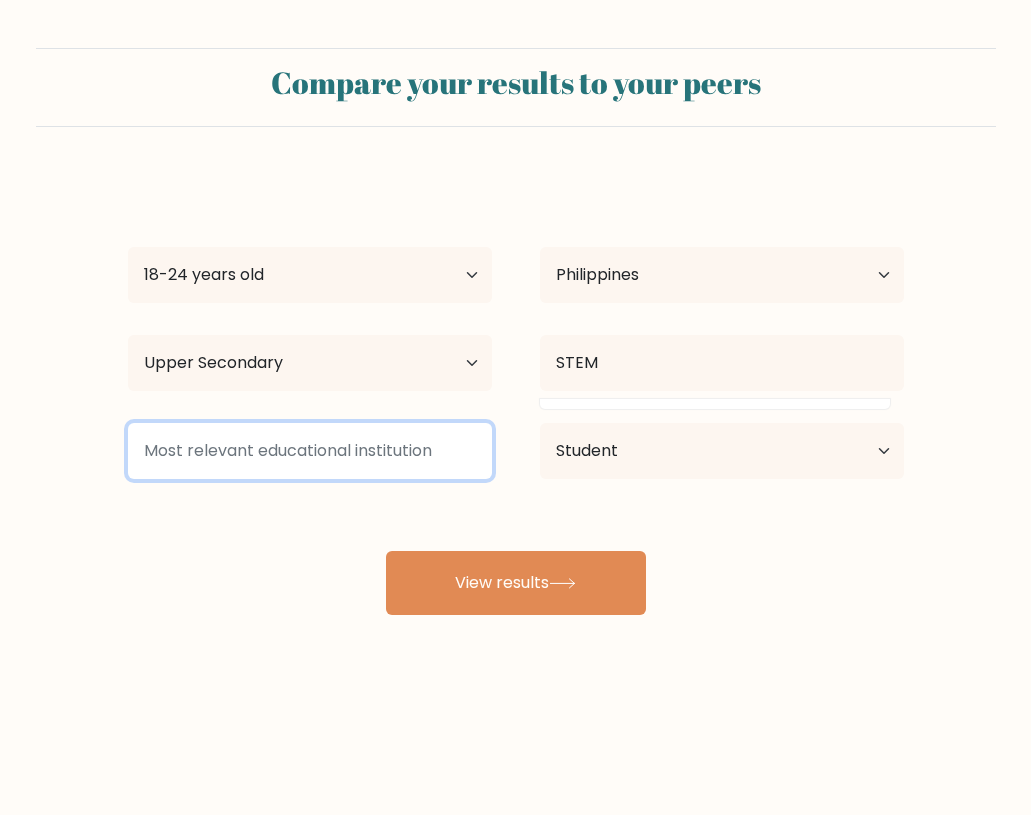 click at bounding box center (310, 451) 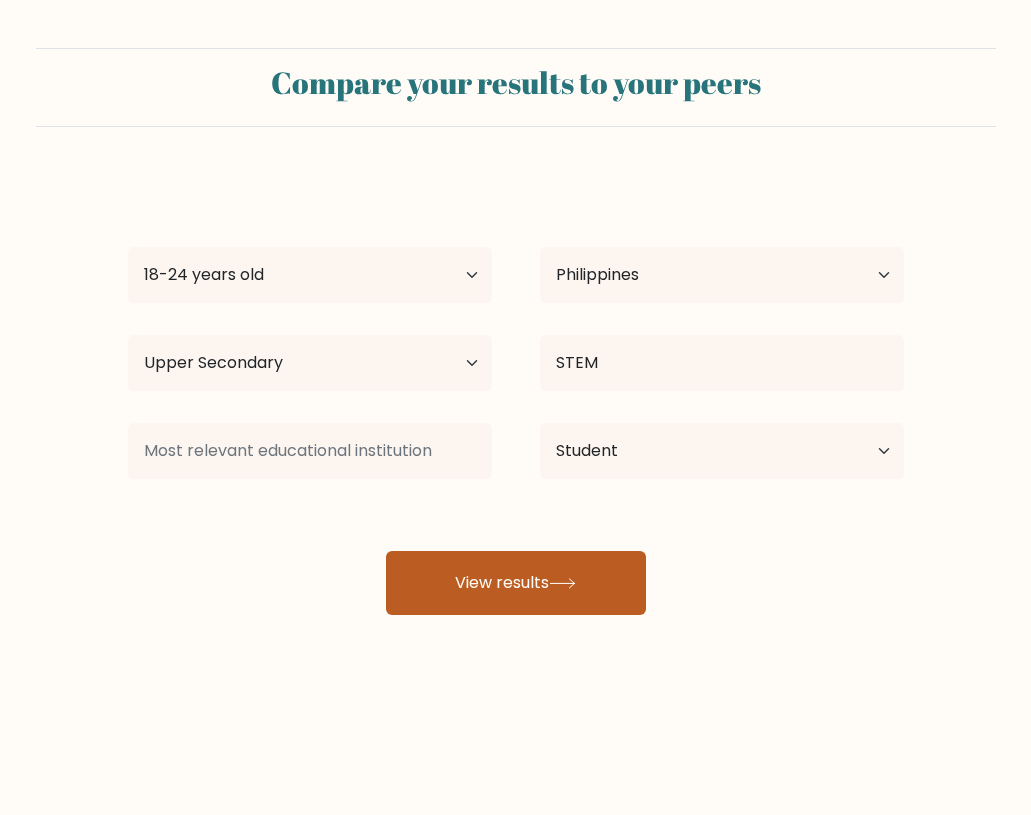 click on "View results" at bounding box center (516, 583) 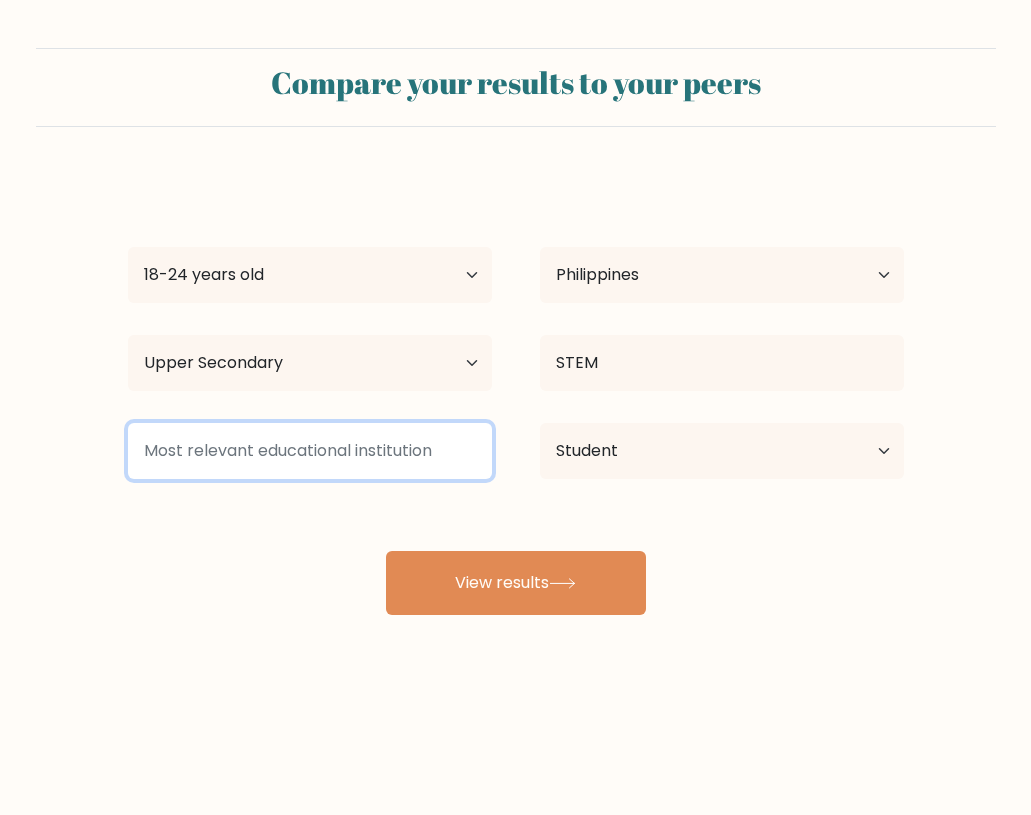 click at bounding box center [310, 451] 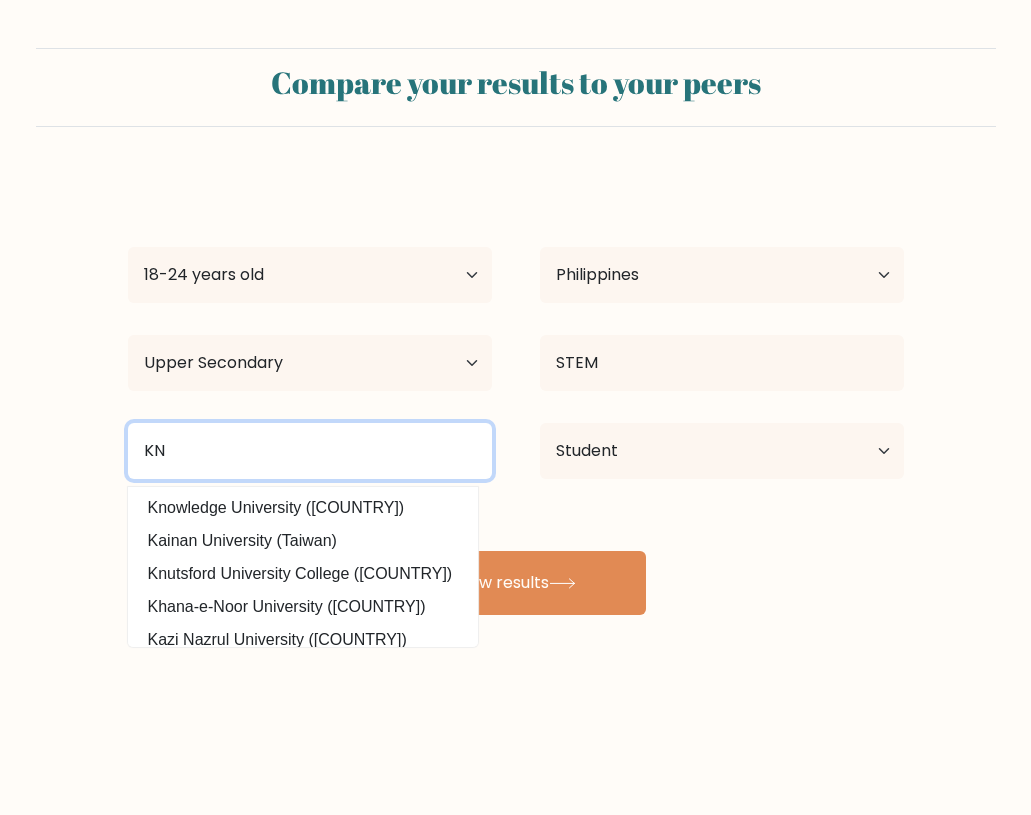 type on "K" 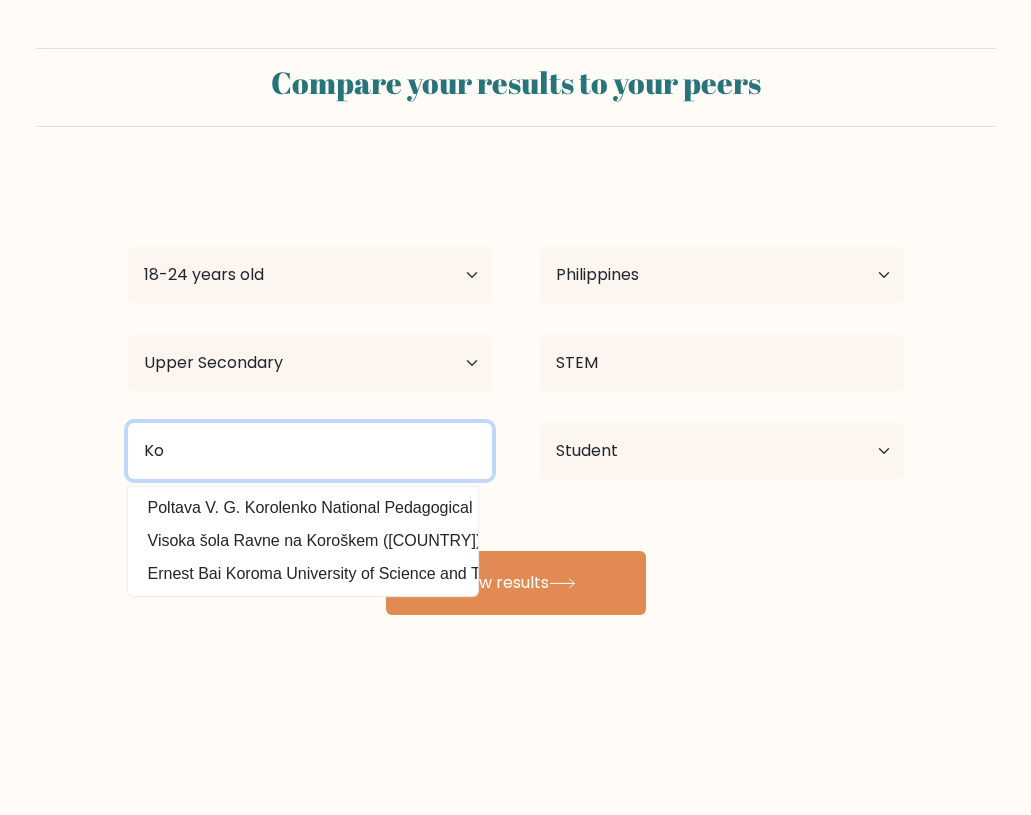 type on "K" 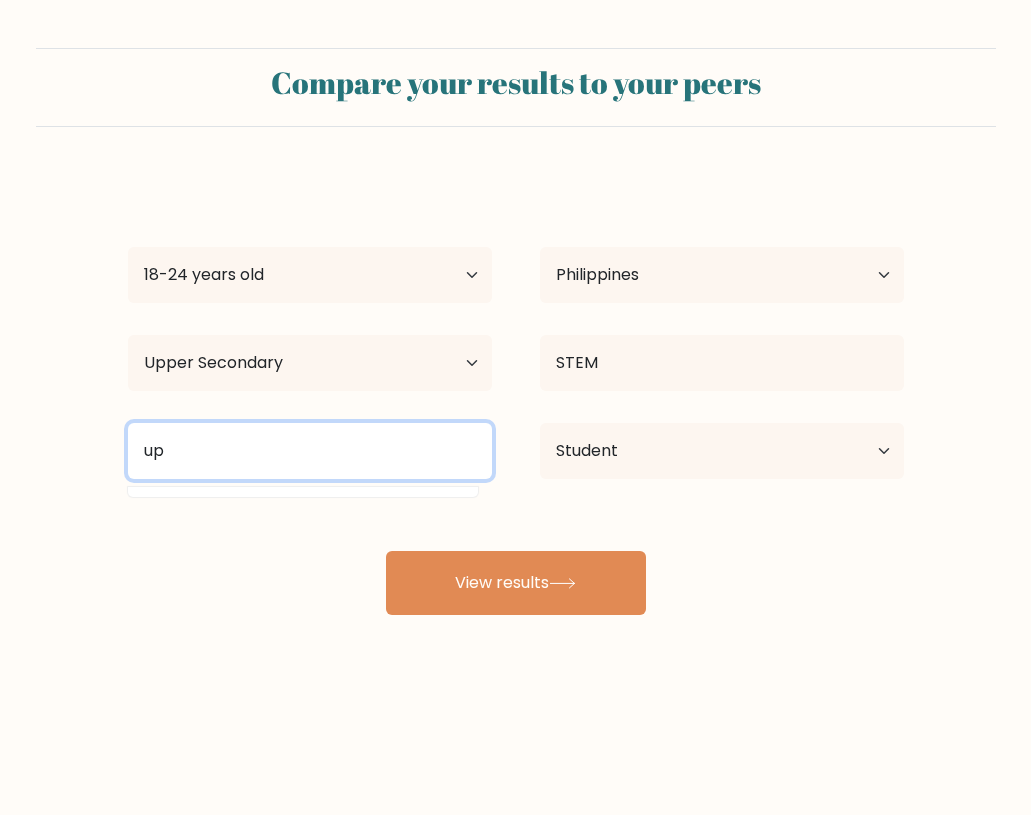 type on "u" 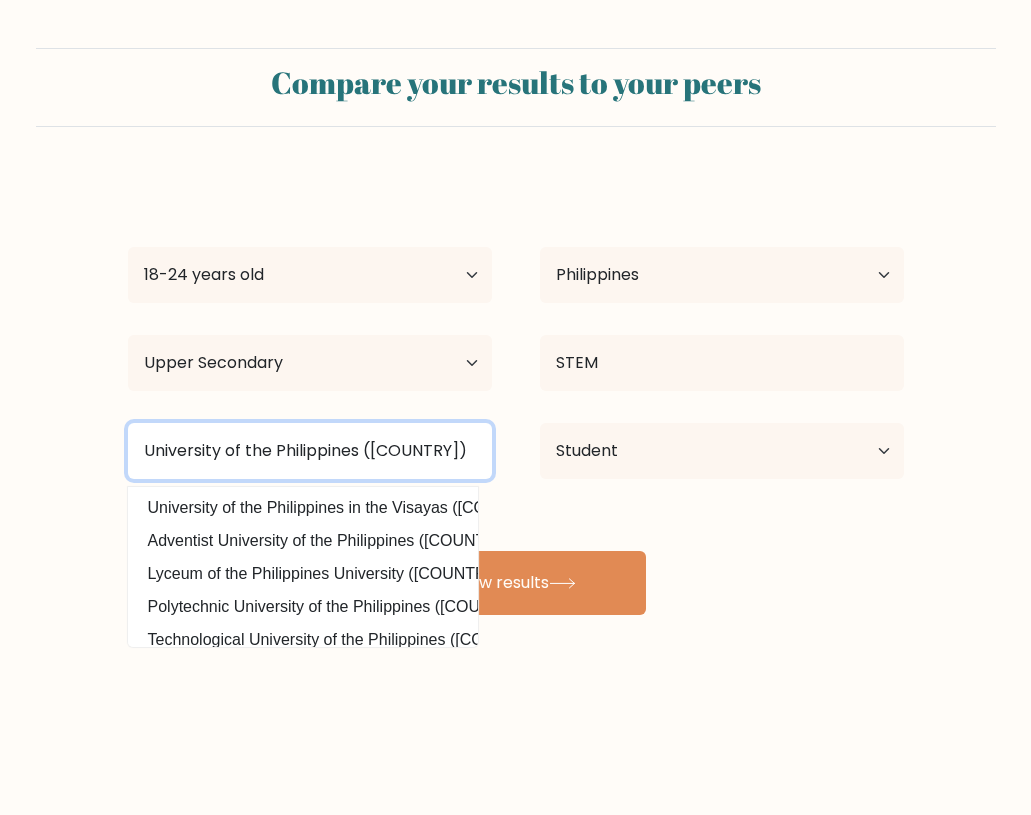 type on "University of the Phili" 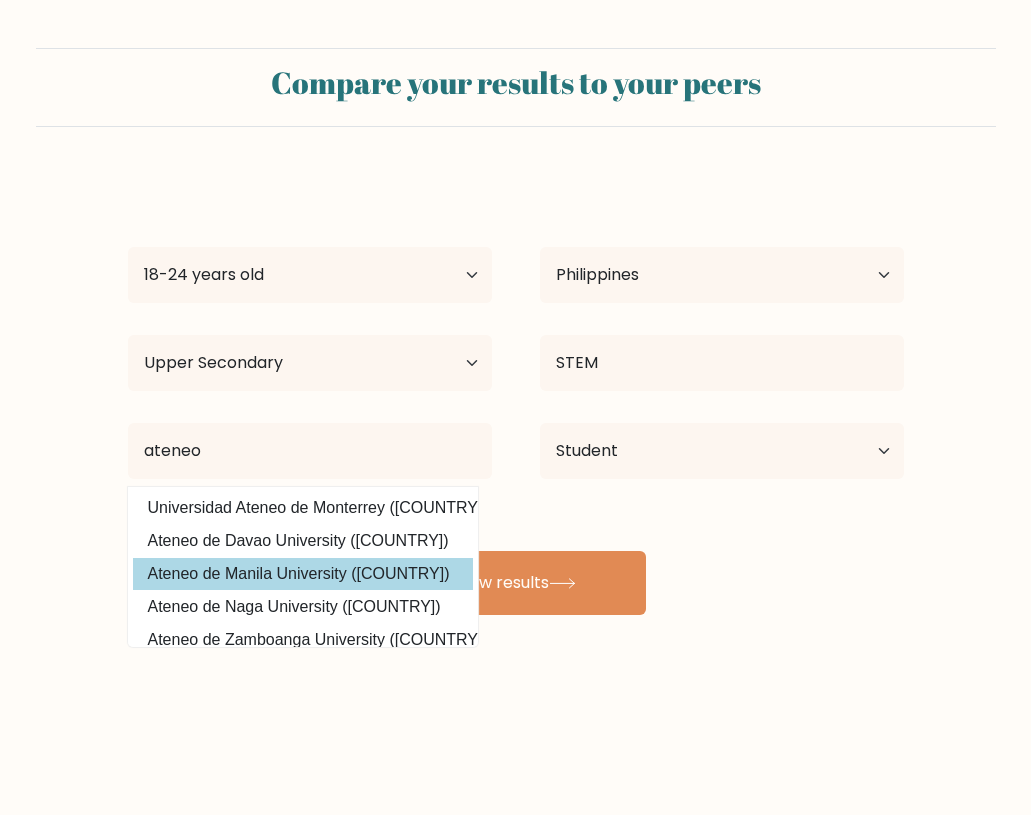 click on "Ateneo de Manila University (Philippines)" at bounding box center [303, 574] 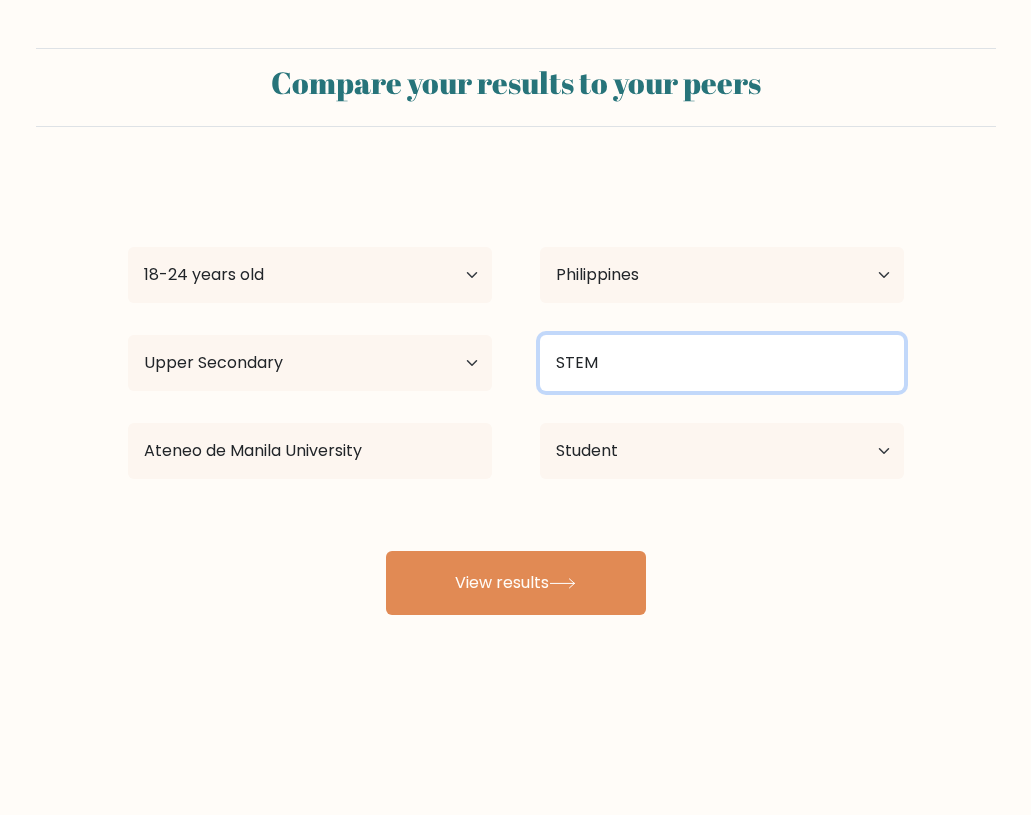 click on "STEM" at bounding box center (722, 363) 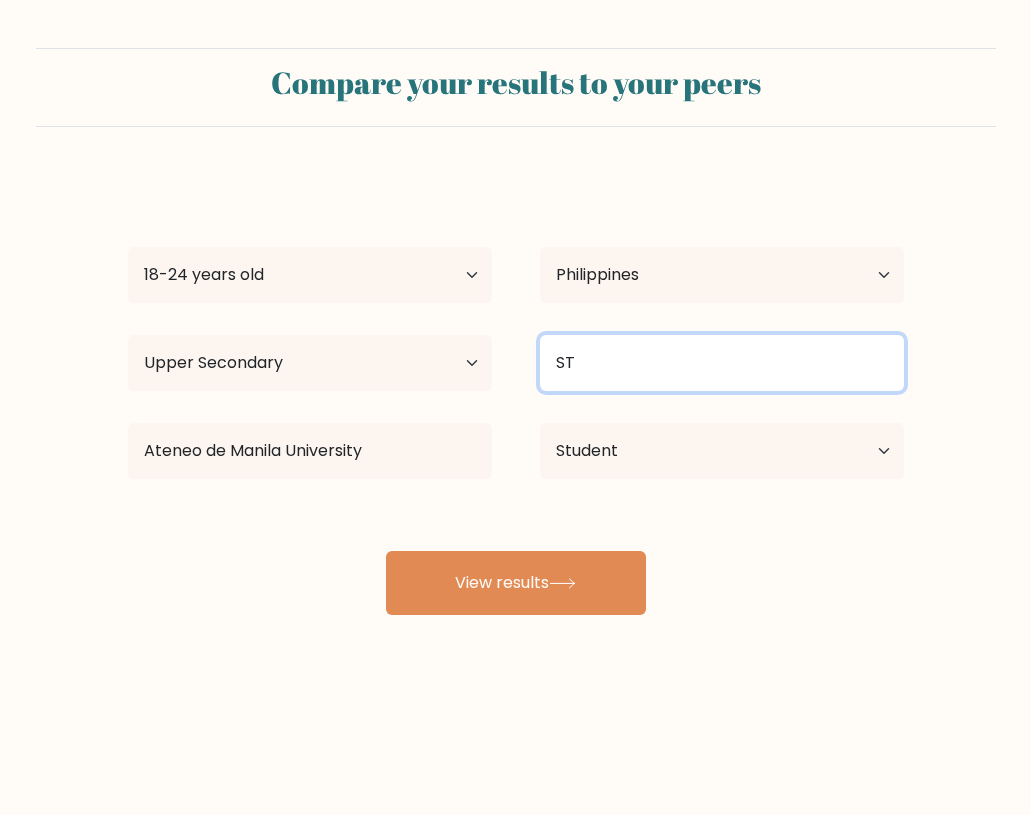 type on "S" 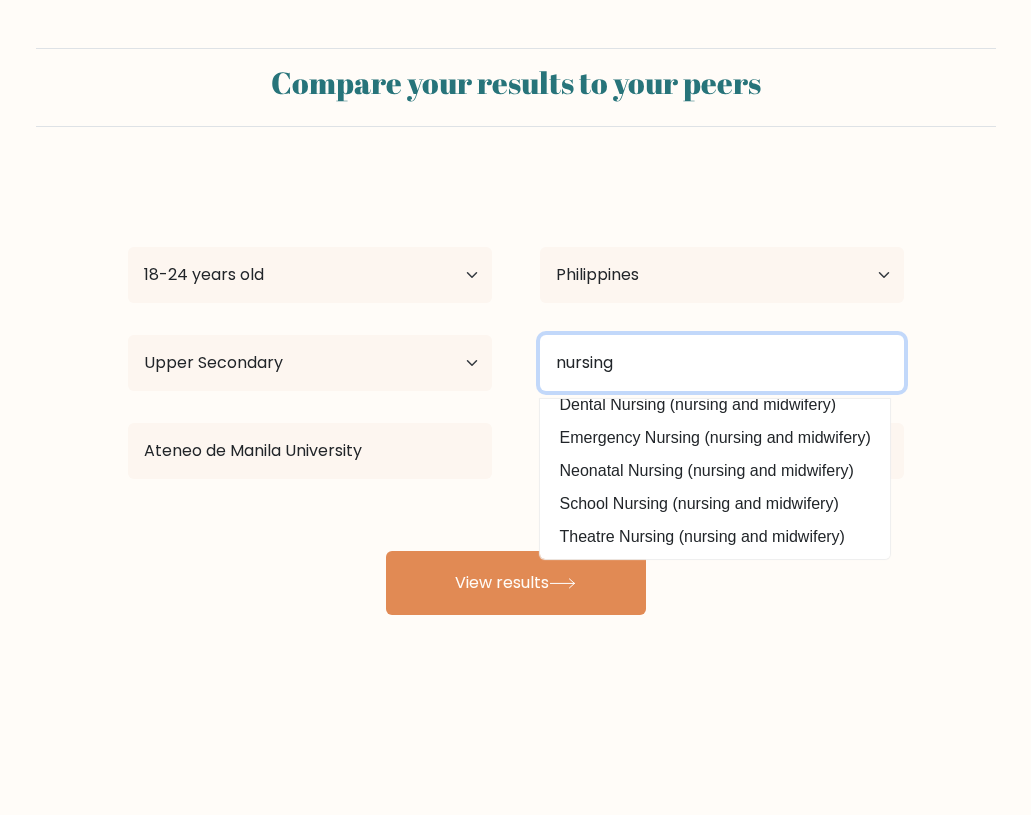 scroll, scrollTop: 180, scrollLeft: 0, axis: vertical 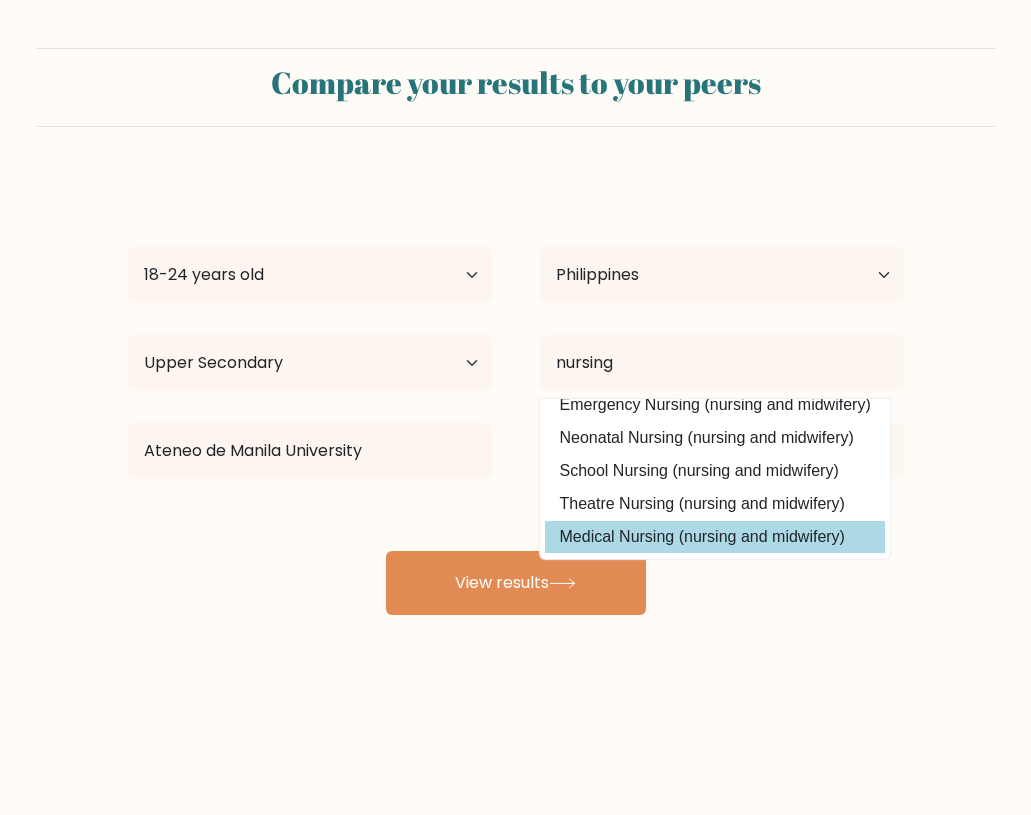 click on "Medical Nursing (nursing and midwifery)" at bounding box center [715, 537] 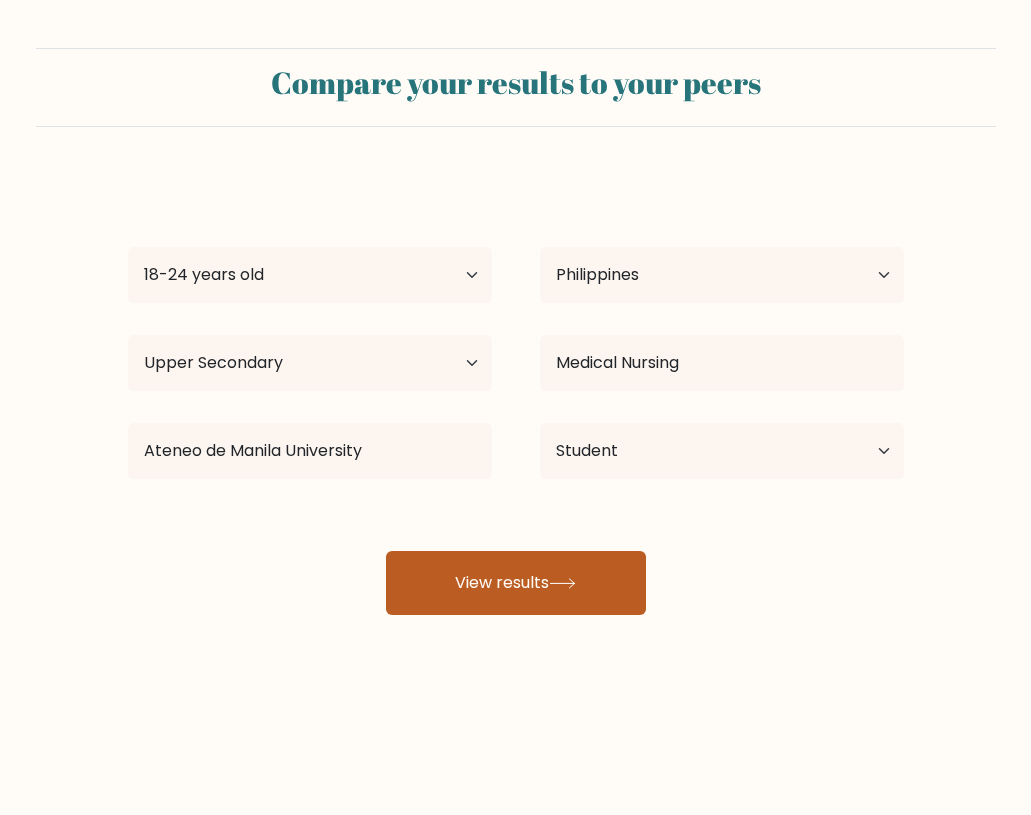 click 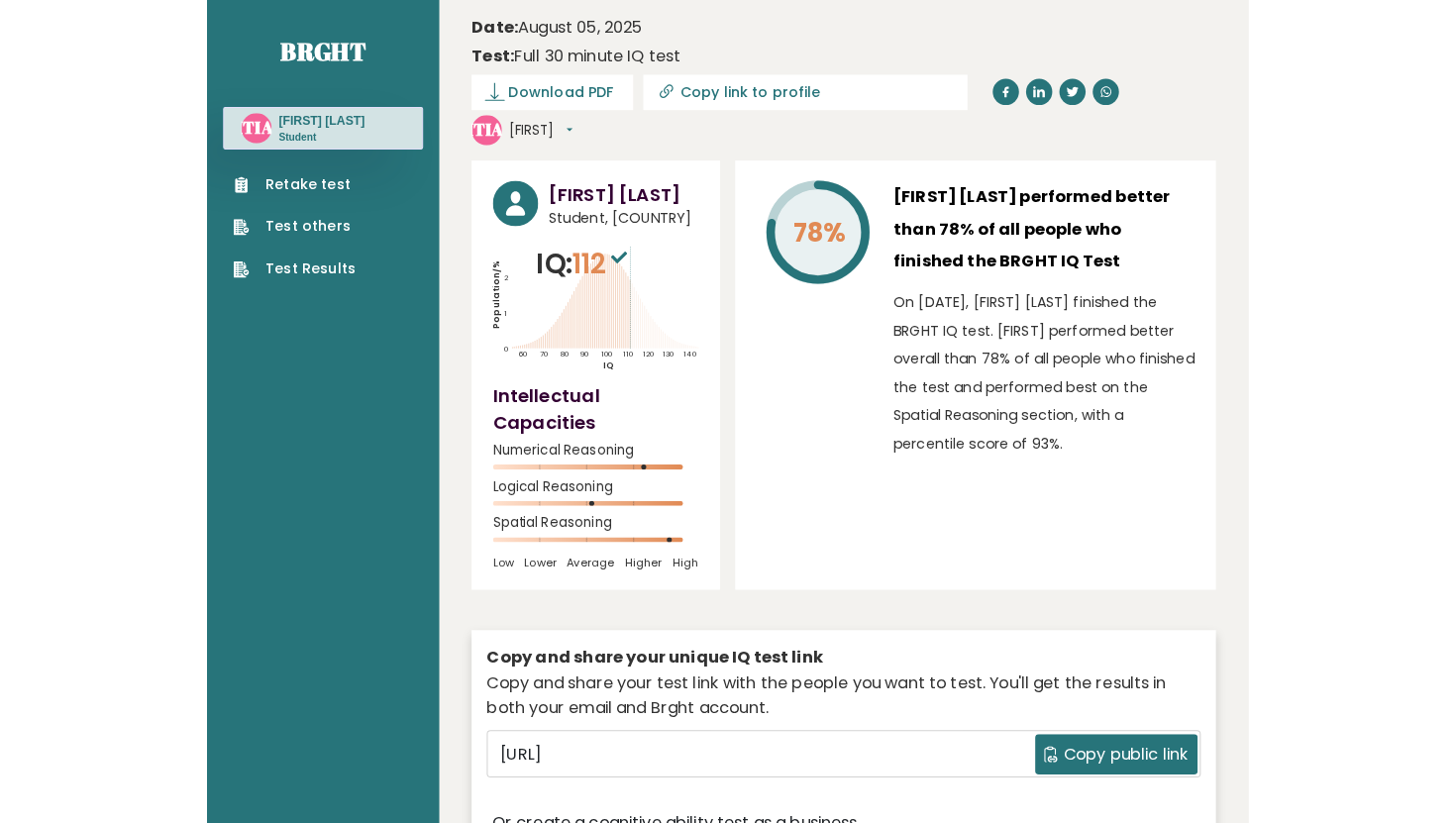 scroll, scrollTop: 0, scrollLeft: 0, axis: both 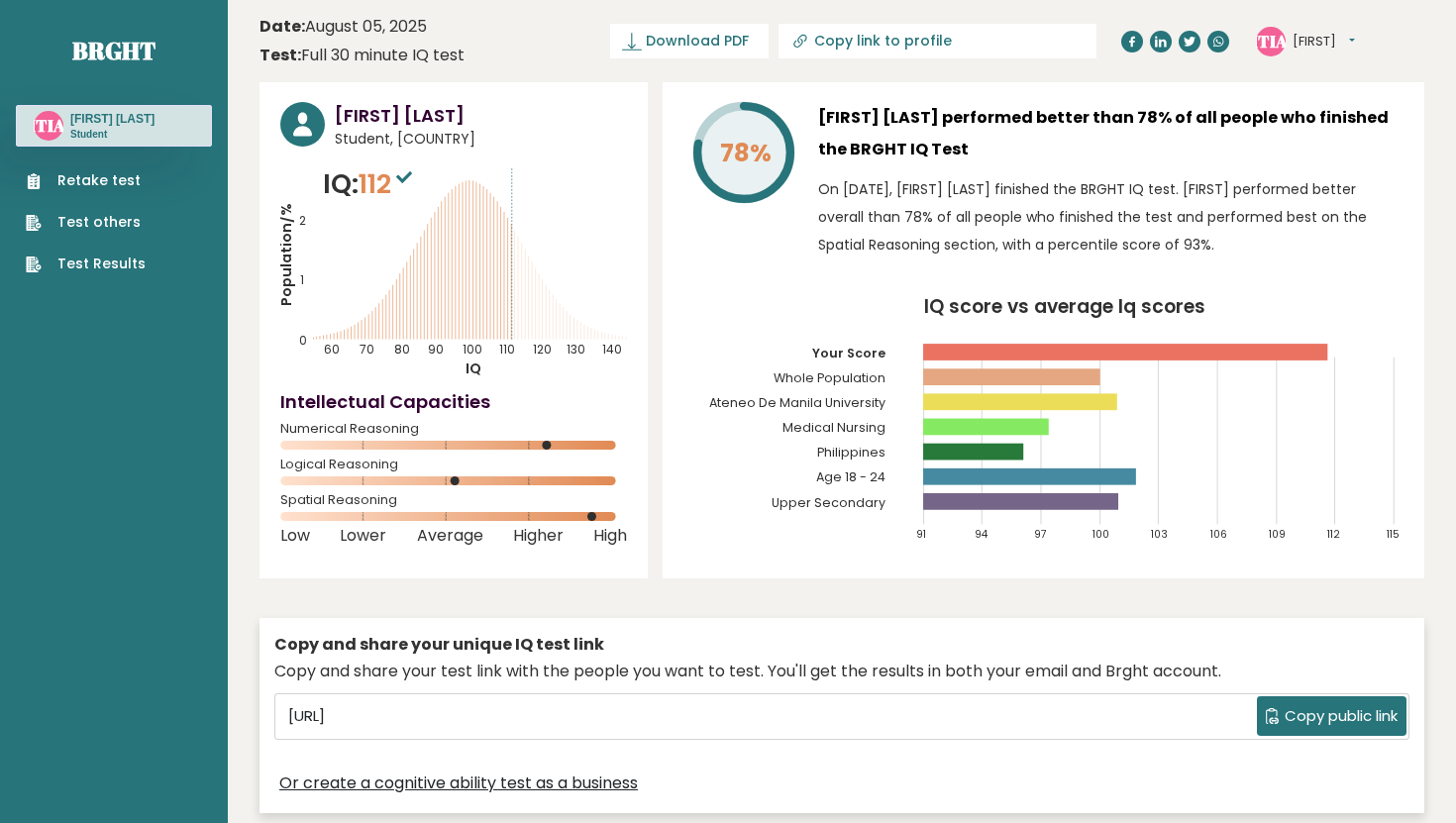 click on "Copy link to profile" at bounding box center (937, 41) 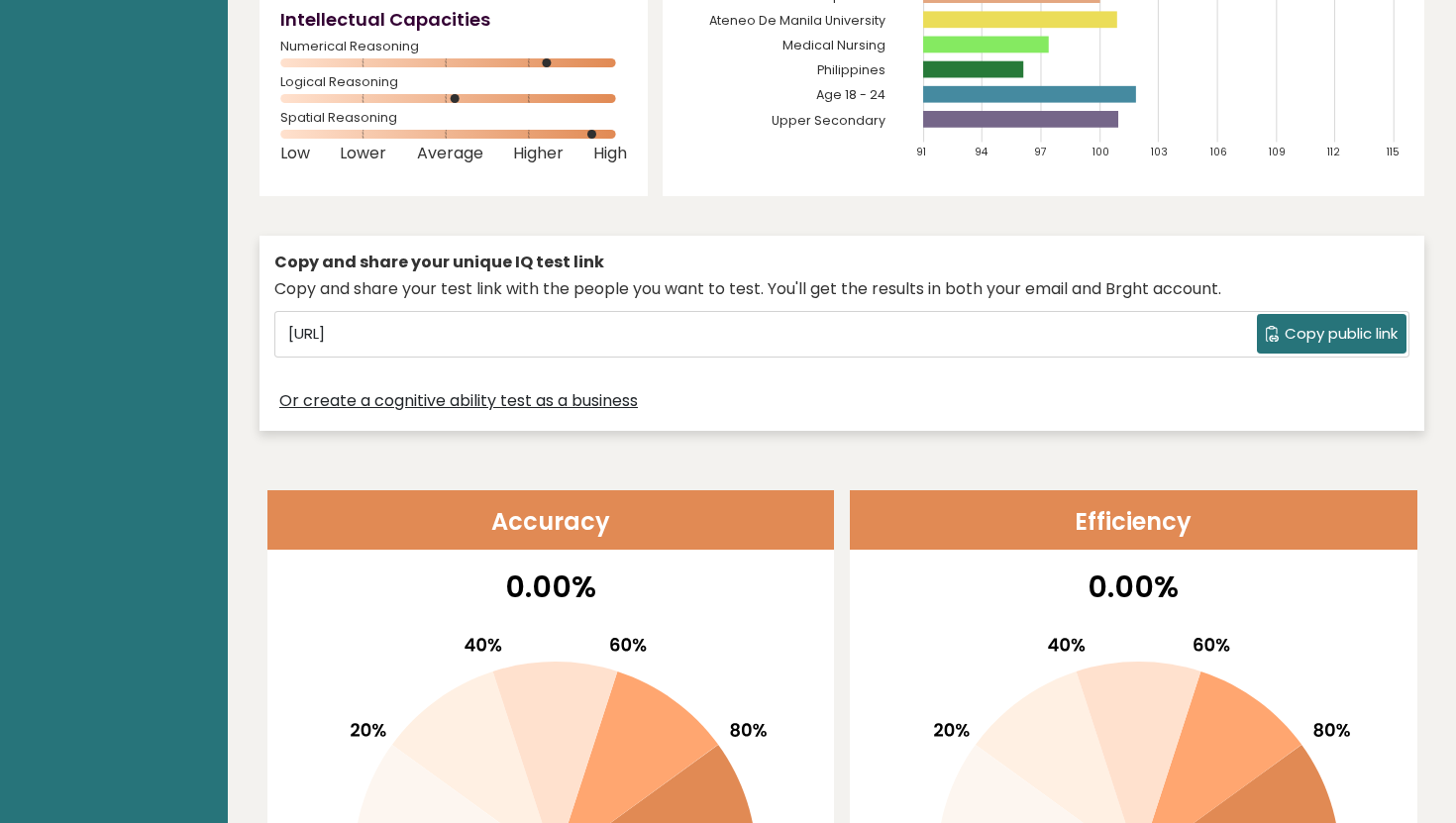 scroll, scrollTop: 0, scrollLeft: 0, axis: both 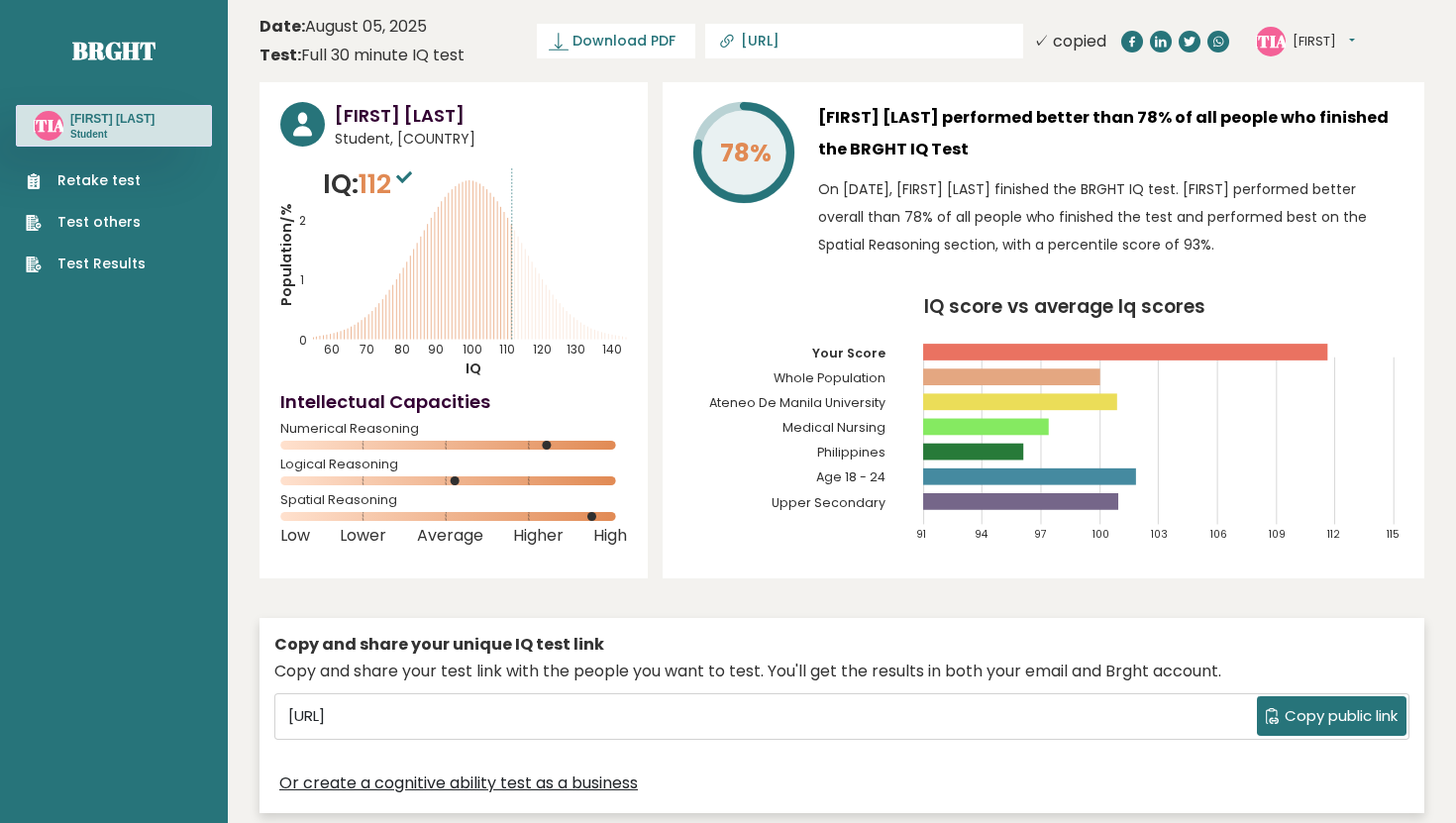 type 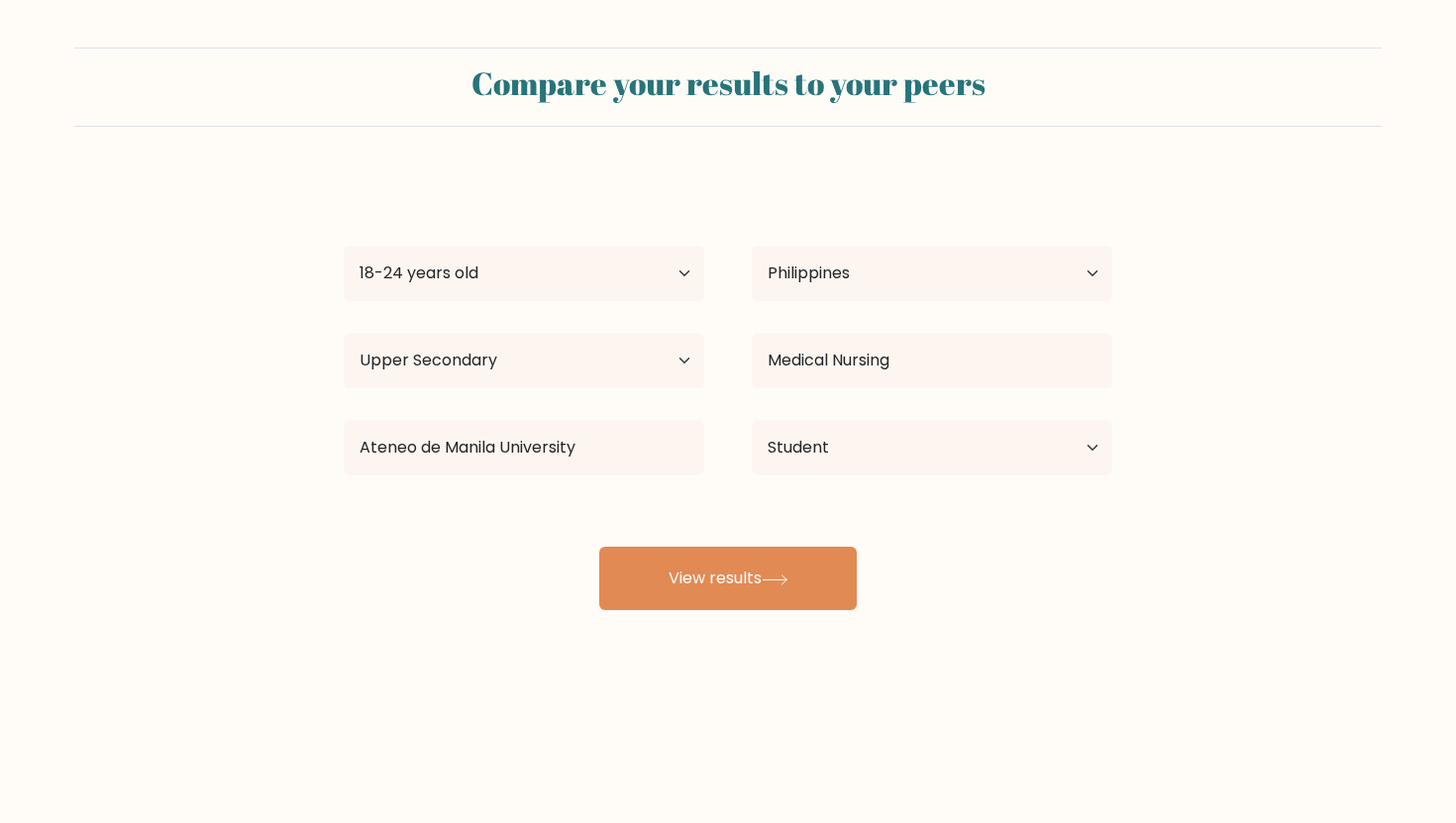 select on "18_24" 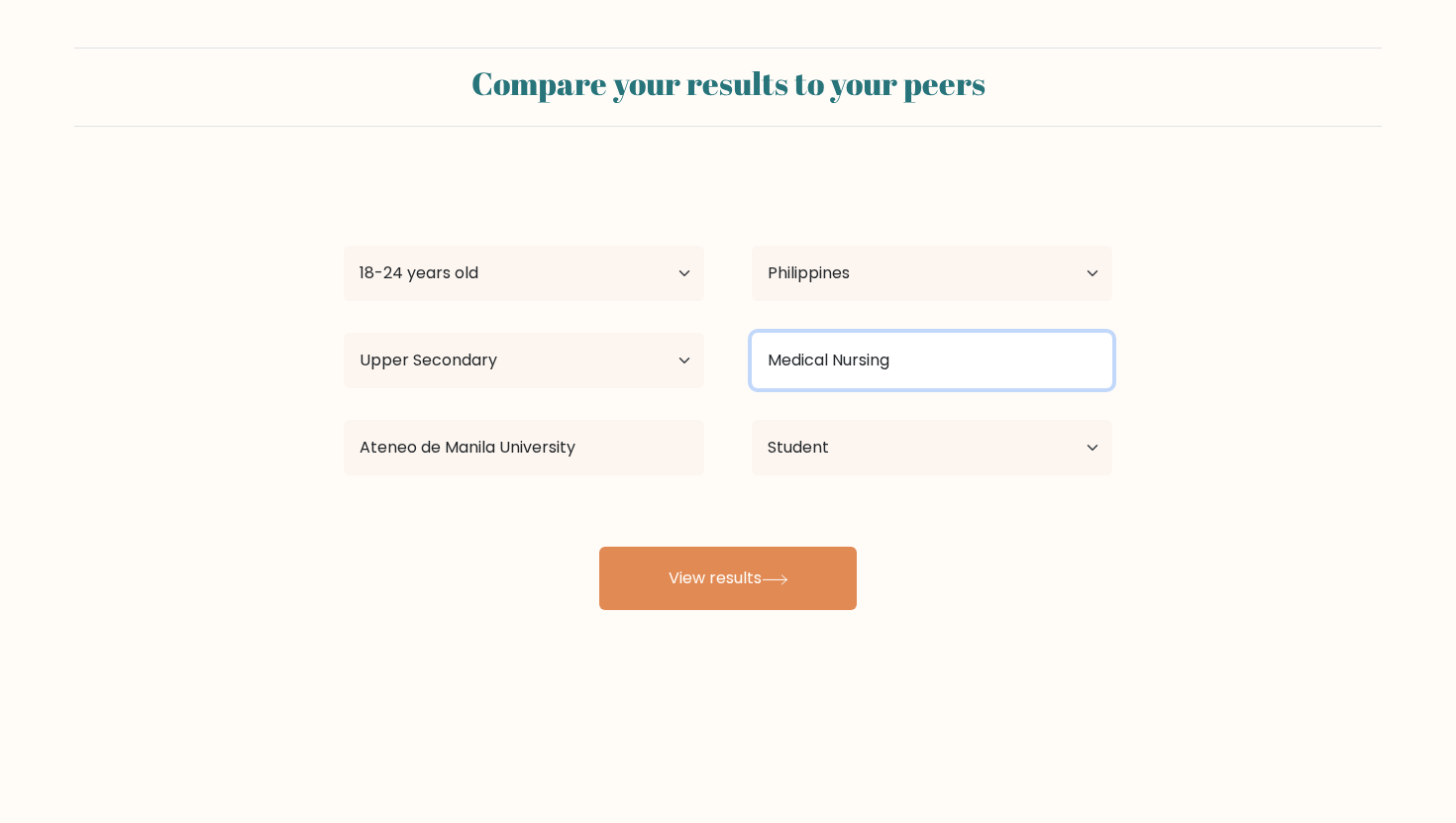 click on "Medical Nursing" at bounding box center (932, 360) 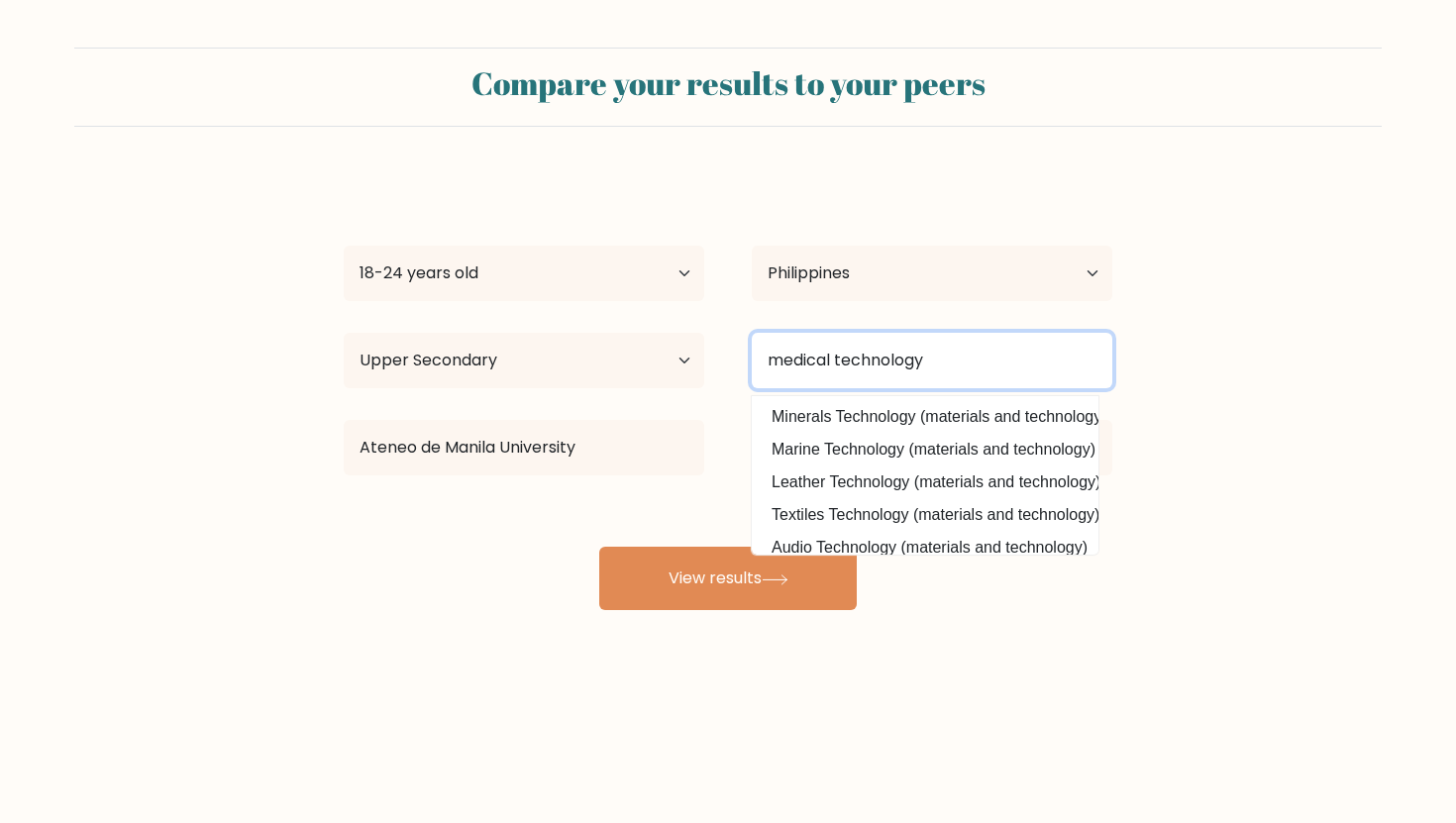 click on "medical technology" at bounding box center [932, 360] 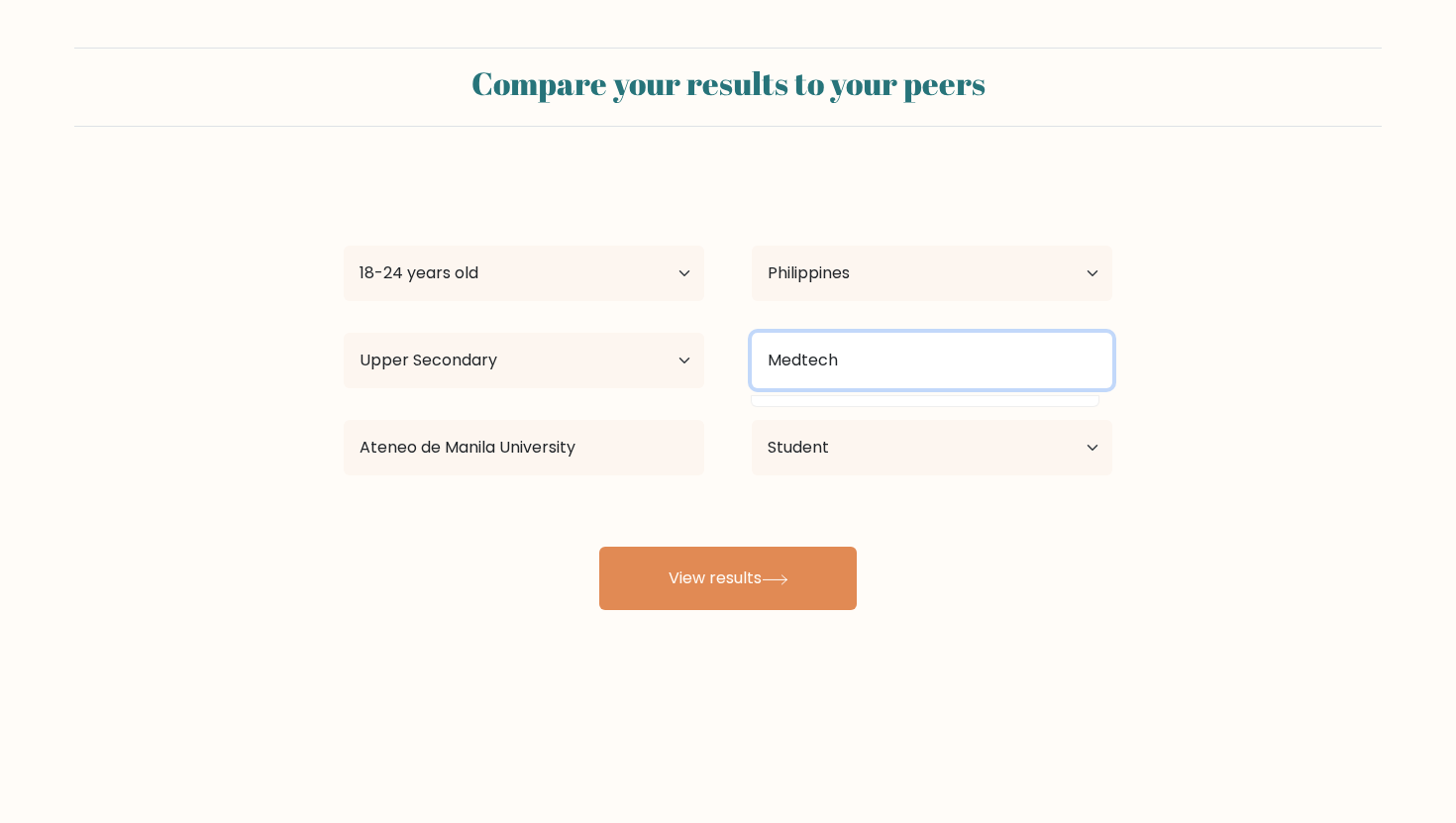 click on "Medtech" at bounding box center (932, 360) 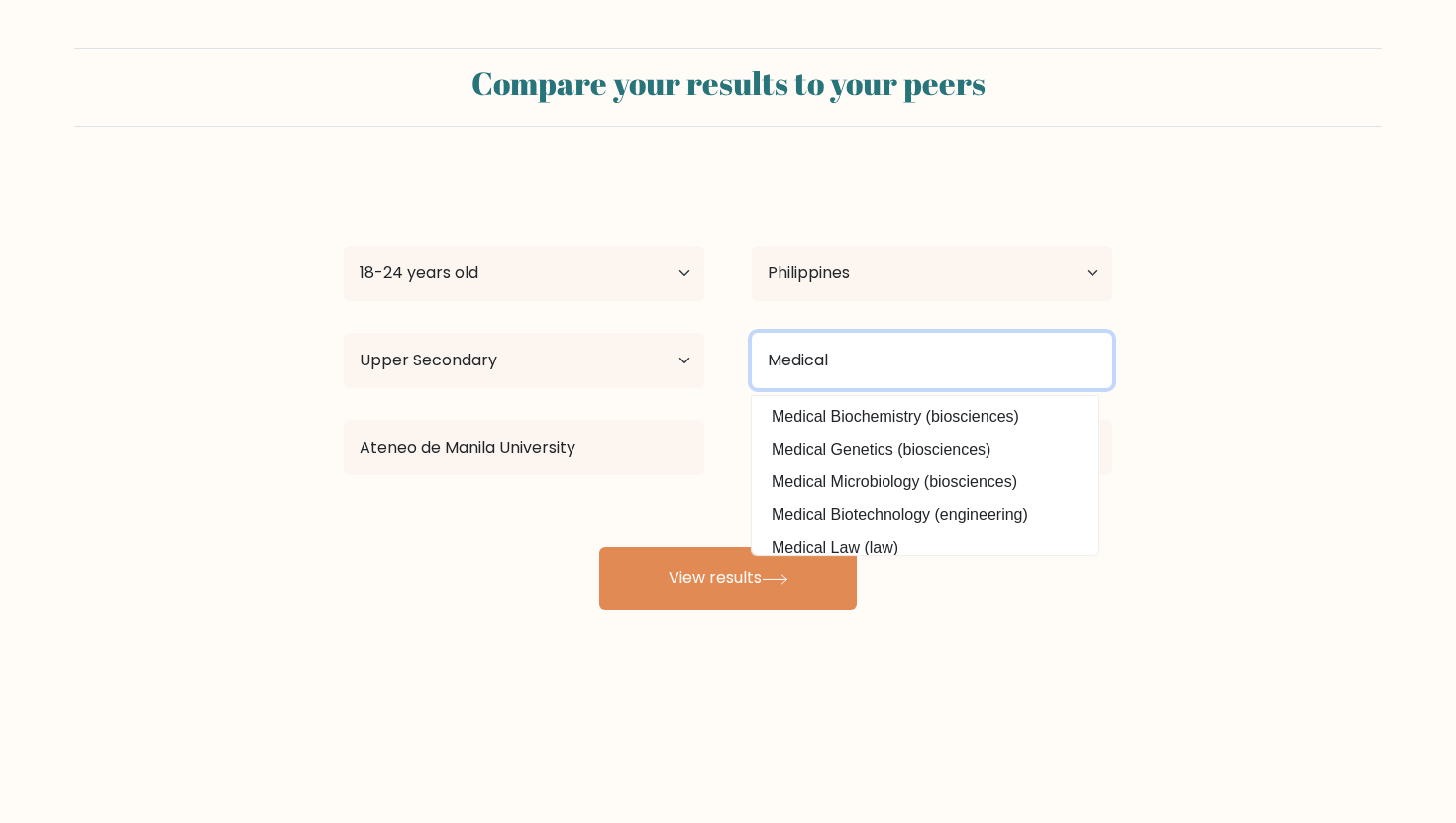 type on "Medical" 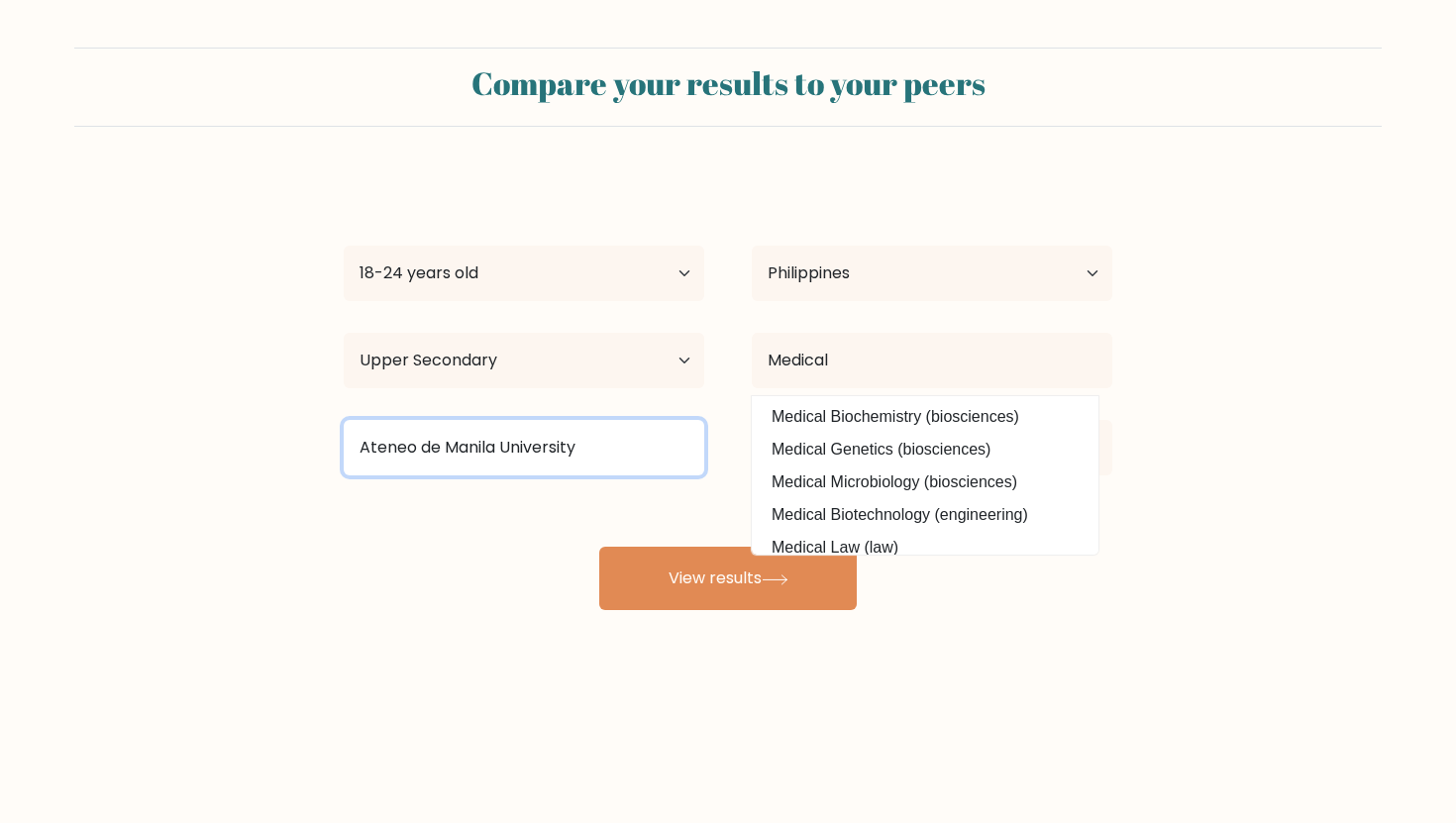 click on "Ateneo de Manila University" at bounding box center [524, 448] 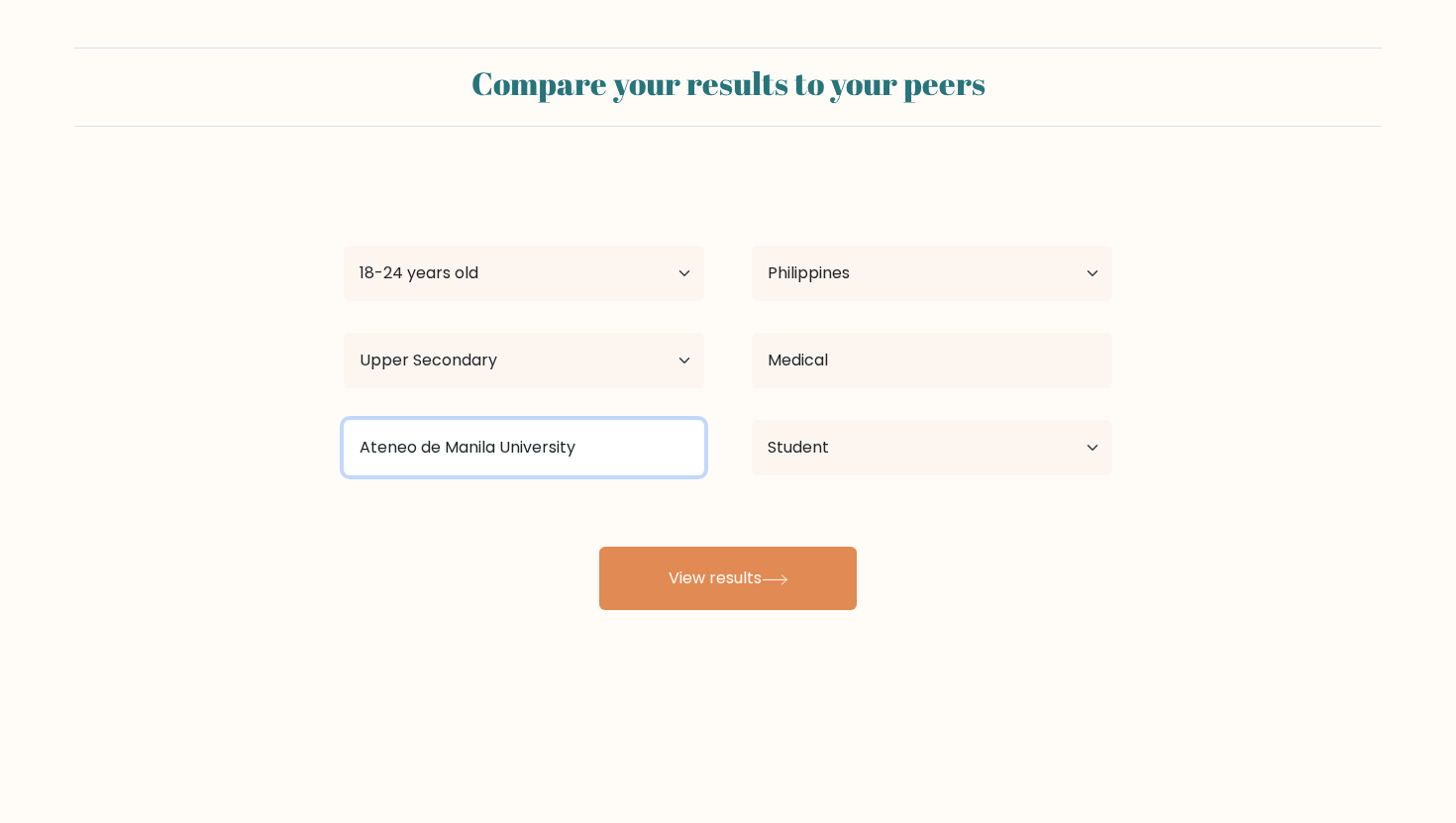 click on "Ateneo de Manila University" at bounding box center (524, 448) 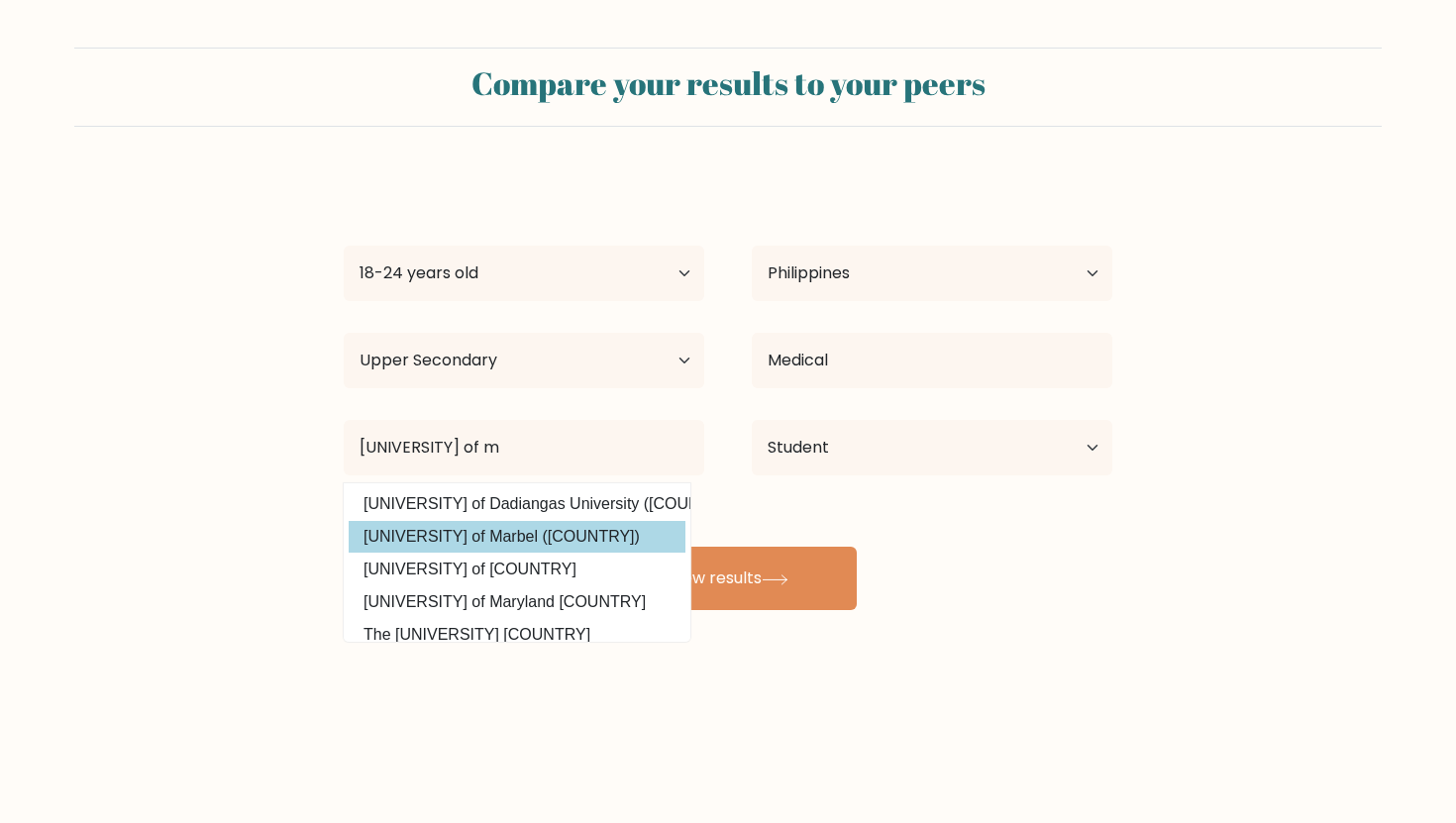 click on "Notre Dame of Marbel University (Philippines)" at bounding box center [517, 537] 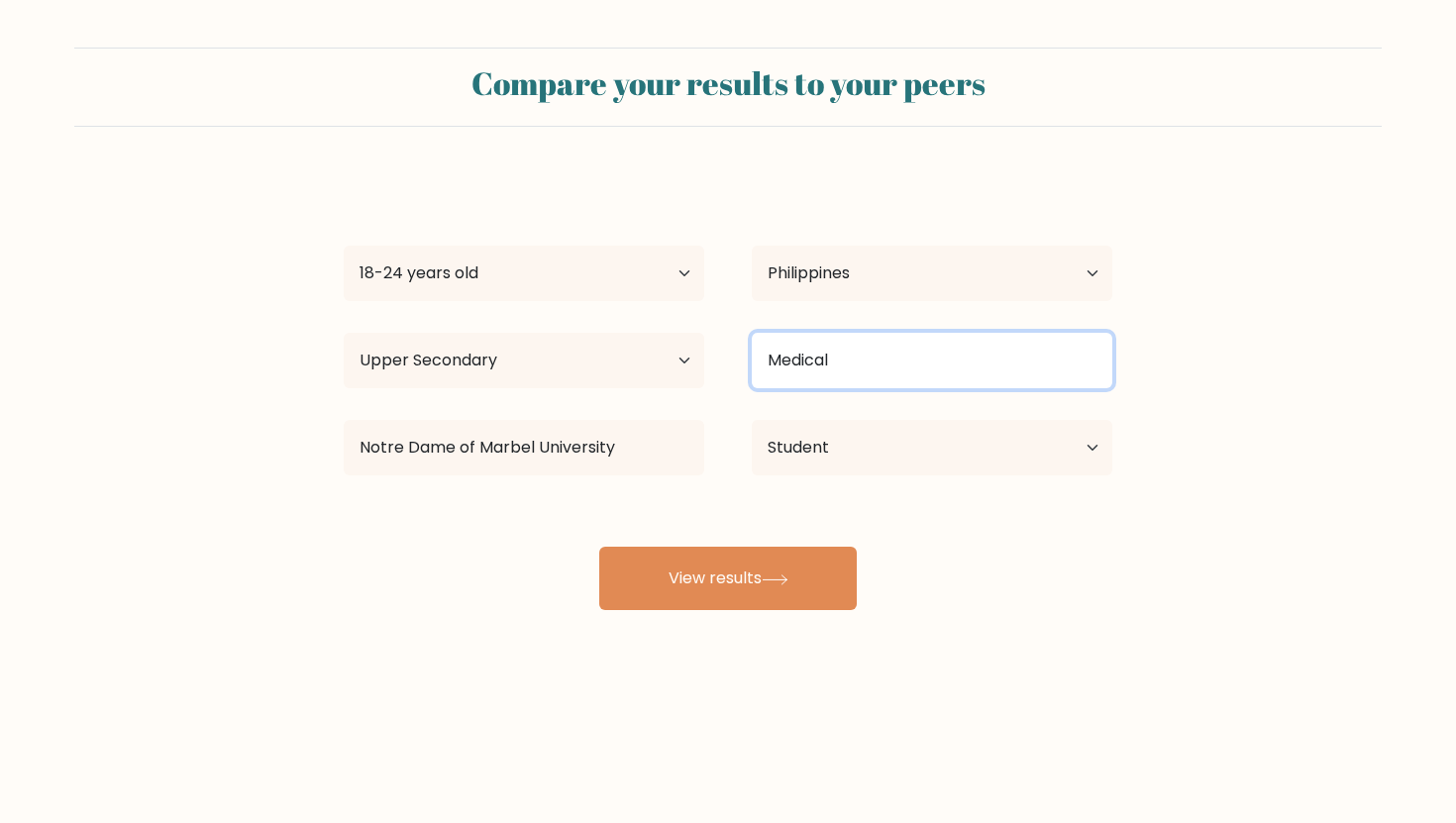click on "Medical" at bounding box center (932, 360) 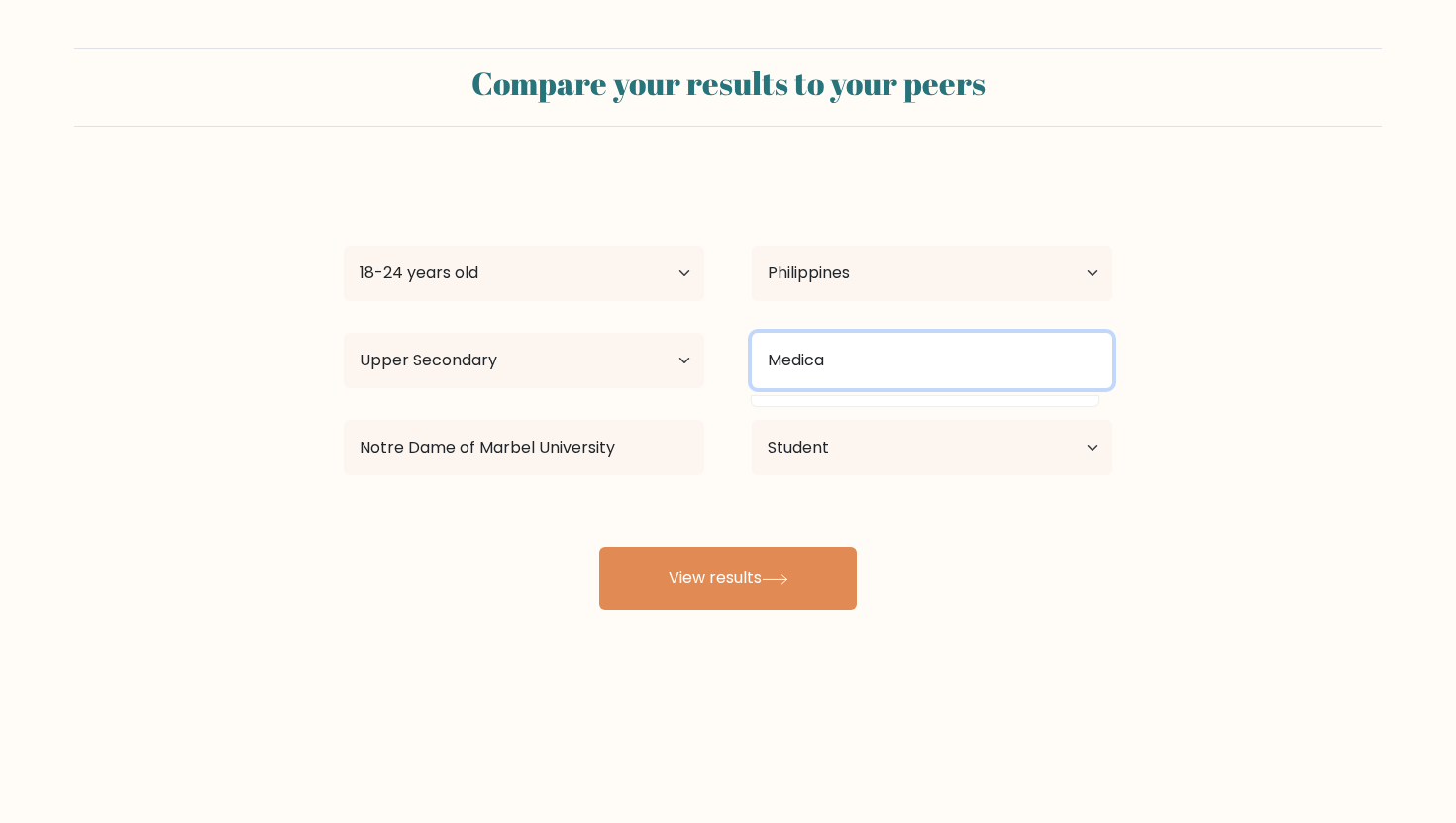 type on "Medical" 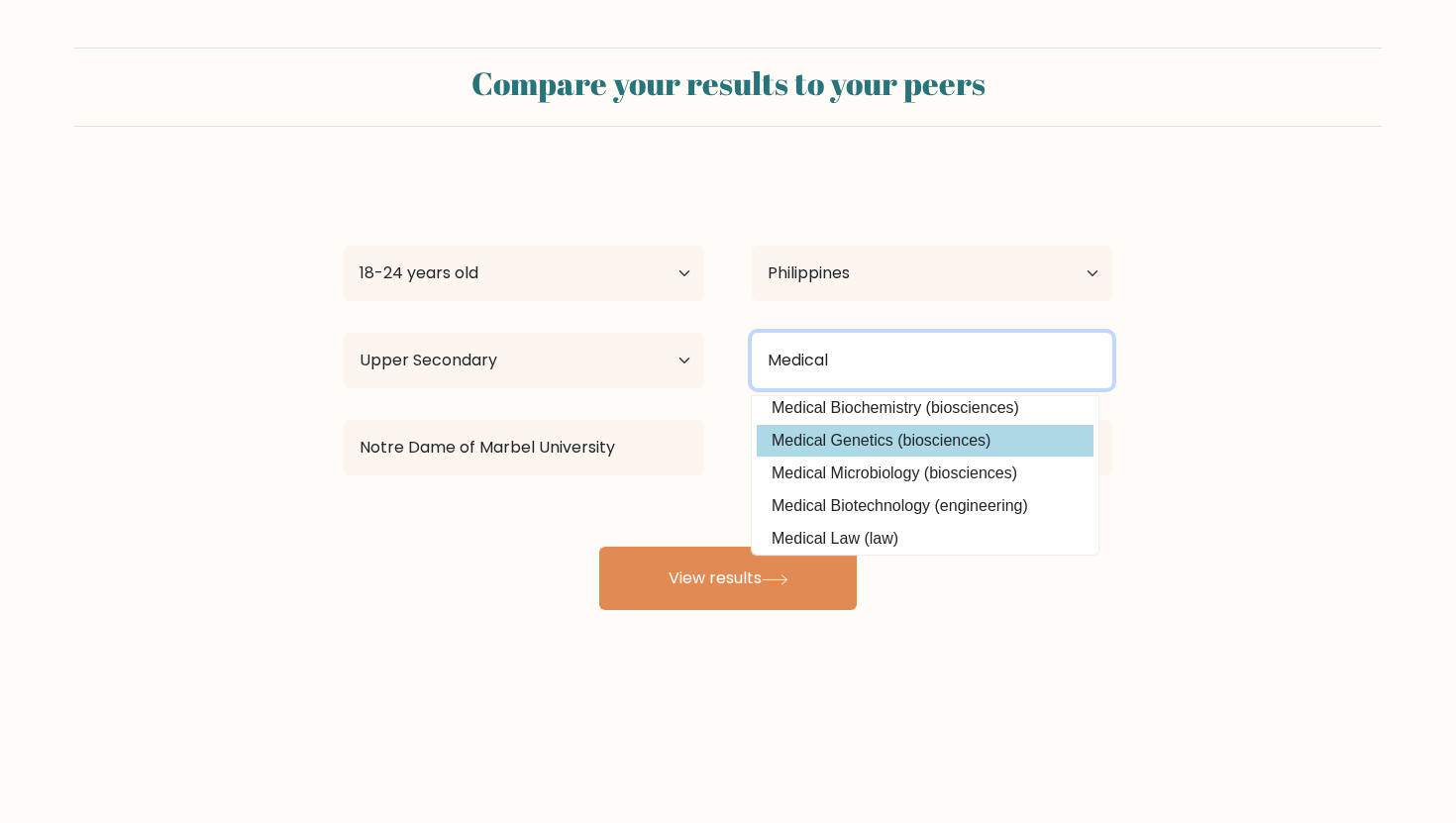 scroll, scrollTop: 0, scrollLeft: 0, axis: both 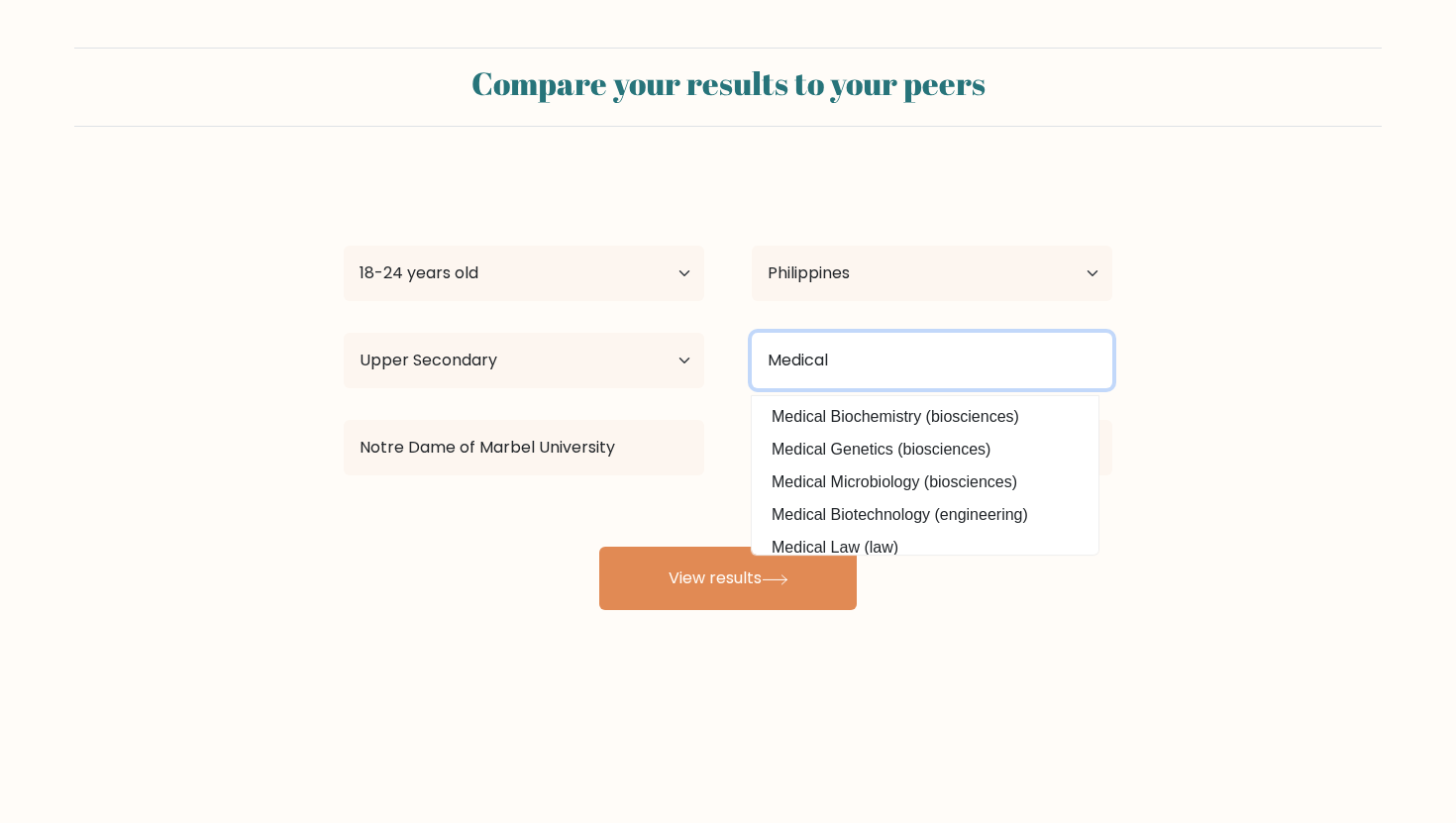 click on "Medical" at bounding box center (932, 360) 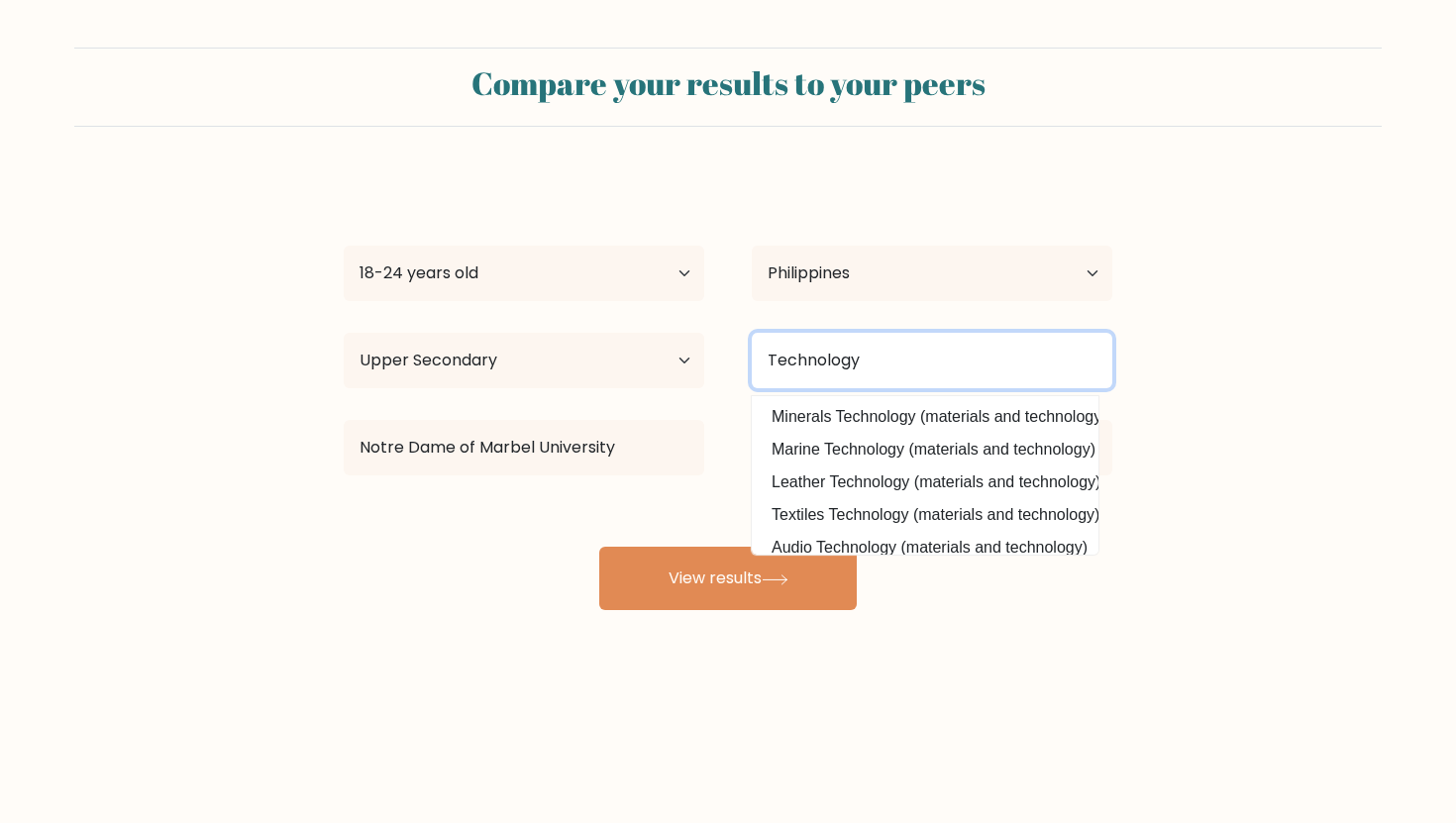 click on "Technology" at bounding box center [932, 360] 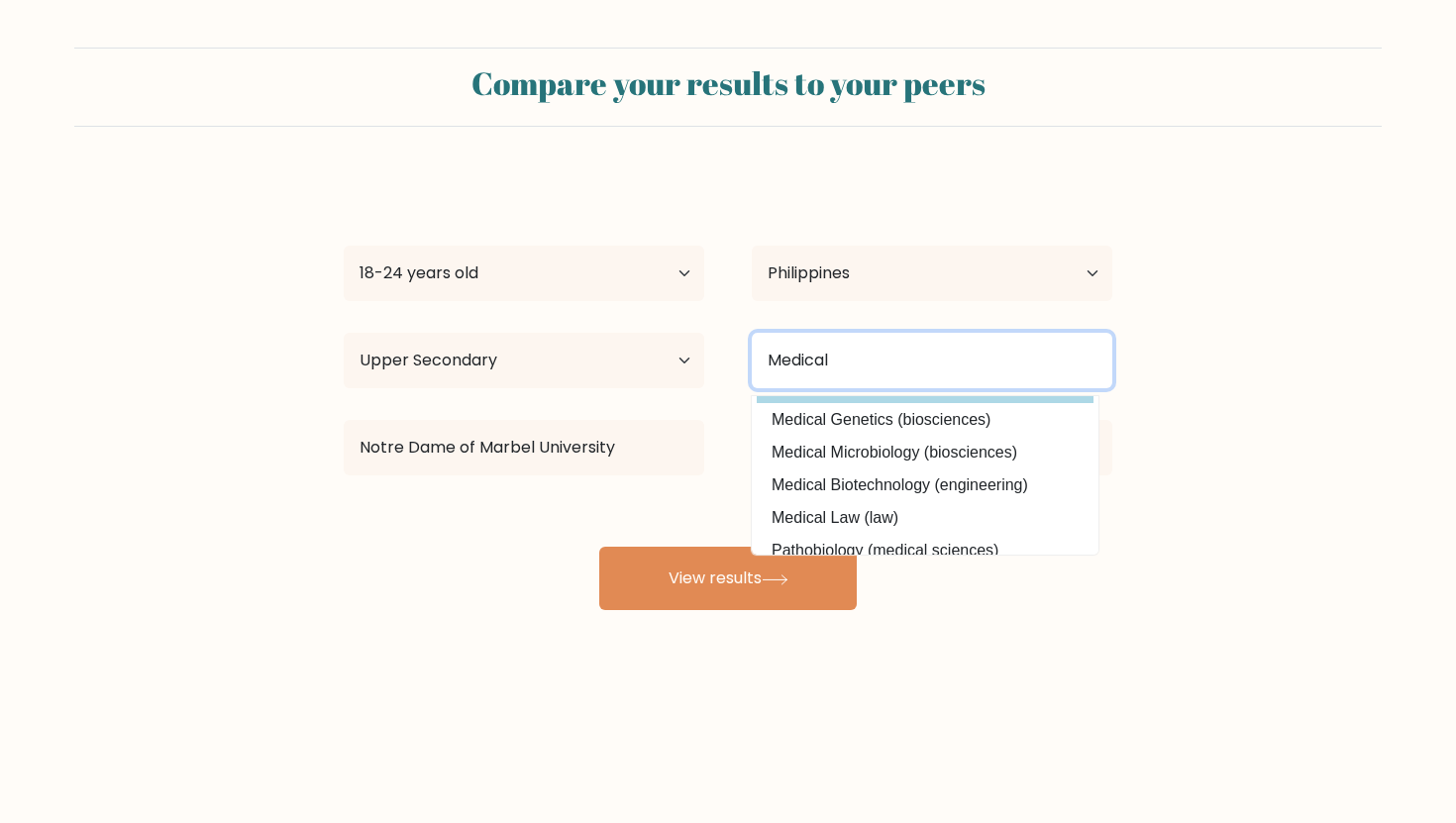 scroll, scrollTop: 40, scrollLeft: 0, axis: vertical 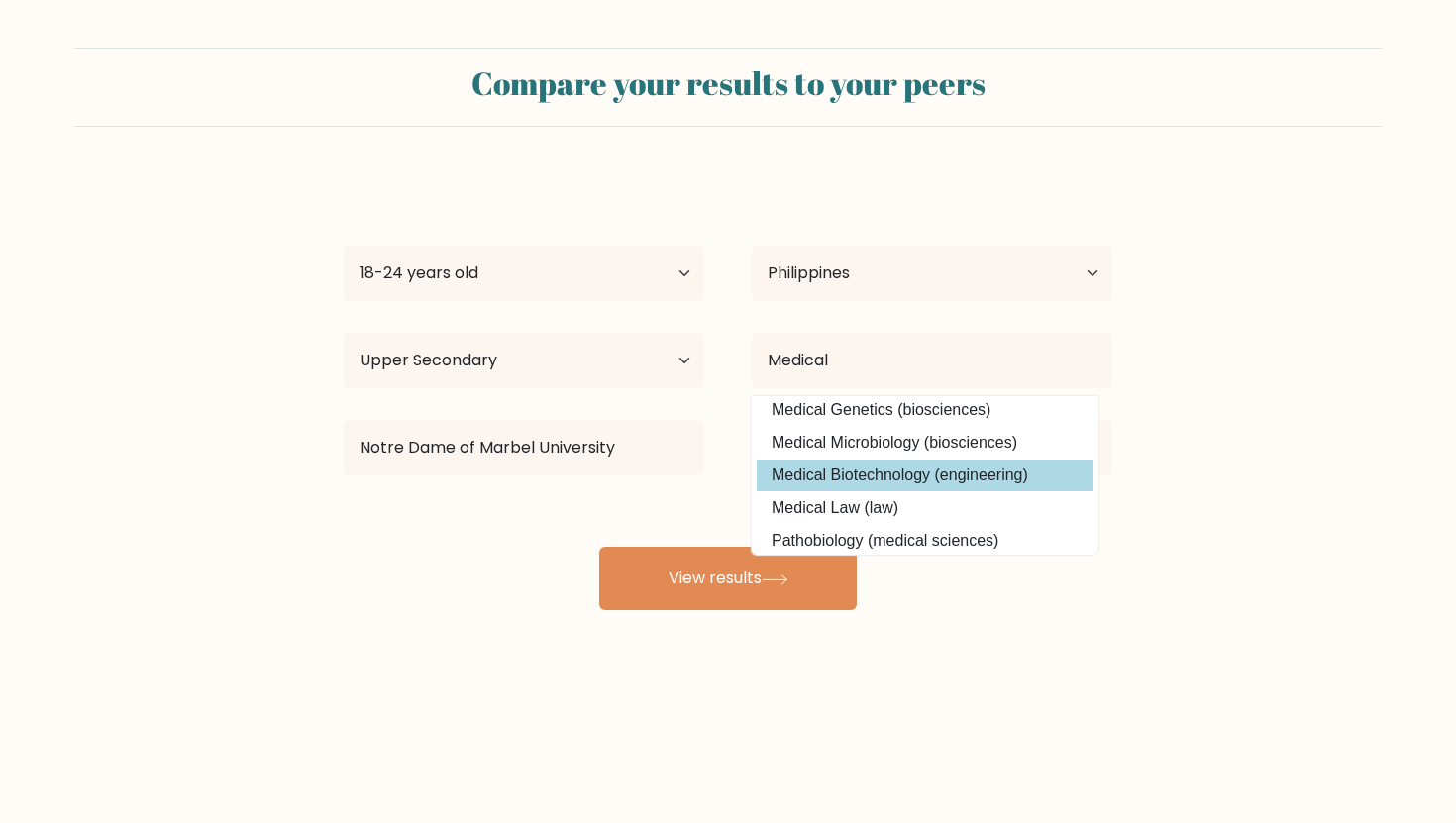 click on "Medical Biotechnology (engineering)" at bounding box center (925, 475) 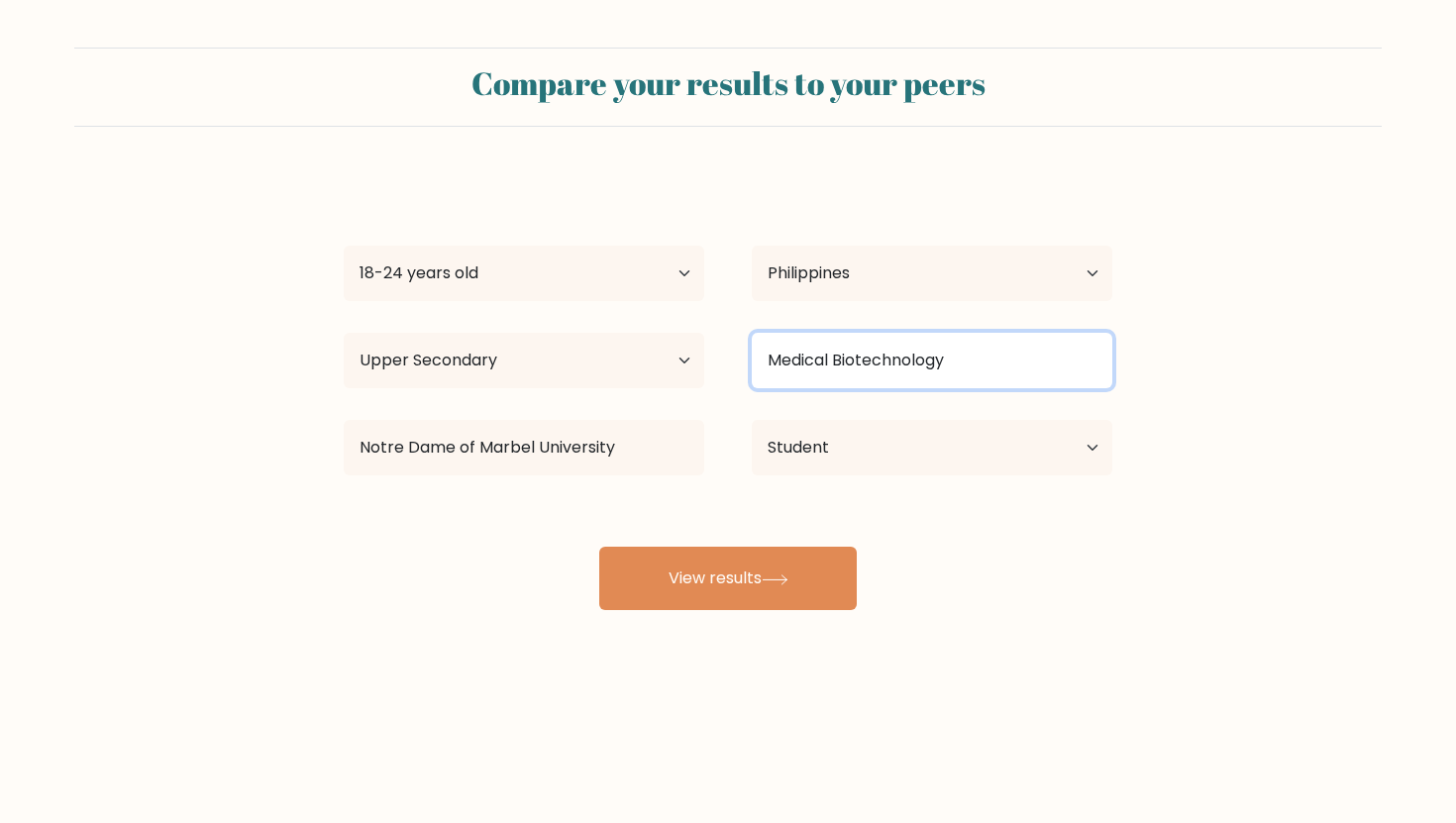 click on "Medical Biotechnology" at bounding box center [932, 360] 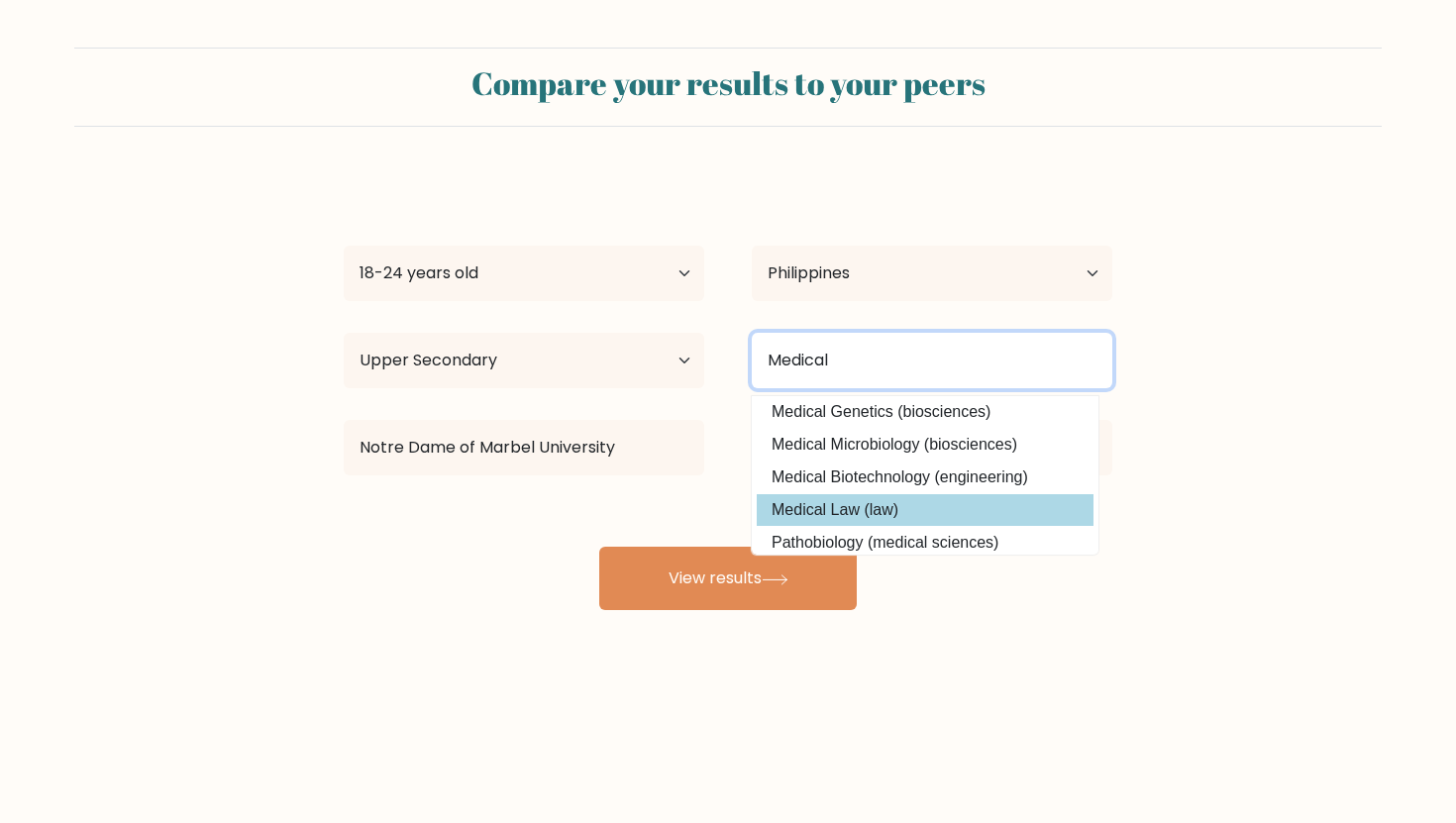 scroll, scrollTop: 0, scrollLeft: 0, axis: both 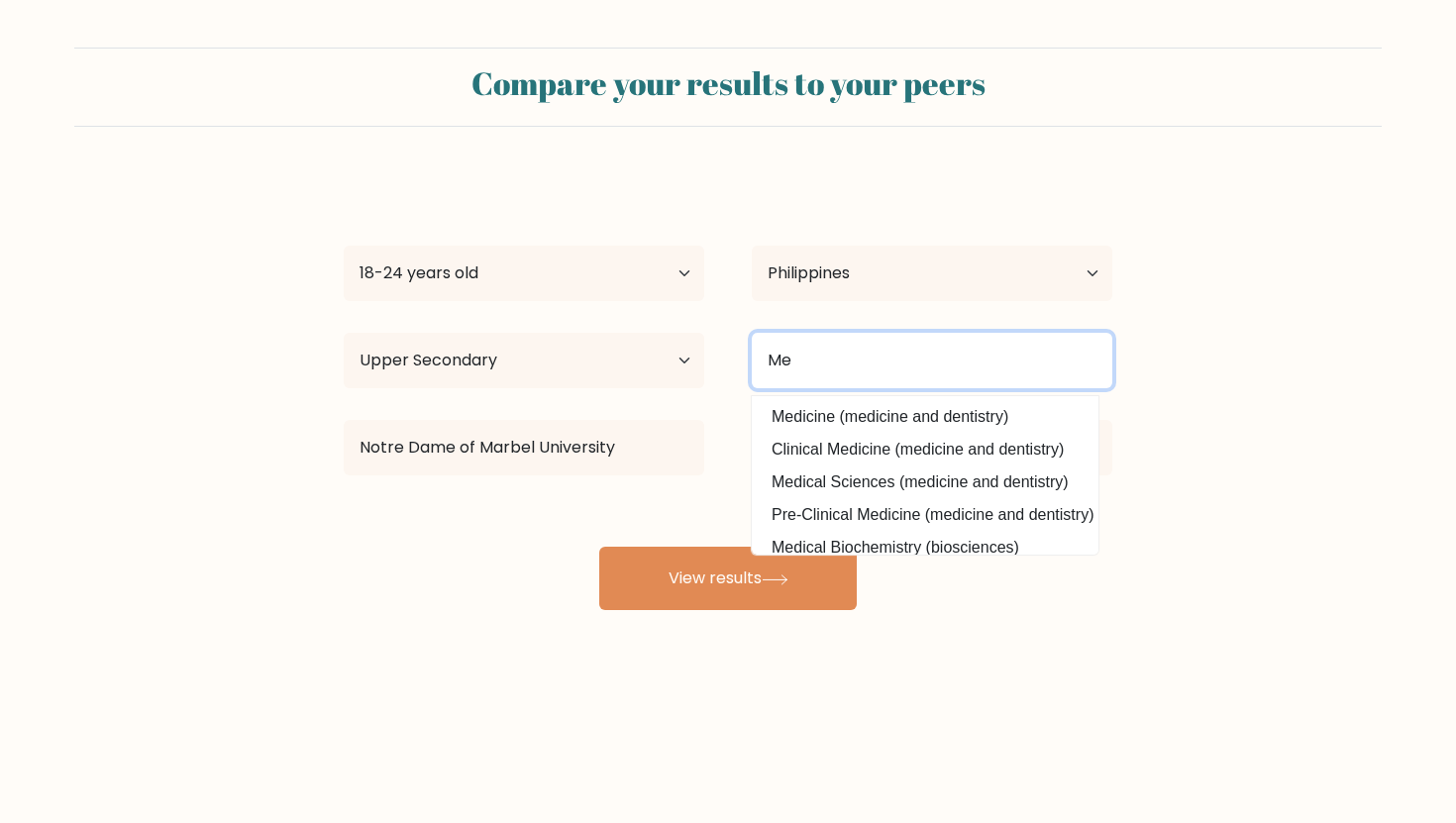 type on "M" 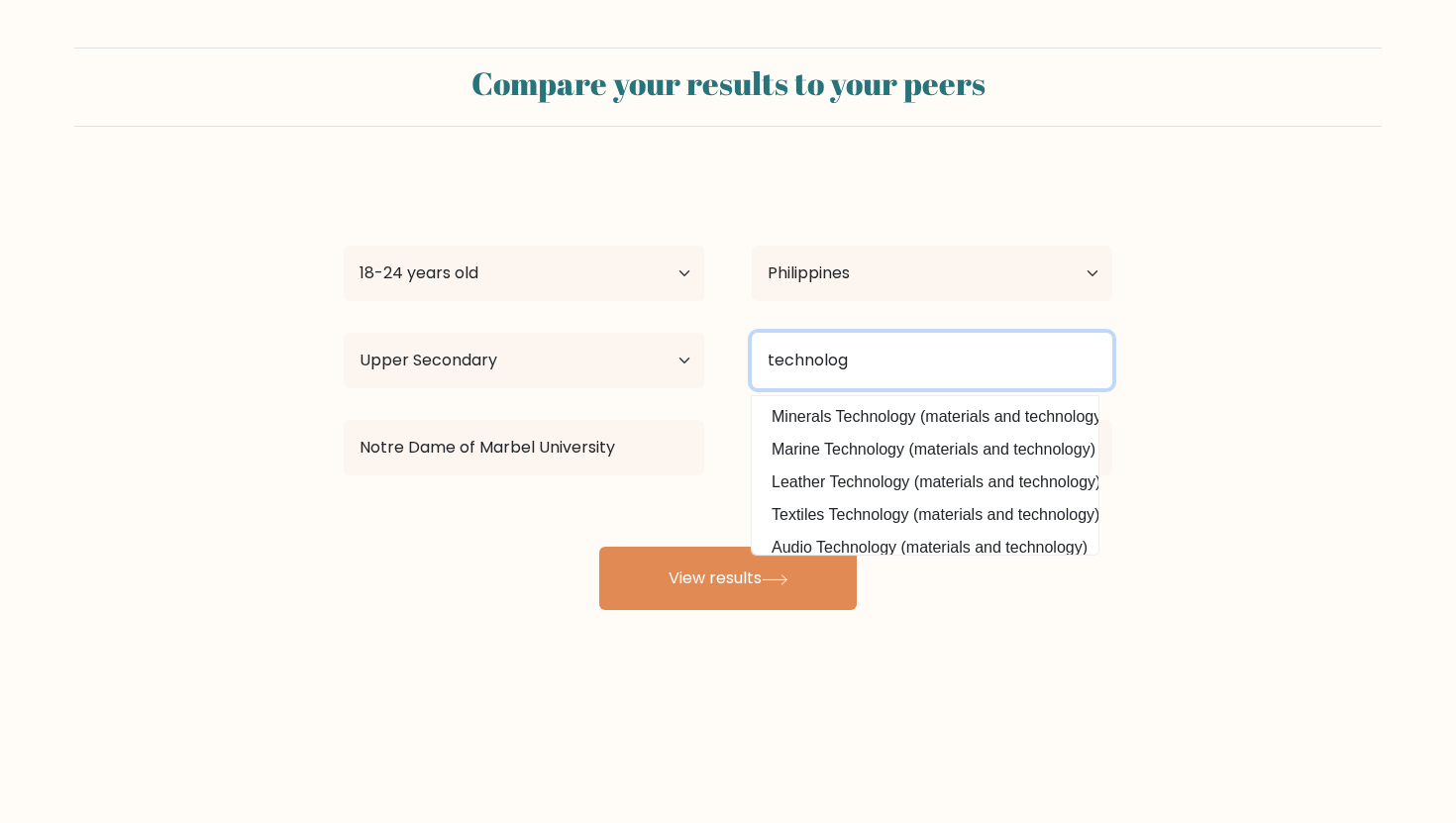 type on "technology" 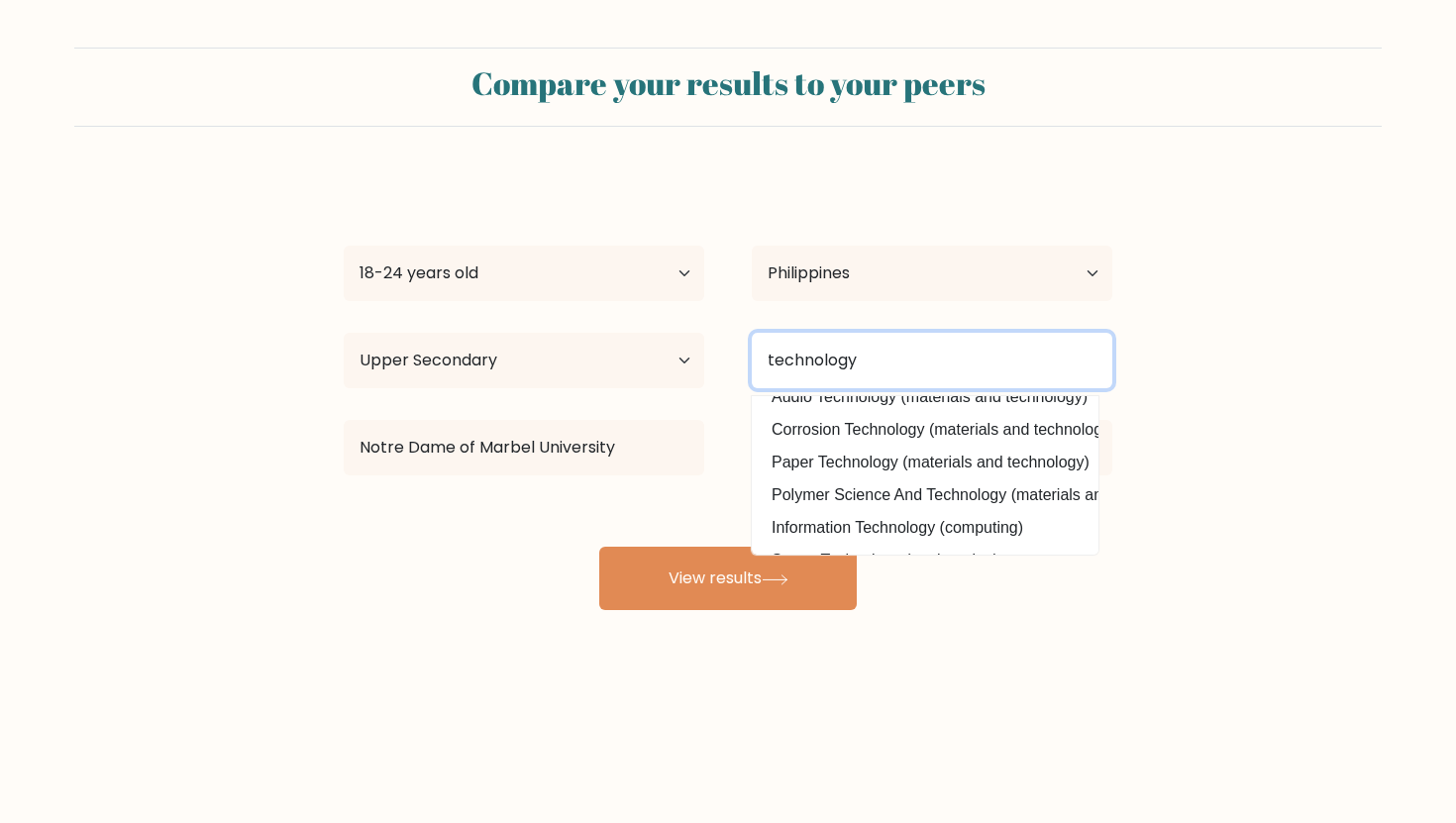 scroll, scrollTop: 178, scrollLeft: 0, axis: vertical 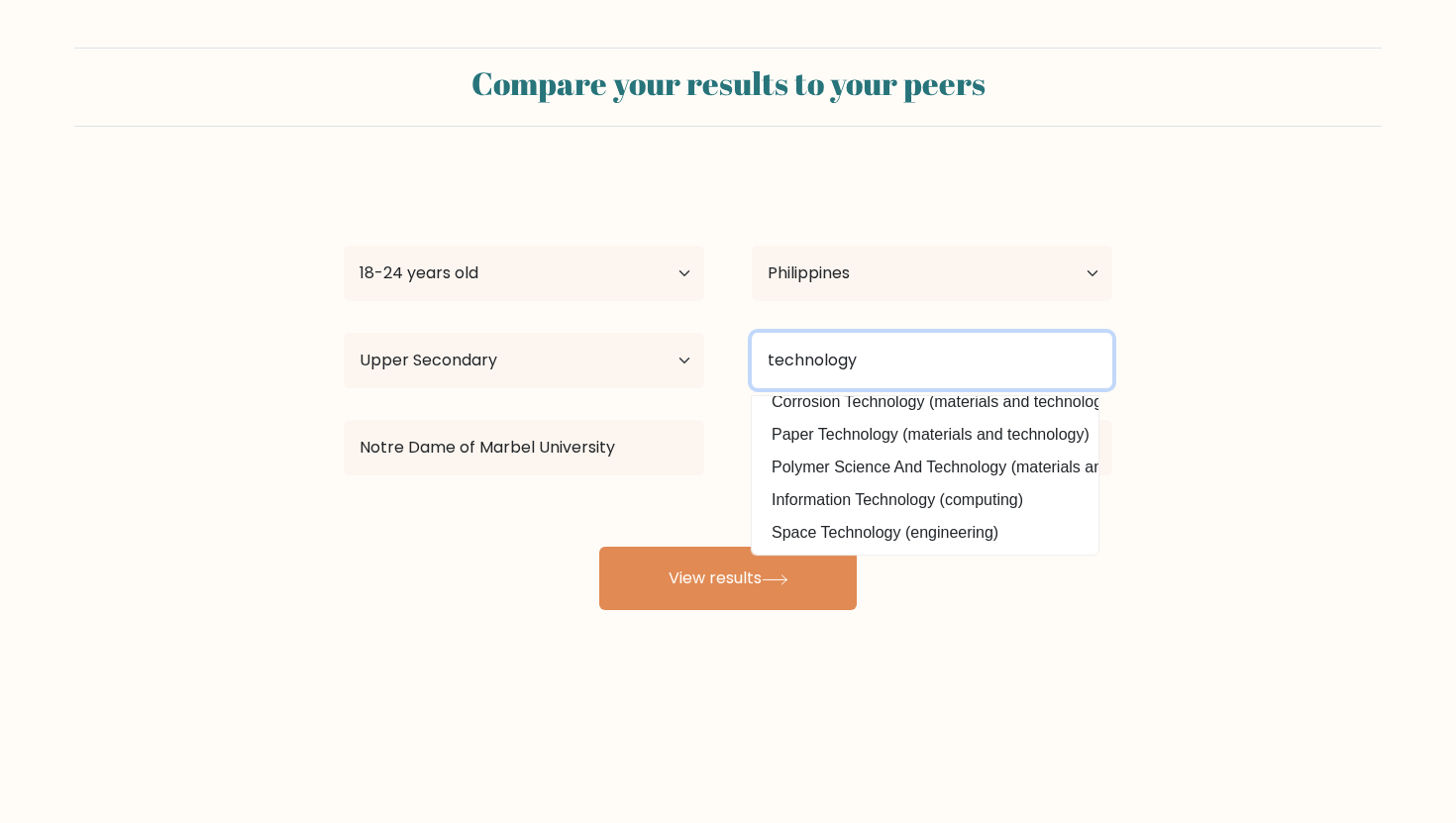 click on "technology" at bounding box center [932, 360] 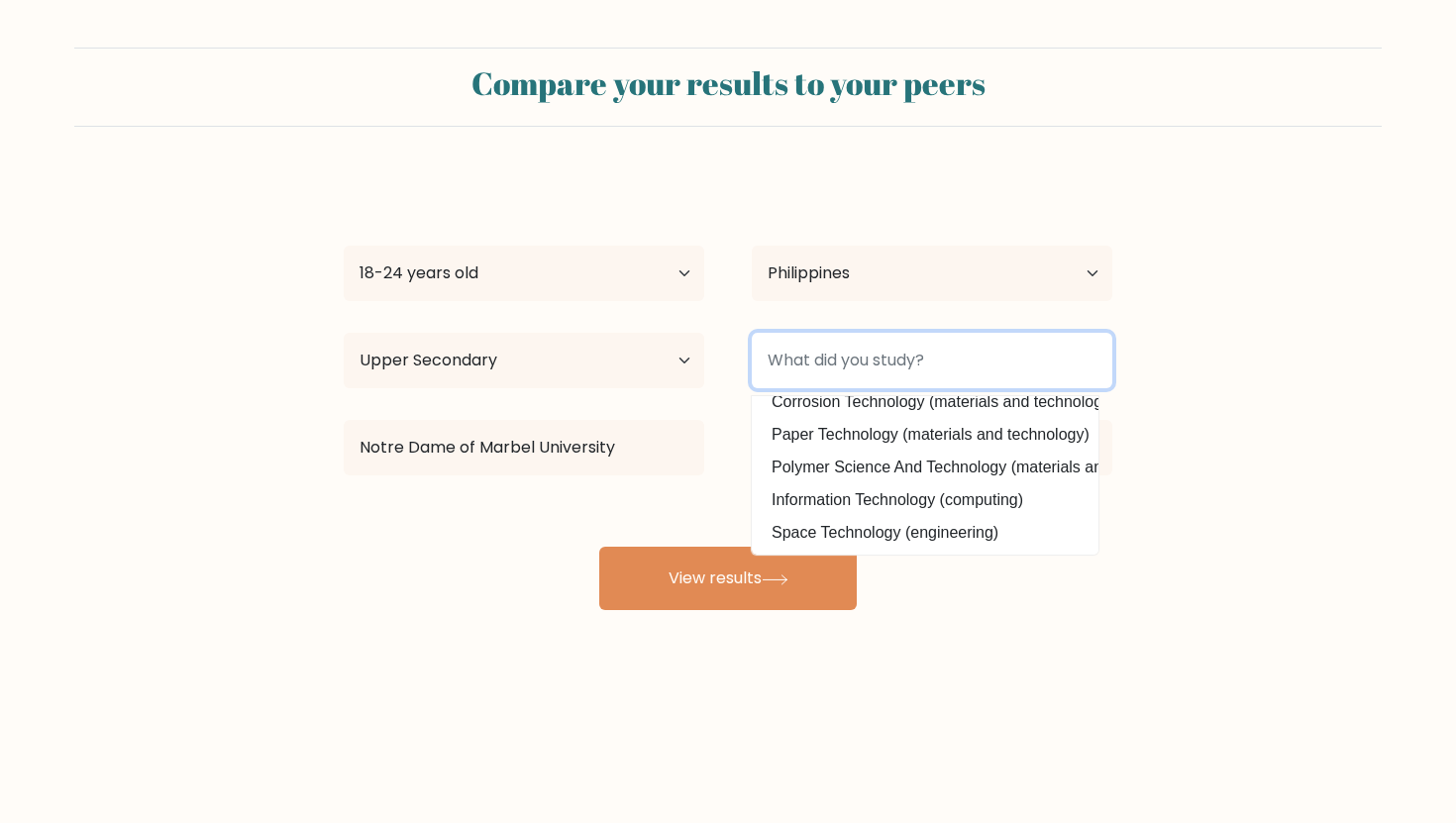 scroll, scrollTop: 0, scrollLeft: 0, axis: both 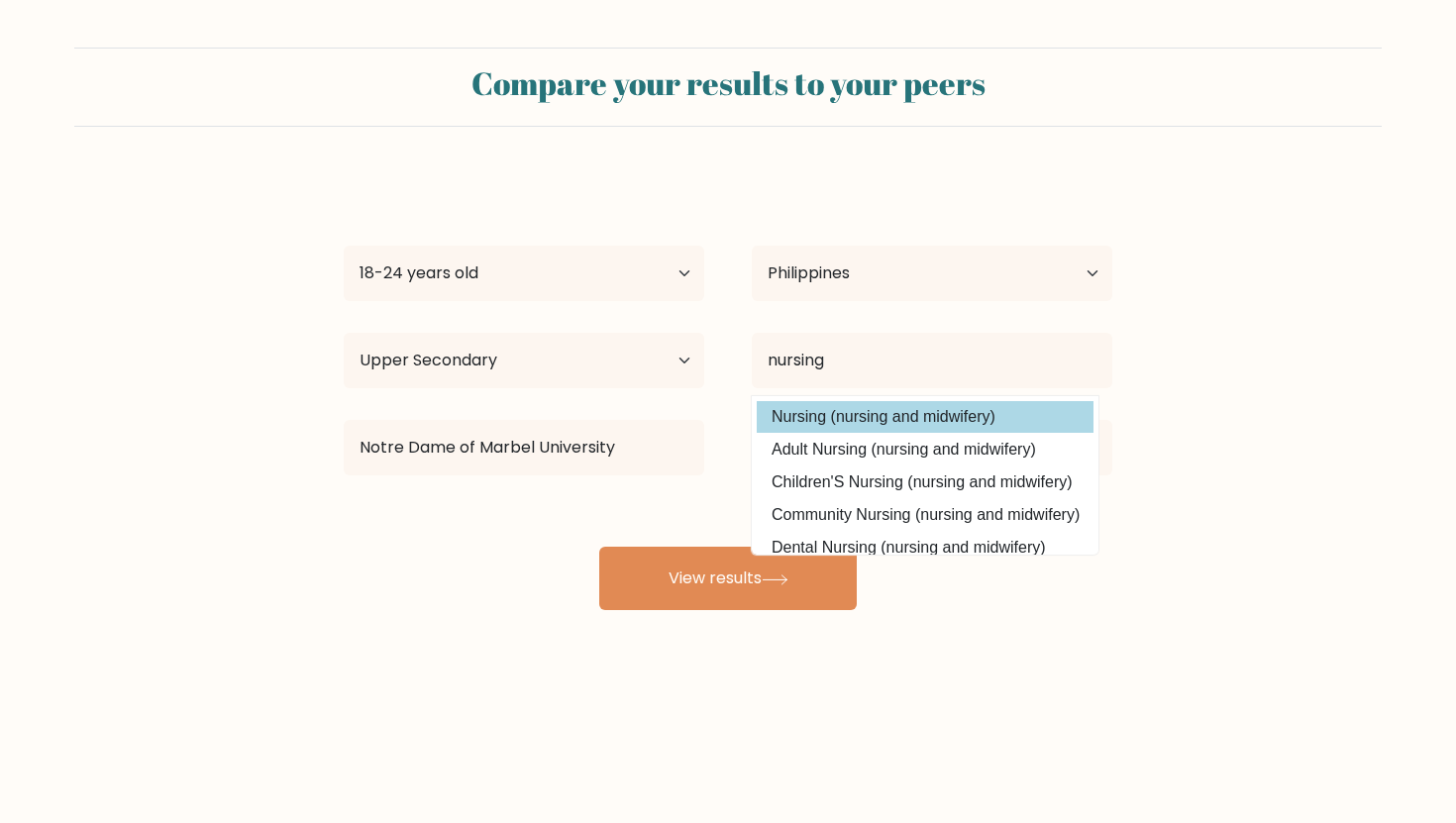 click on "Nursing (nursing and midwifery)" at bounding box center [925, 417] 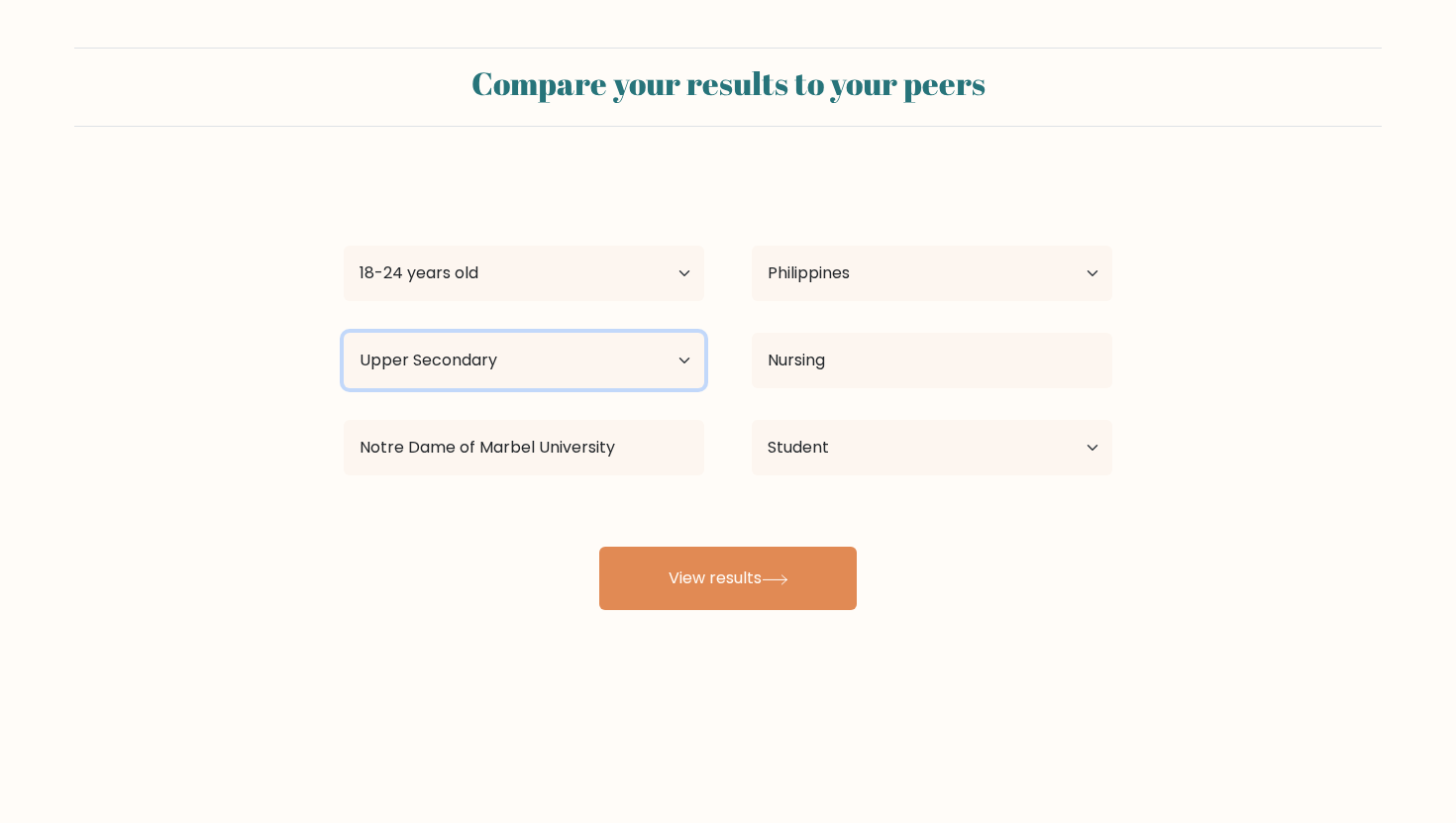 click on "Highest education level
No schooling
Primary
Lower Secondary
Upper Secondary
Occupation Specific
Bachelor's degree
Master's degree
Doctoral degree" at bounding box center (524, 360) 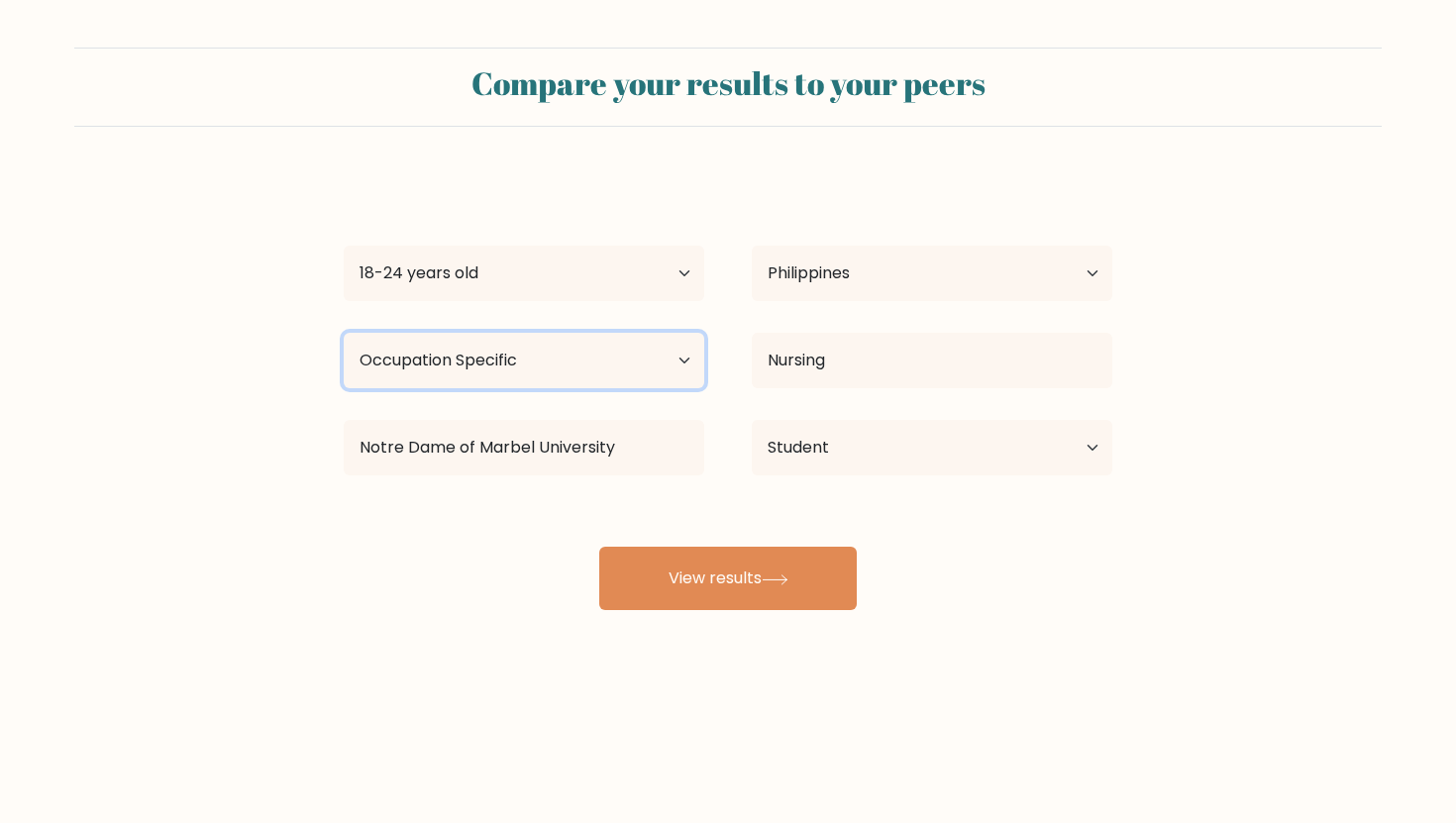 click on "Highest education level
No schooling
Primary
Lower Secondary
Upper Secondary
Occupation Specific
Bachelor's degree
Master's degree
Doctoral degree" at bounding box center (524, 360) 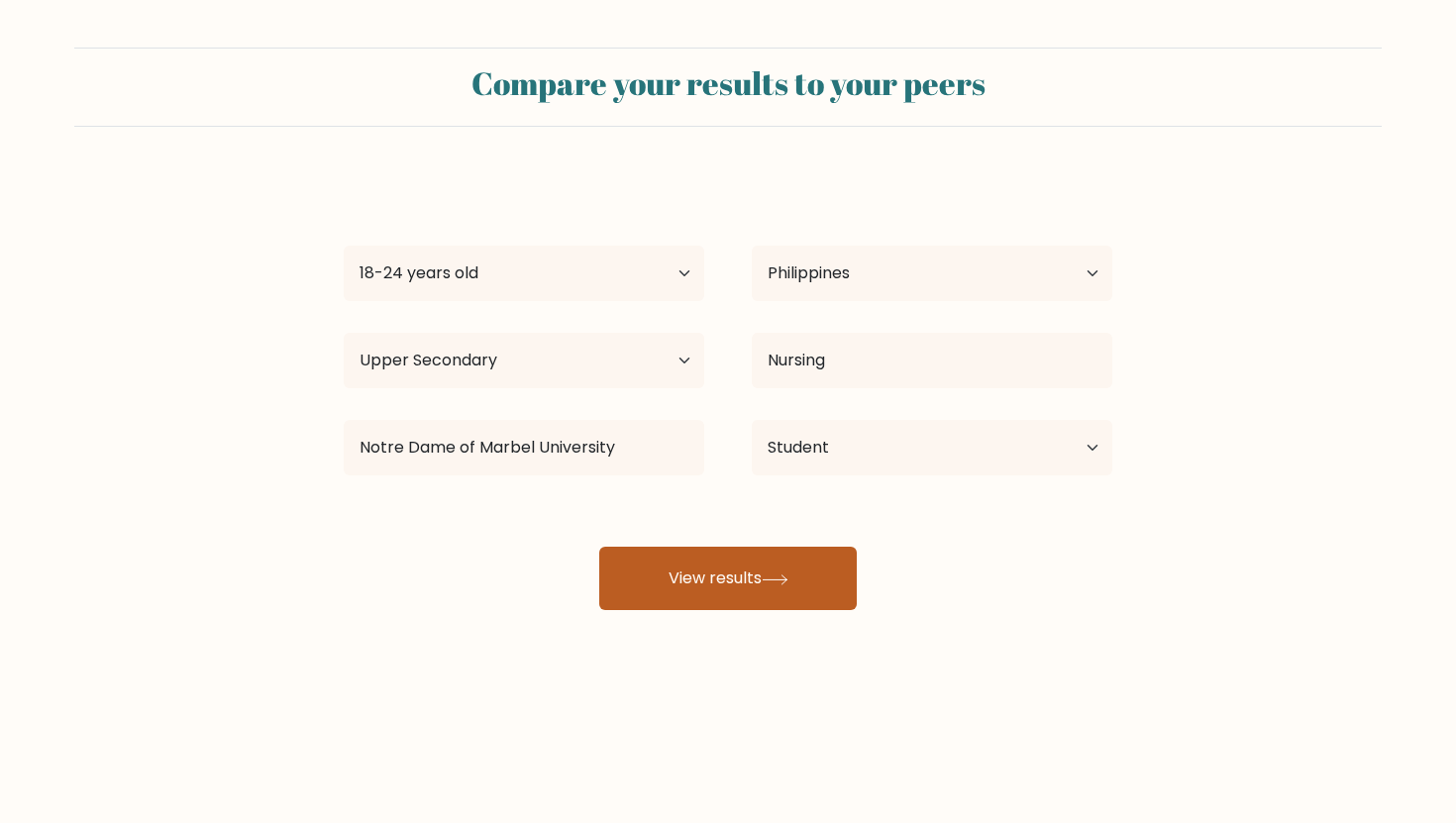 click on "View results" at bounding box center [728, 578] 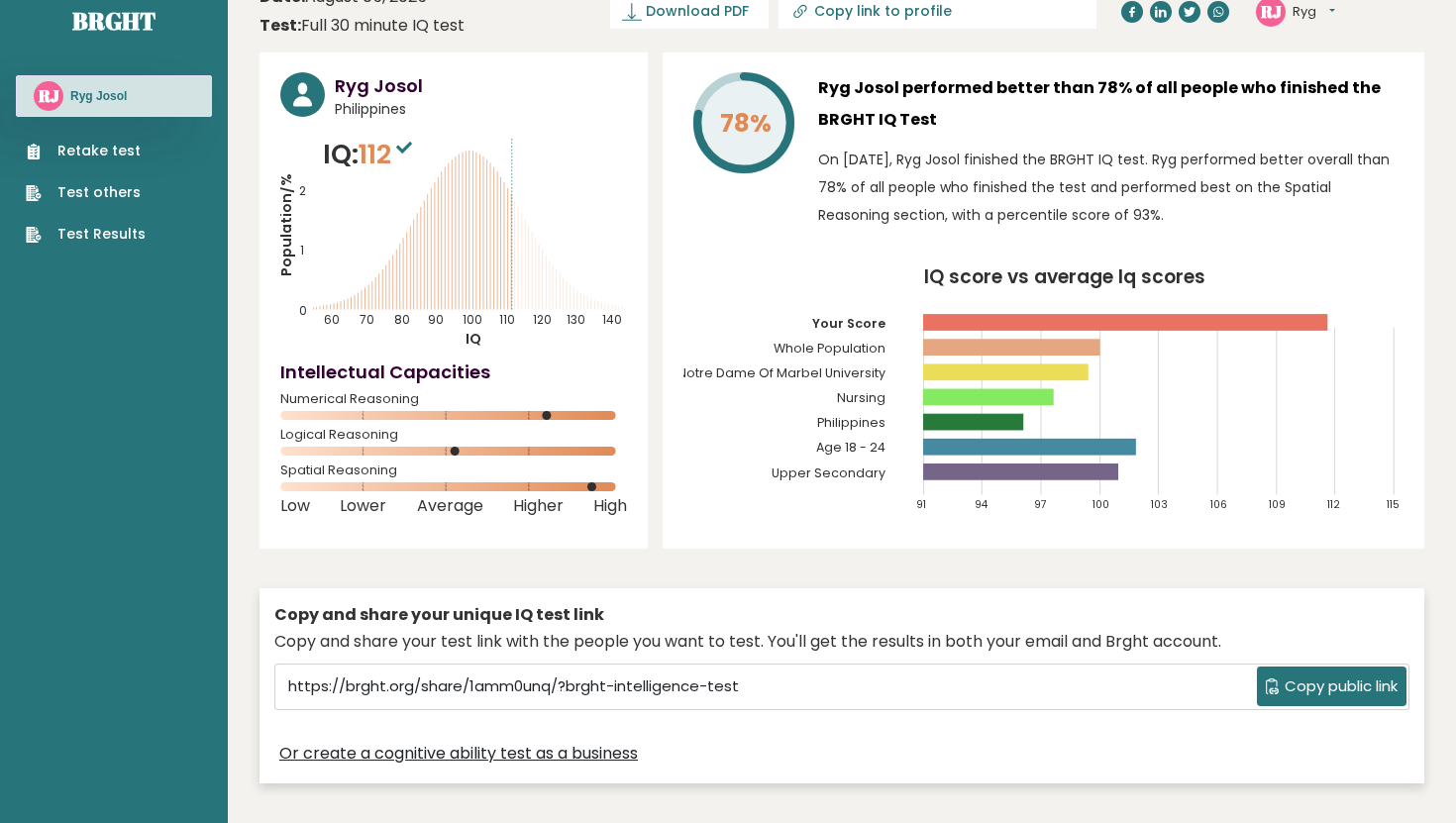 scroll, scrollTop: 0, scrollLeft: 0, axis: both 